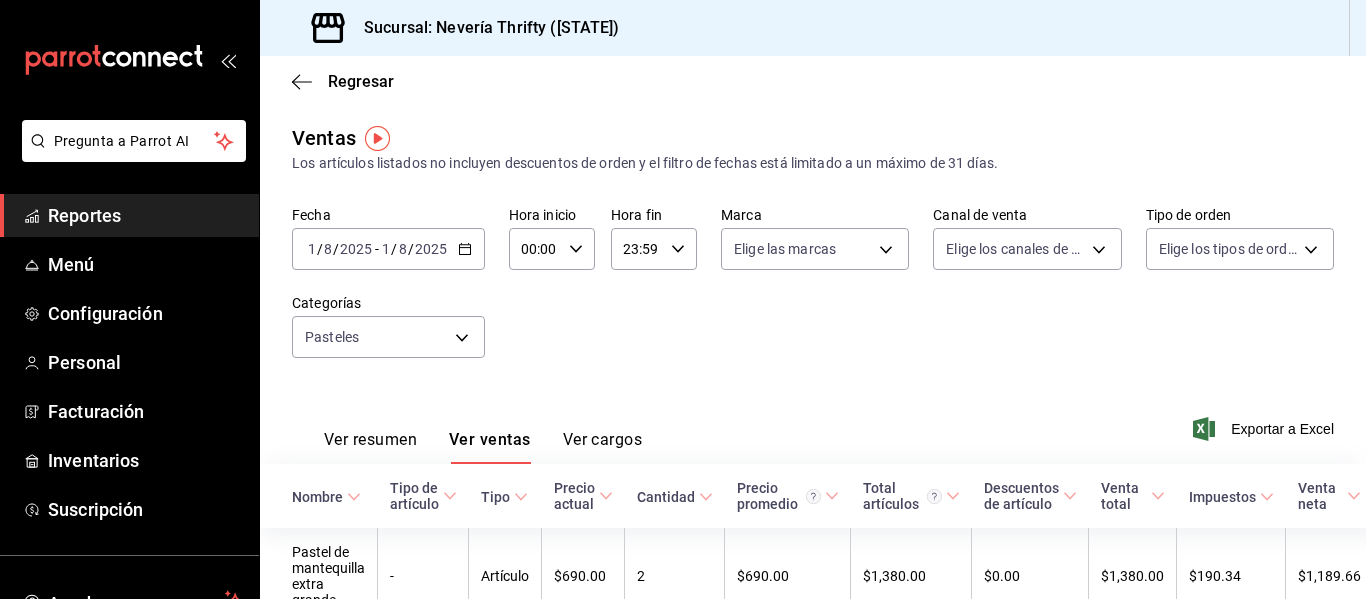 scroll, scrollTop: 0, scrollLeft: 0, axis: both 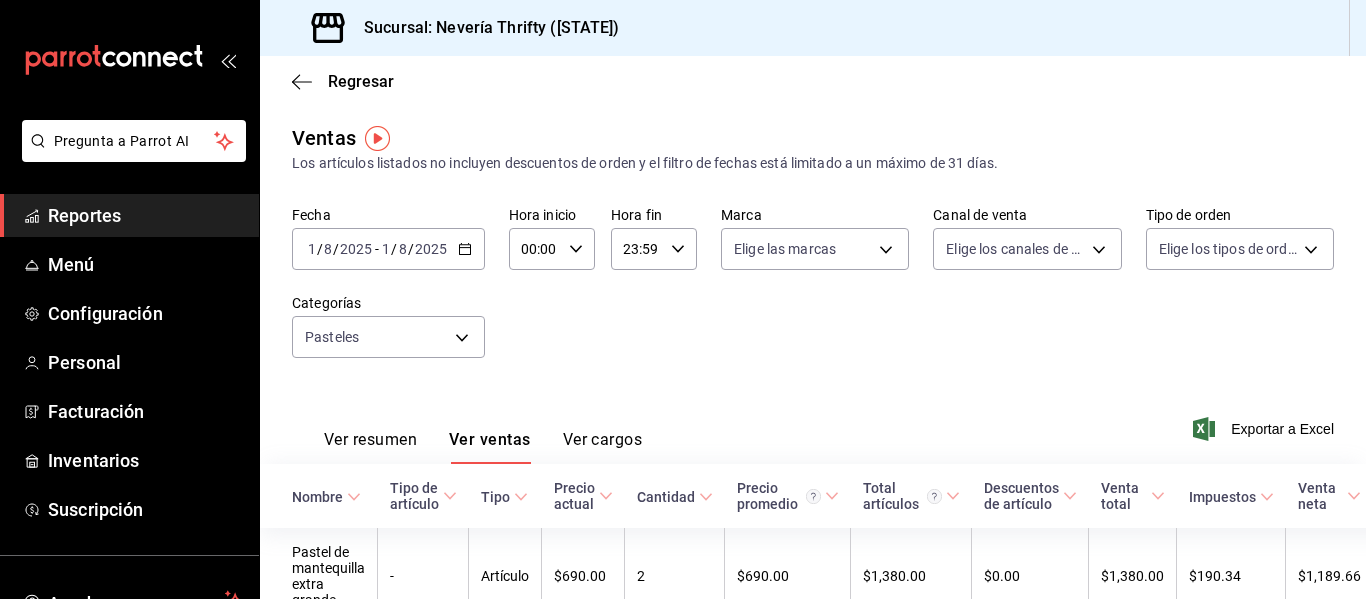 drag, startPoint x: 763, startPoint y: 130, endPoint x: 619, endPoint y: 51, distance: 164.24677 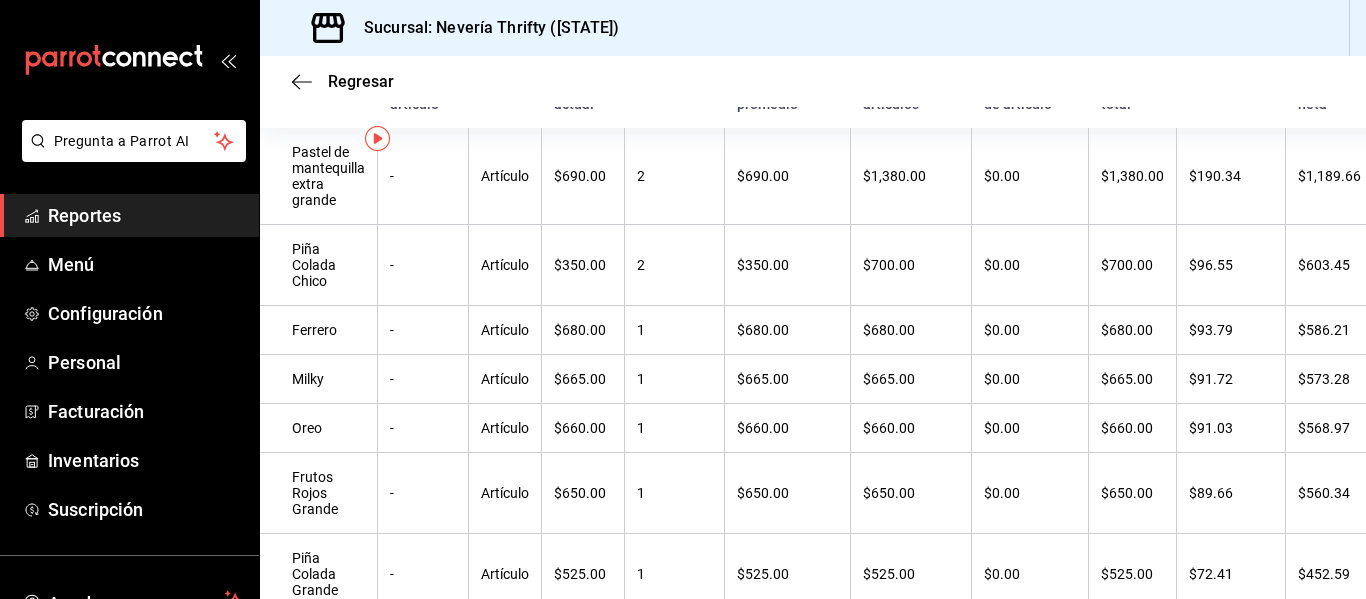 scroll, scrollTop: 0, scrollLeft: 0, axis: both 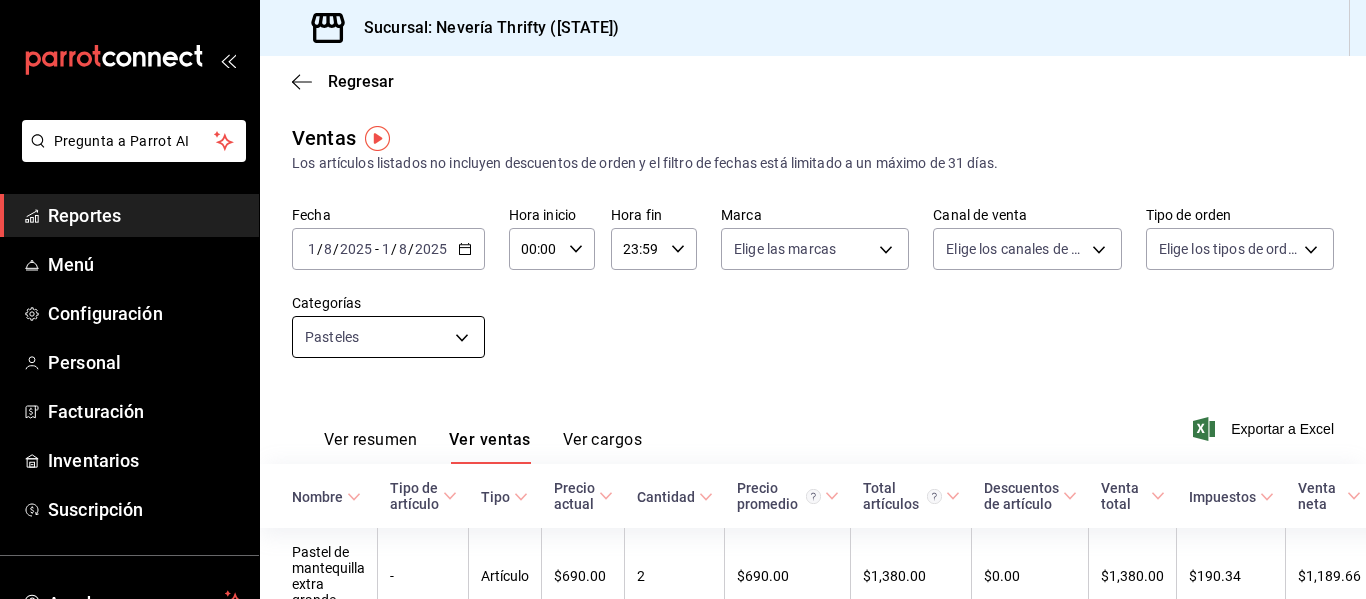 click on "Pregunta a Parrot AI Reportes   Menú   Configuración   Personal   Facturación   Inventarios   Suscripción   Ayuda Recomienda Parrot   [FIRST] [LAST]   Sugerir nueva función   Sucursal: Nevería Thrifty ([STATE]) Regresar Ventas Los artículos listados no incluyen descuentos de orden y el filtro de fechas está limitado a un máximo de 31 días. Fecha [DATE] [DATE] - [DATE] [DATE] Hora inicio 00:00 Hora inicio Hora fin 23:59 Hora fin Marca Elige las marcas Canal de venta Elige los canales de venta Tipo de orden Elige los tipos de orden Categorías Pasteles [UUID] Ver resumen Ver ventas Ver cargos Exportar a Excel Nombre Tipo de artículo Tipo Precio actual Cantidad Precio promedio   Total artículos   Descuentos de artículo Venta total Impuestos Venta neta Pastel de mantequilla extra grande - Artículo $690.00 2 $690.00 $1,380.00 $0.00 $1,380.00 $190.34 $1,189.66 Piña Colada Chico - Artículo $350.00 2 $350.00 $700.00 $0.00 $700.00 $96.55 $603.45 -" at bounding box center (683, 299) 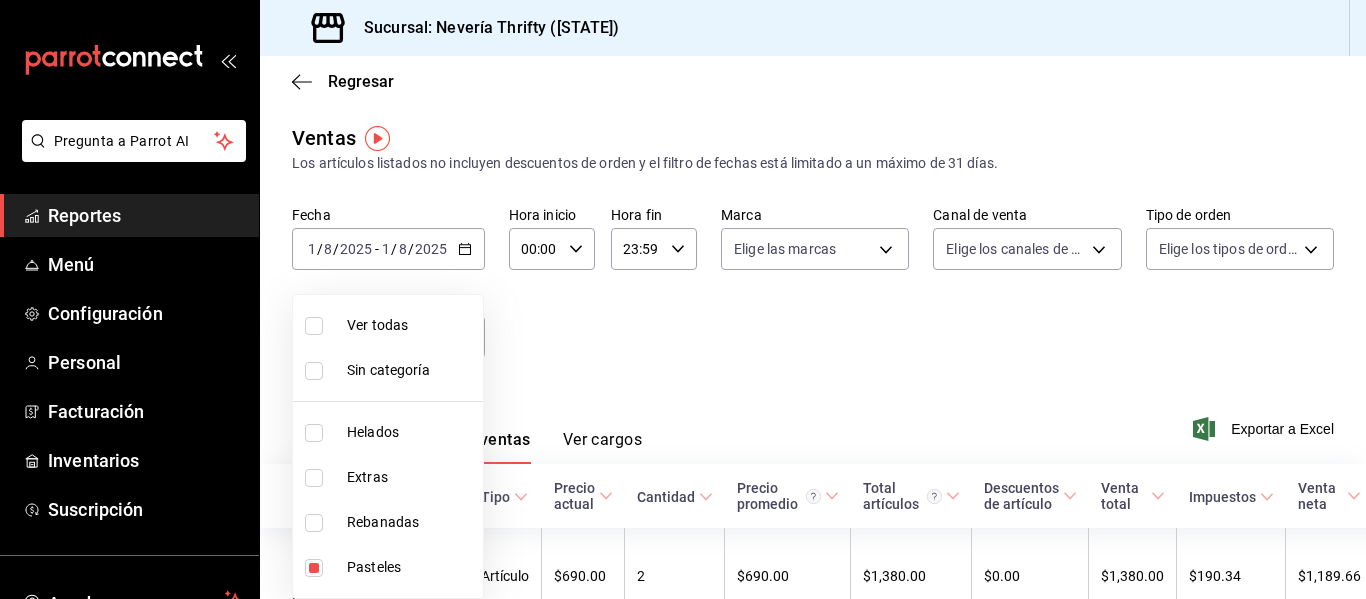 click at bounding box center (314, 478) 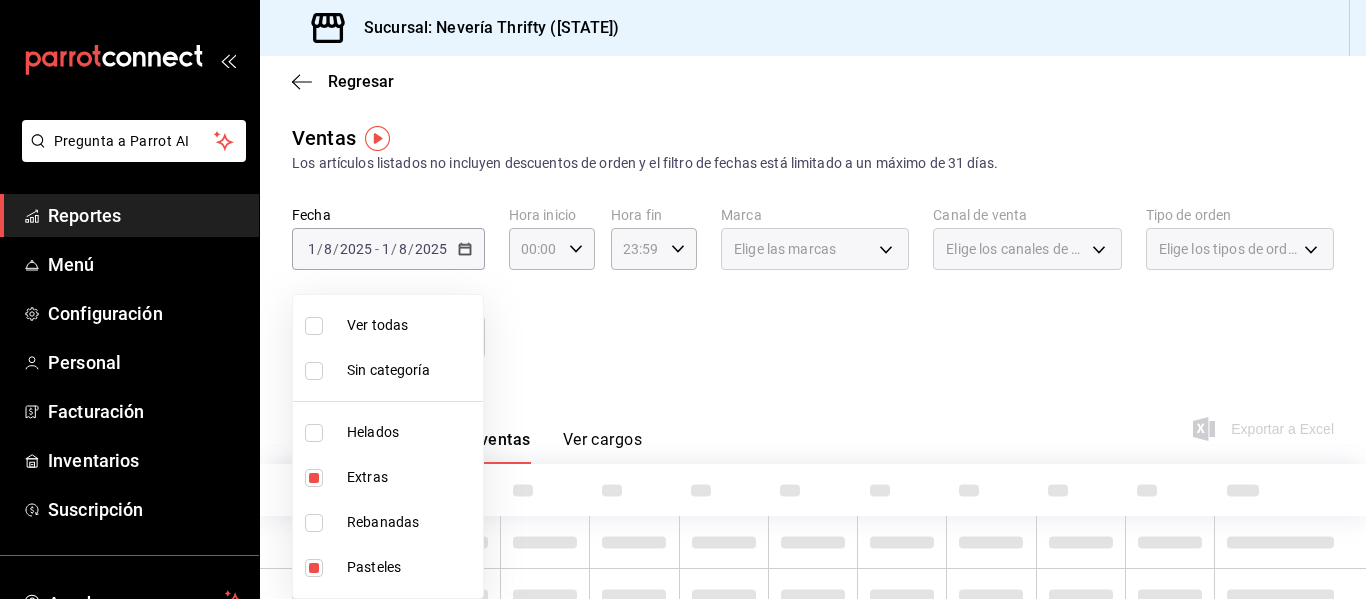 click at bounding box center (314, 568) 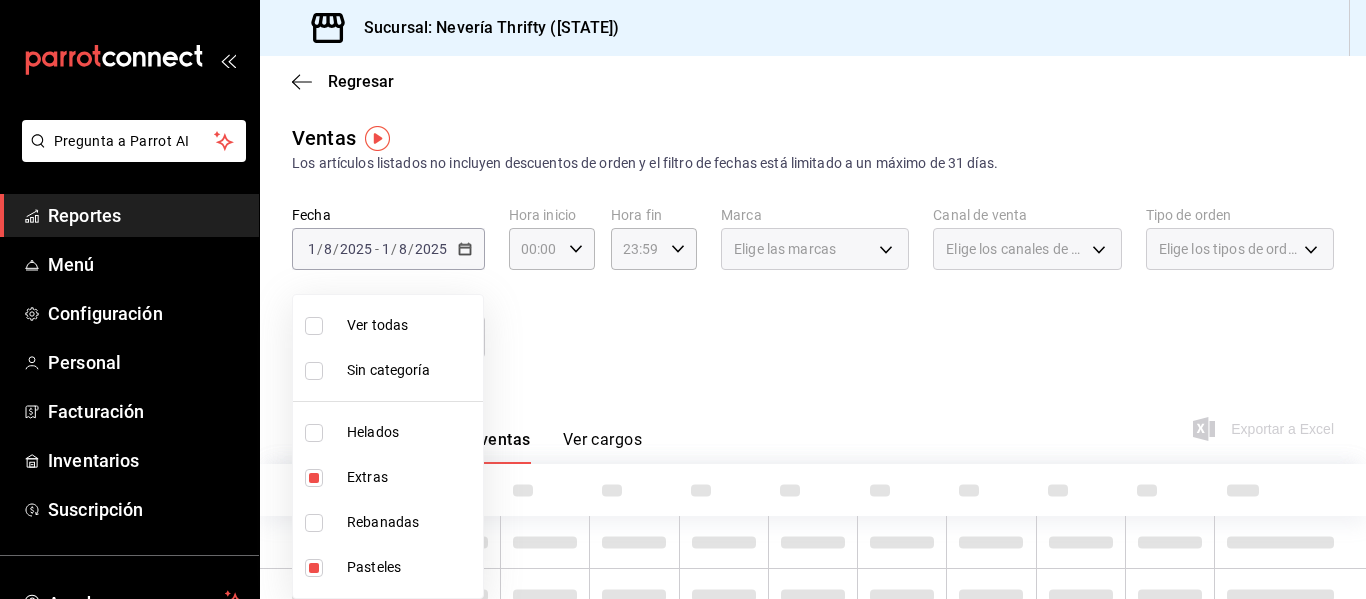 type on "2666ef43-693a-433d-8eb1-15fa94dd9228" 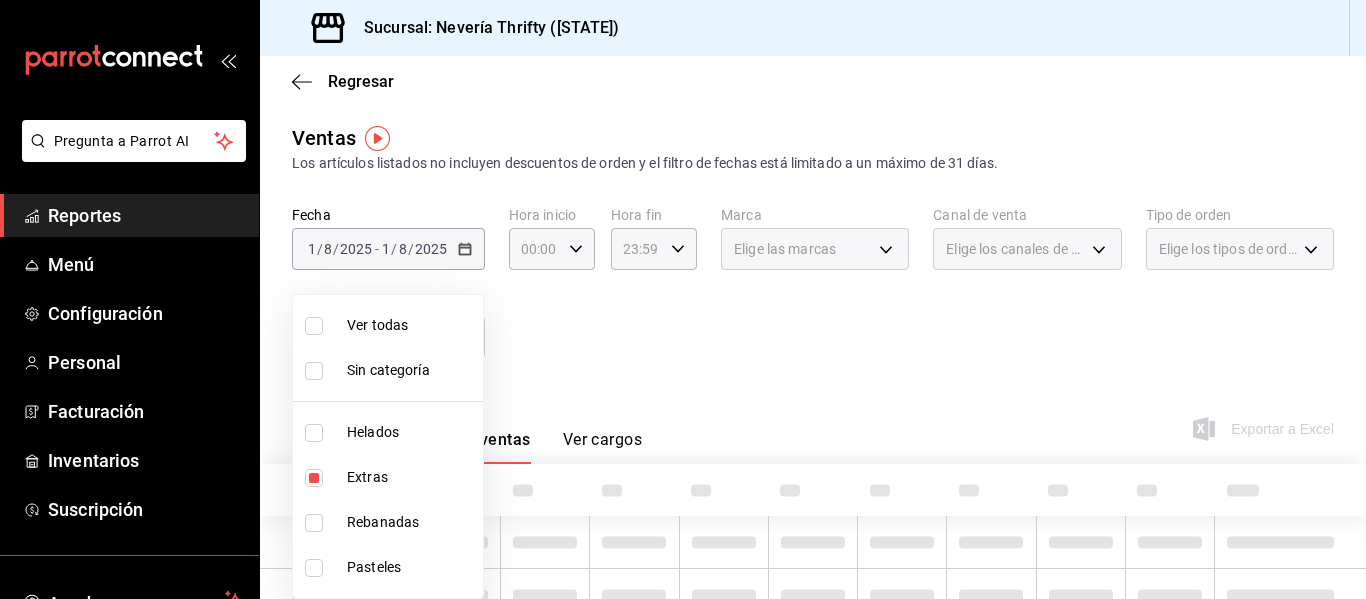 click at bounding box center (683, 299) 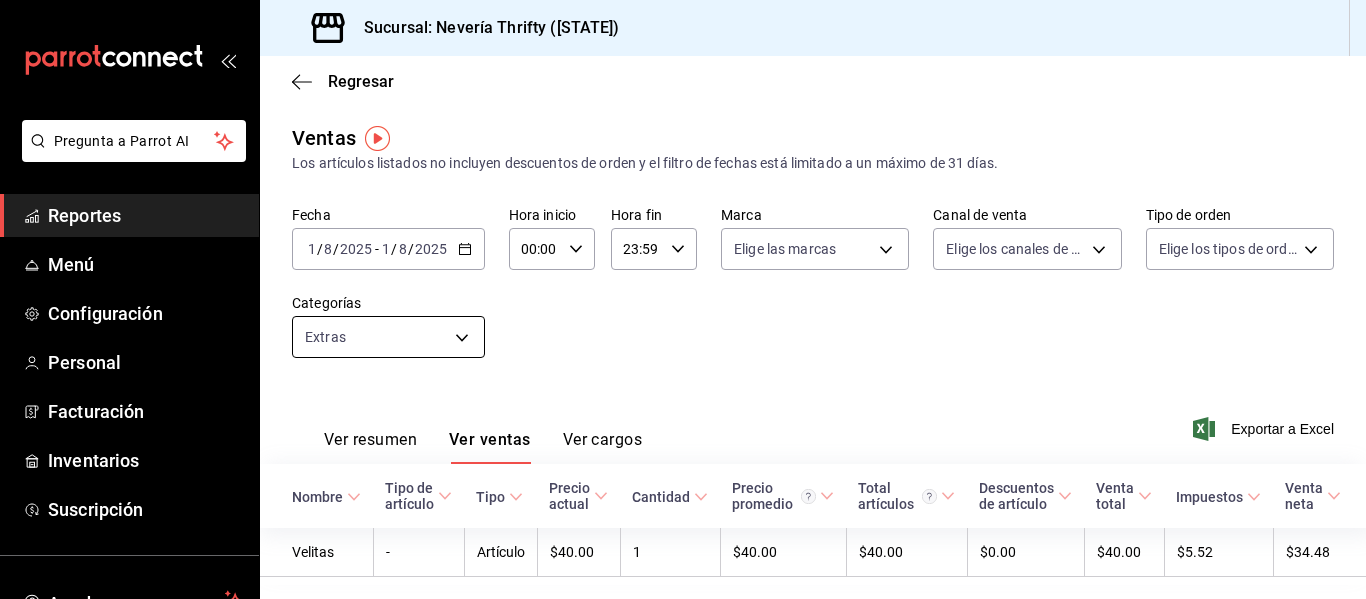 click on "Pregunta a Parrot AI Reportes   Menú   Configuración   Personal   Facturación   Inventarios   Suscripción   Ayuda Recomienda Parrot   [FIRST] [LAST]   Sugerir nueva función   Sucursal: Nevería Thrifty ([STATE]) Regresar Ventas Los artículos listados no incluyen descuentos de orden y el filtro de fechas está limitado a un máximo de 31 días. Fecha [DATE] [DATE] - [DATE] [DATE] Hora inicio 00:00 Hora inicio Hora fin 23:59 Hora fin Marca Elige las marcas Canal de venta Elige los canales de venta Tipo de orden Elige los tipos de orden Categorías Extras [UUID] Ver resumen Ver ventas Ver cargos Exportar a Excel Nombre Tipo de artículo Tipo Precio actual Cantidad Precio promedio   Total artículos   Descuentos de artículo Venta total Impuestos Venta neta Velitas - Artículo $40.00 1 $40.00 $40.00 $0.00 $40.00 $5.52 $34.48 GANA 1 MES GRATIS EN TU SUSCRIPCIÓN AQUÍ Ver video tutorial Ir a video Pregunta a Parrot AI Reportes   Menú   Configuración" at bounding box center [683, 299] 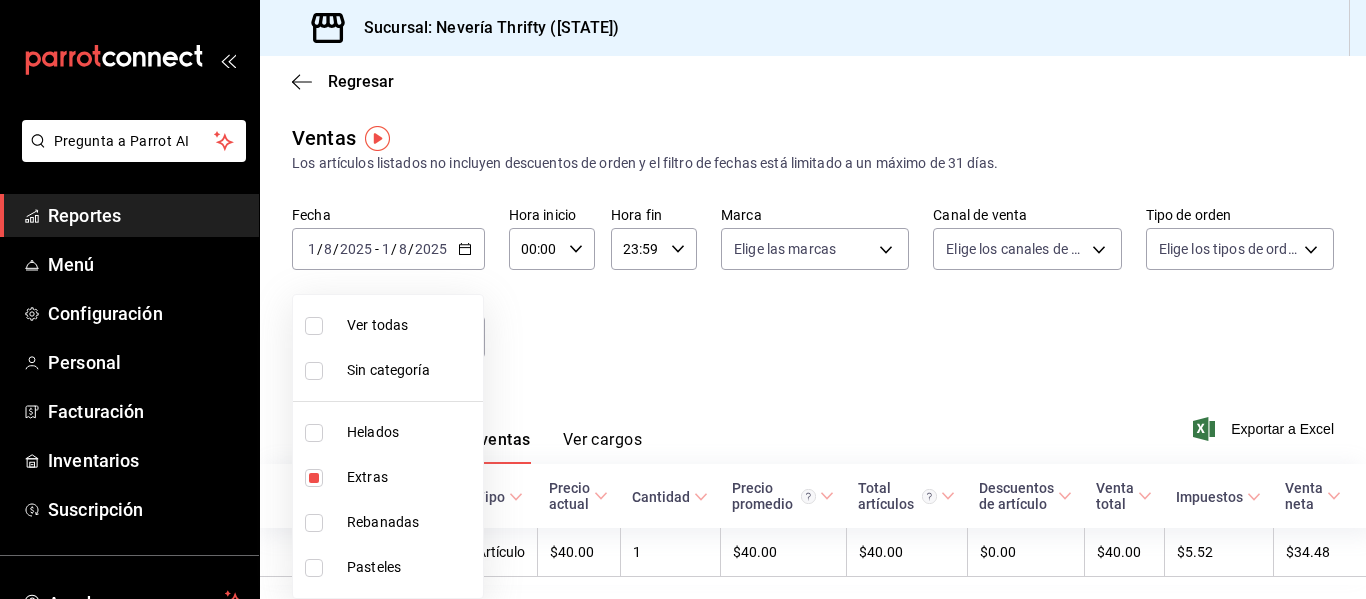 click at bounding box center [314, 478] 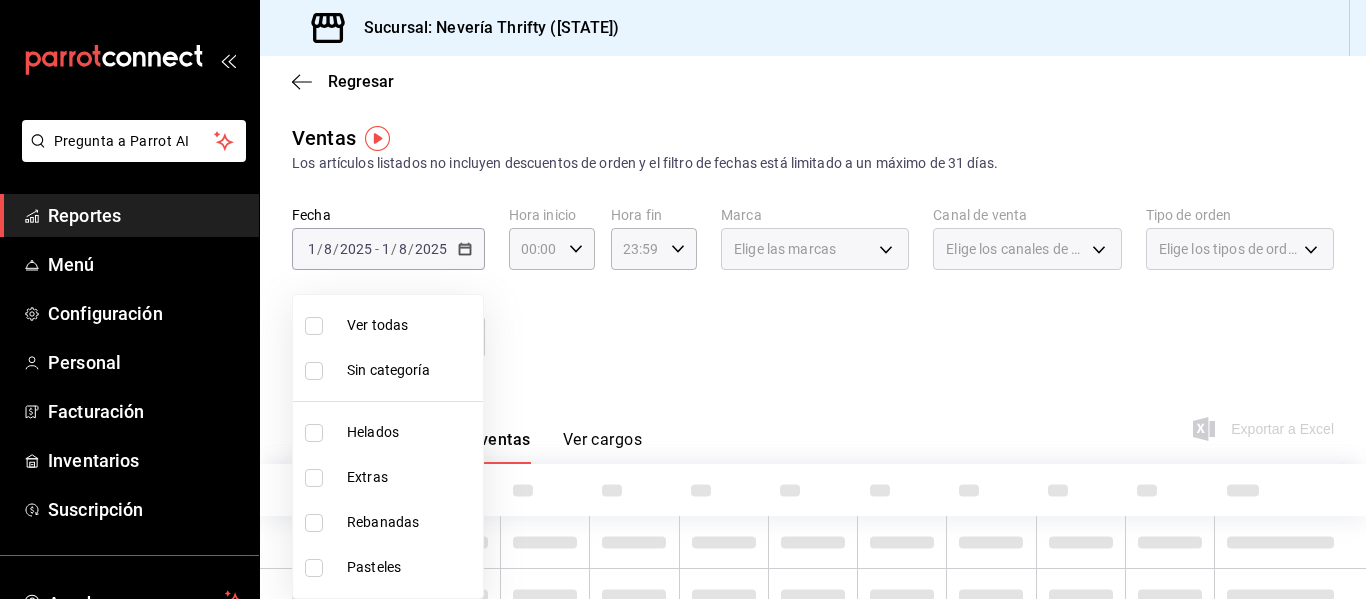 click at bounding box center (314, 568) 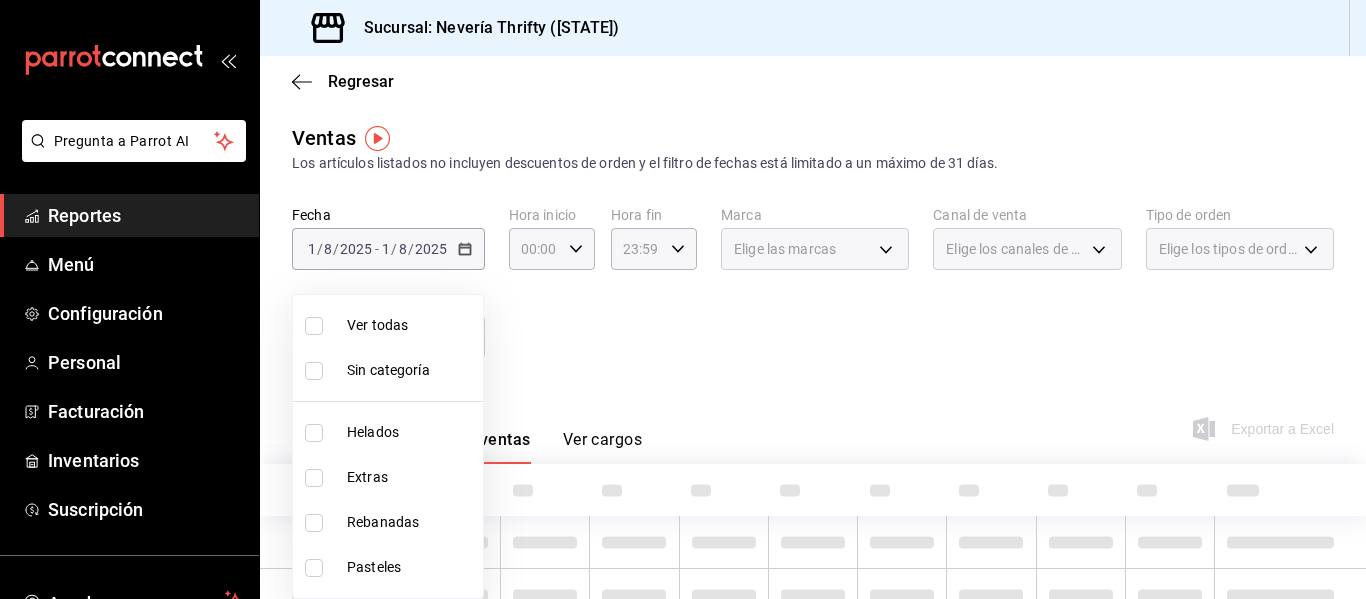 type on "6461abde-3692-455f-a363-427c9a88c513" 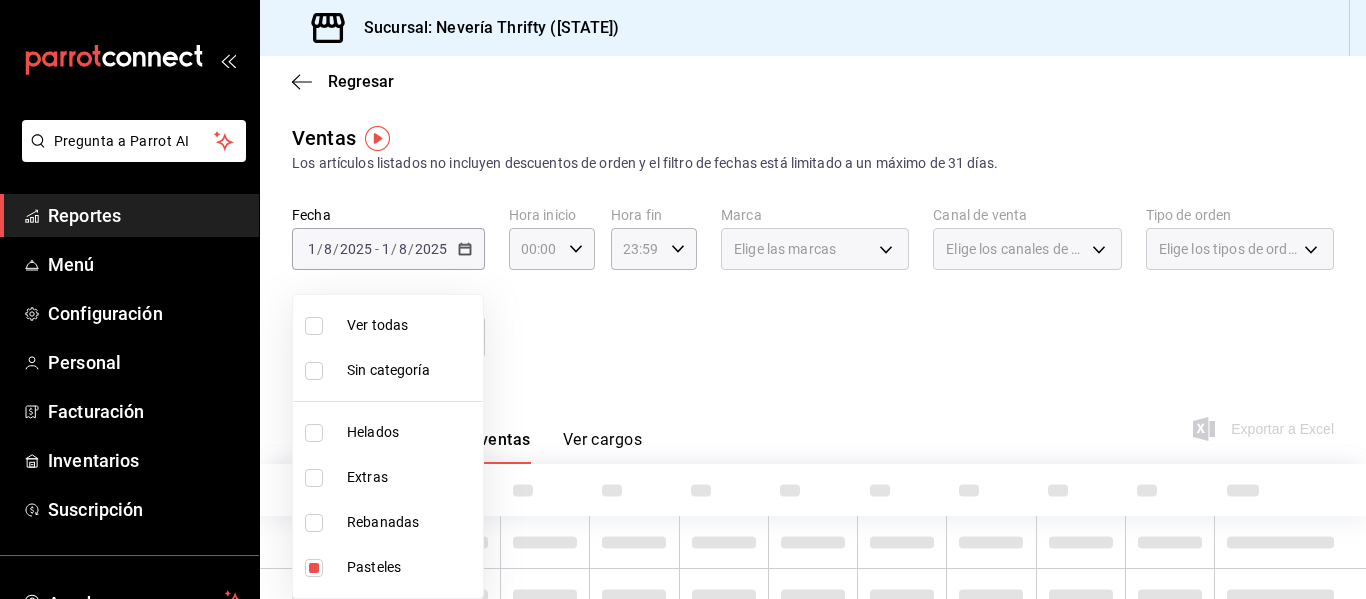 click at bounding box center (683, 299) 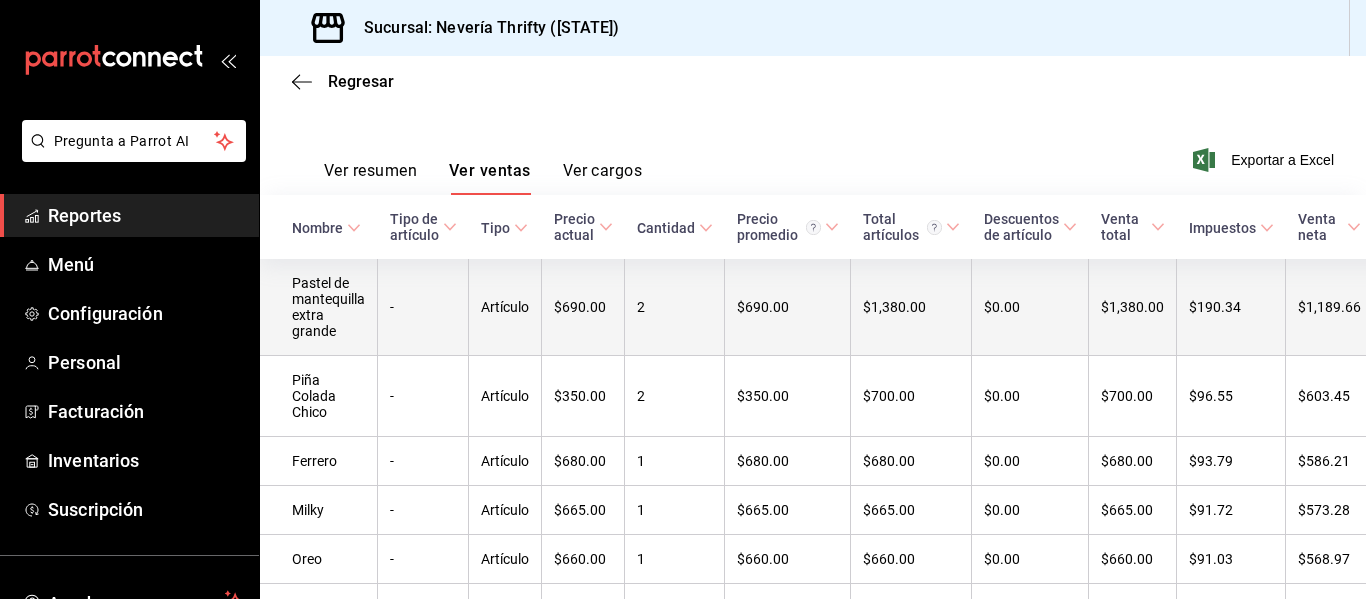 scroll, scrollTop: 300, scrollLeft: 0, axis: vertical 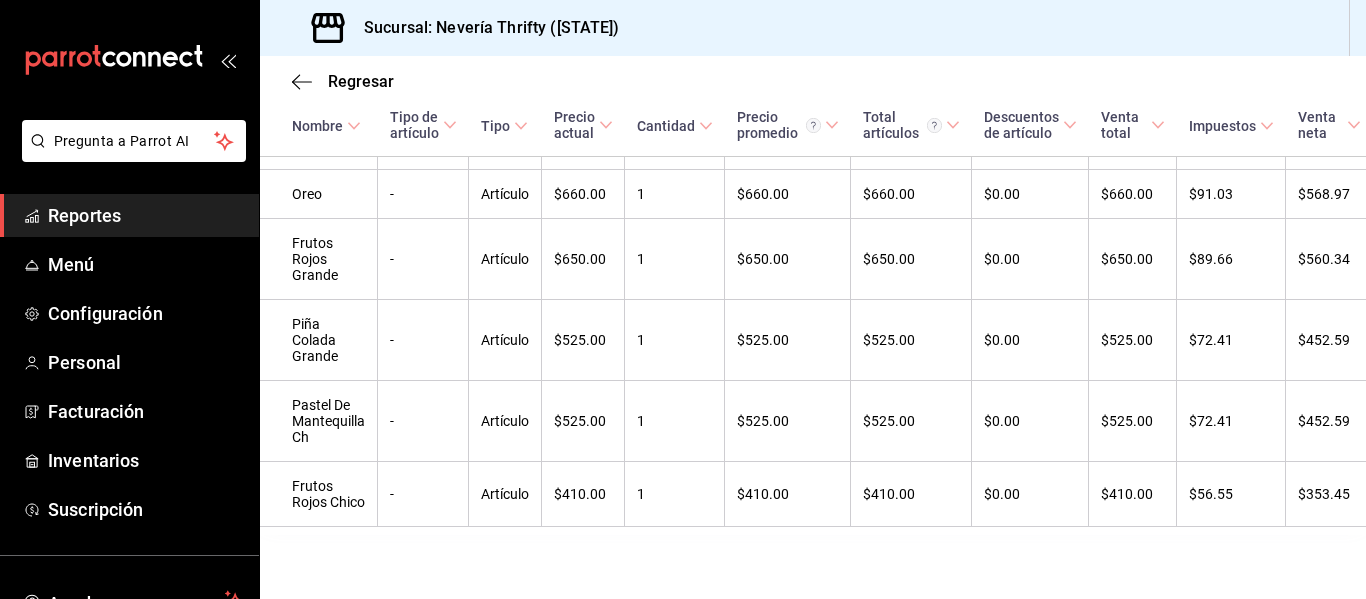 drag, startPoint x: 576, startPoint y: 562, endPoint x: 1283, endPoint y: 555, distance: 707.03467 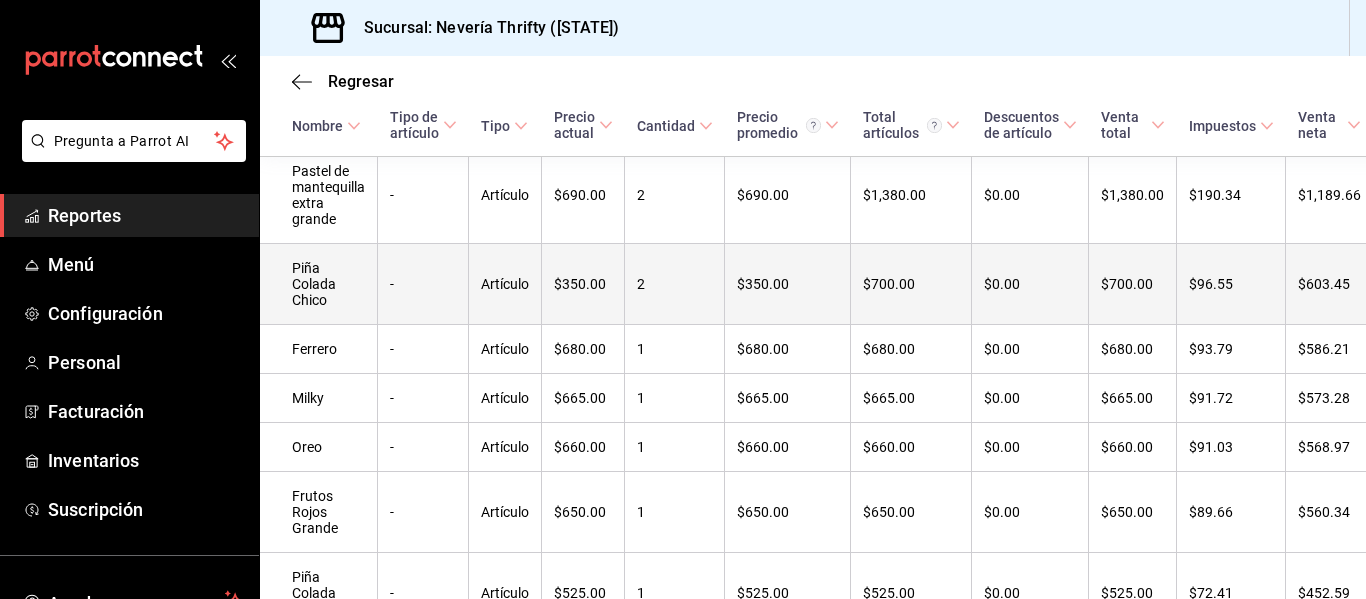 scroll, scrollTop: 425, scrollLeft: 0, axis: vertical 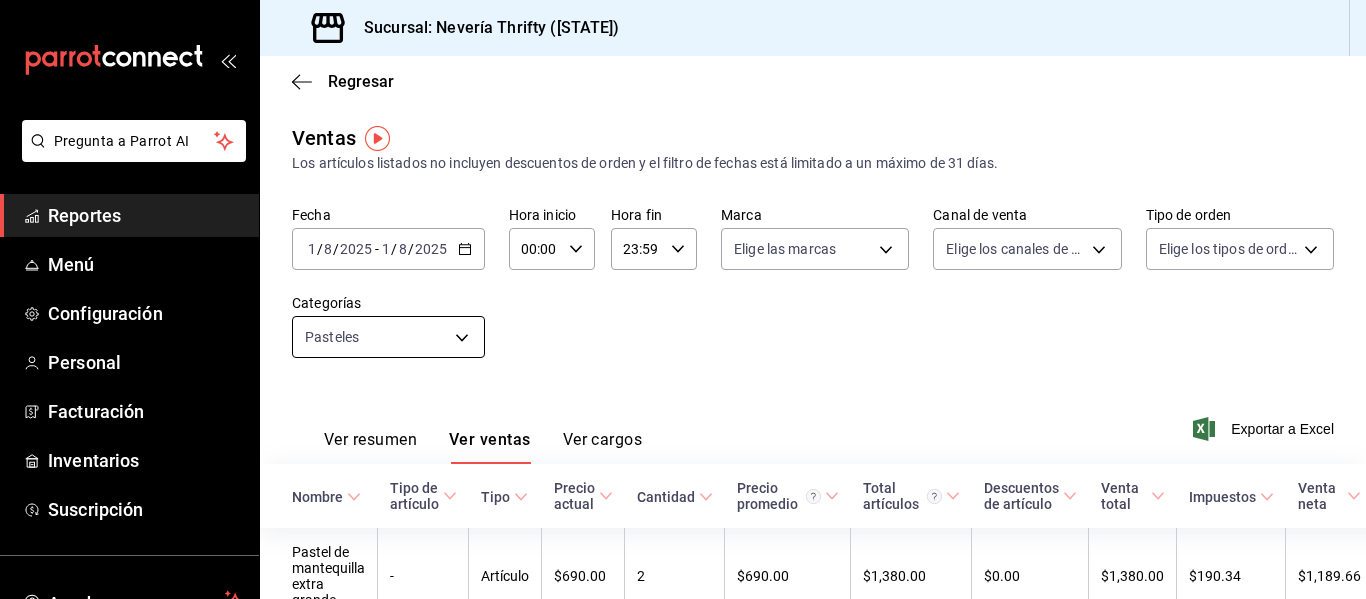 click on "Pregunta a Parrot AI Reportes   Menú   Configuración   Personal   Facturación   Inventarios   Suscripción   Ayuda Recomienda Parrot   [FIRST] [LAST]   Sugerir nueva función   Sucursal: Nevería Thrifty ([STATE]) Regresar Ventas Los artículos listados no incluyen descuentos de orden y el filtro de fechas está limitado a un máximo de 31 días. Fecha [DATE] [DATE] - [DATE] [DATE] Hora inicio 00:00 Hora inicio Hora fin 23:59 Hora fin Marca Elige las marcas Canal de venta Elige los canales de venta Tipo de orden Elige los tipos de orden Categorías Pasteles [UUID] Ver resumen Ver ventas Ver cargos Exportar a Excel Nombre Tipo de artículo Tipo Precio actual Cantidad Precio promedio   Total artículos   Descuentos de artículo Venta total Impuestos Venta neta Pastel de mantequilla extra grande - Artículo $690.00 2 $690.00 $1,380.00 $0.00 $1,380.00 $190.34 $1,189.66 Piña Colada Chico - Artículo $350.00 2 $350.00 $700.00 $0.00 $700.00 $96.55 $603.45 -" at bounding box center [683, 299] 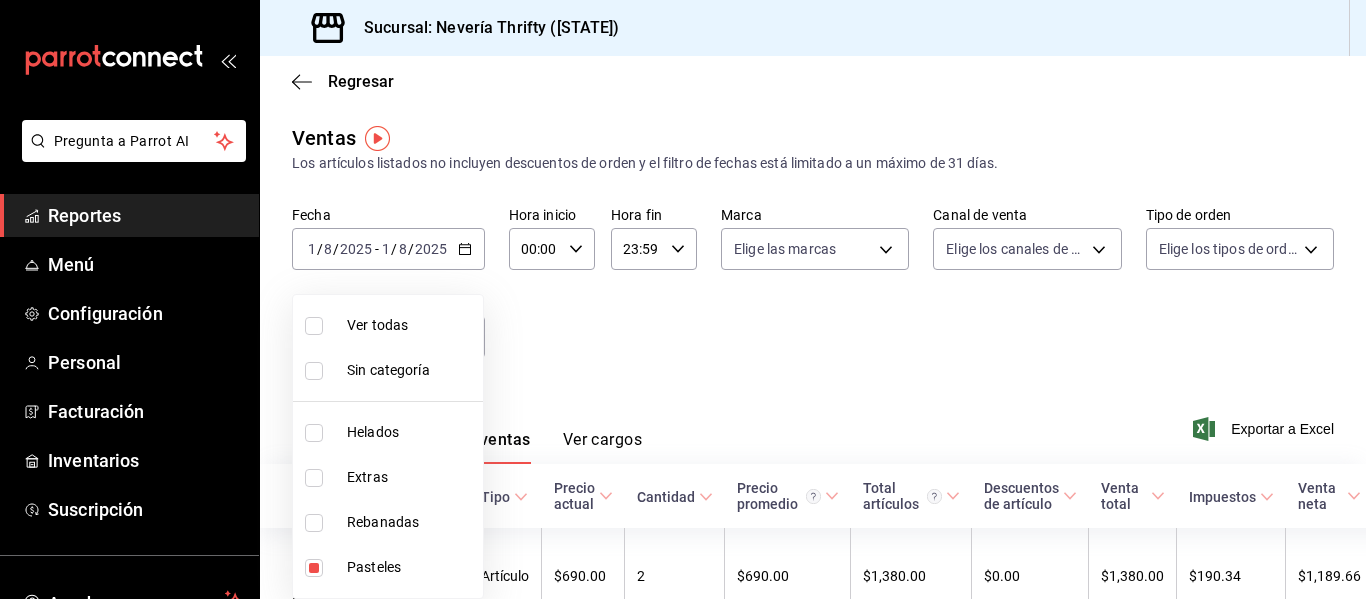 drag, startPoint x: 319, startPoint y: 568, endPoint x: 310, endPoint y: 471, distance: 97.41663 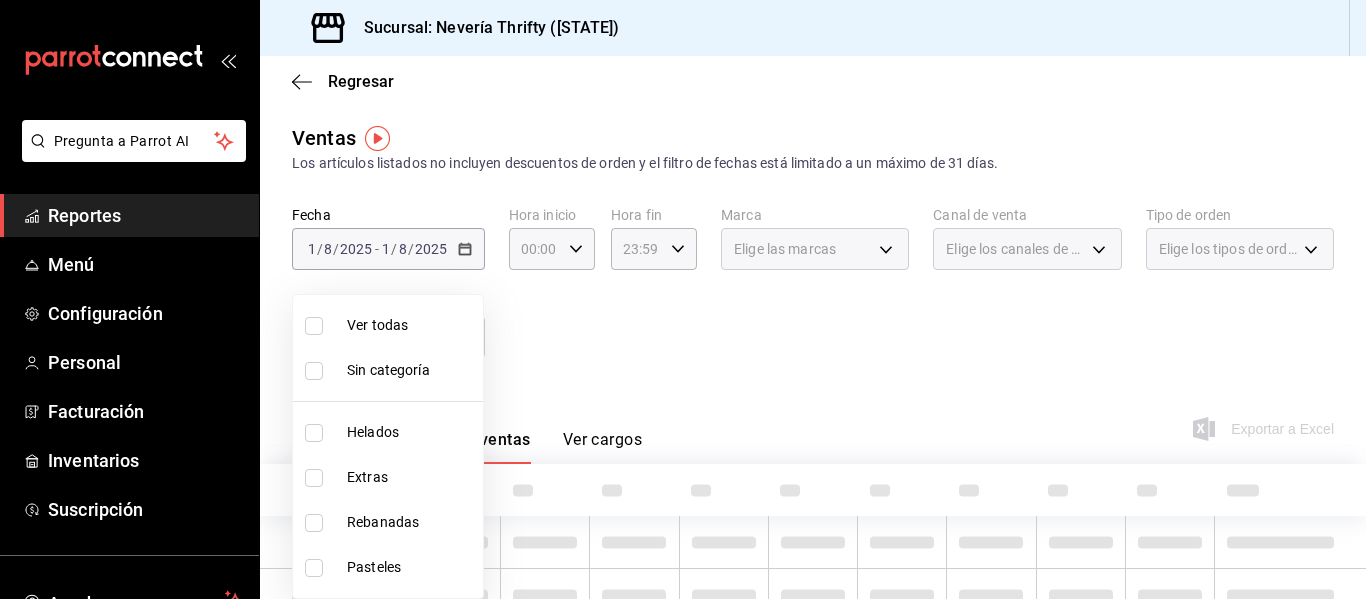 click on "Rebanadas" at bounding box center (388, 522) 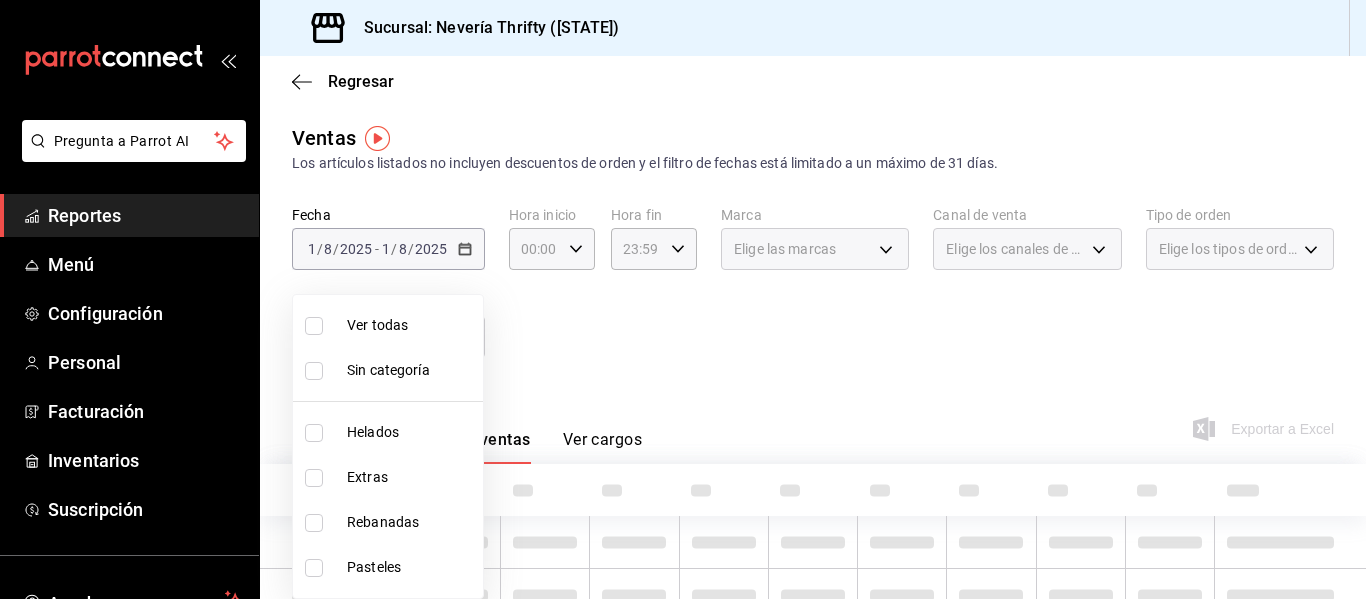 checkbox on "true" 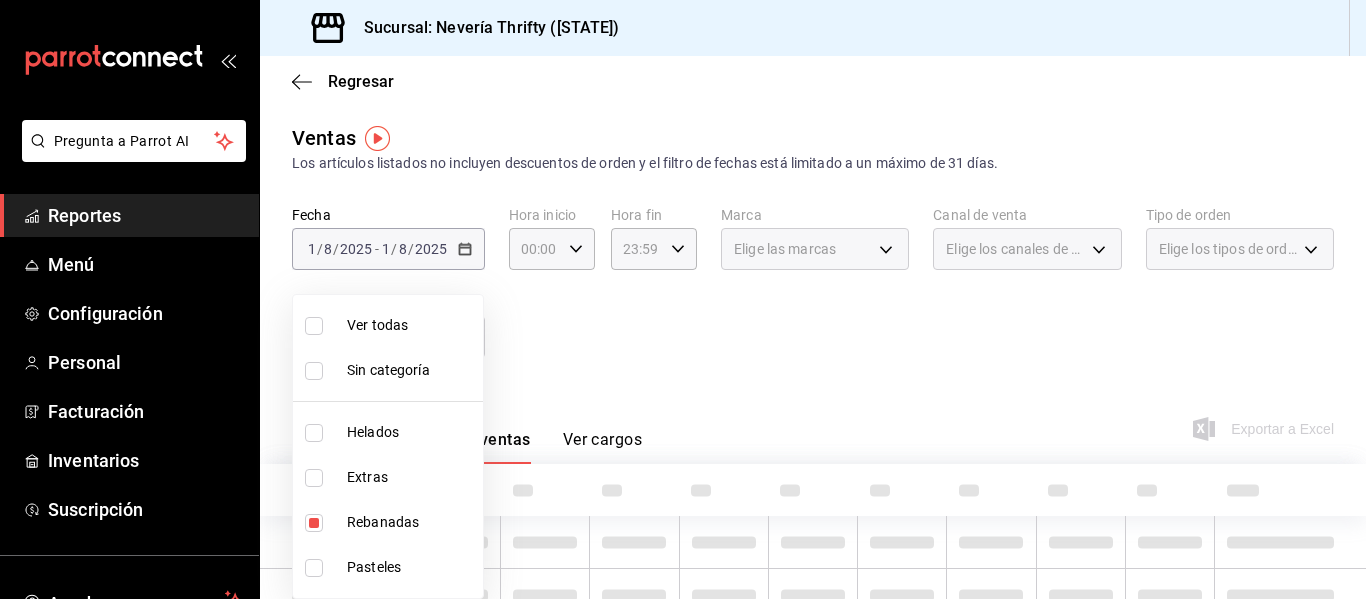 click at bounding box center (683, 299) 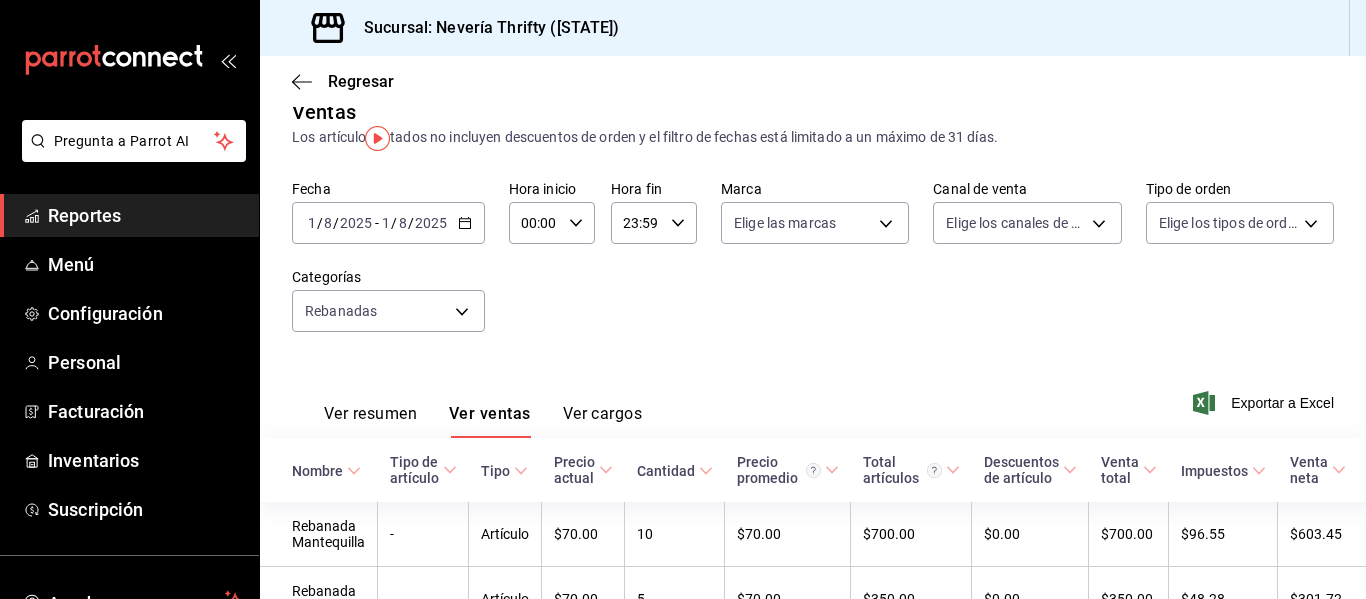 scroll, scrollTop: 0, scrollLeft: 0, axis: both 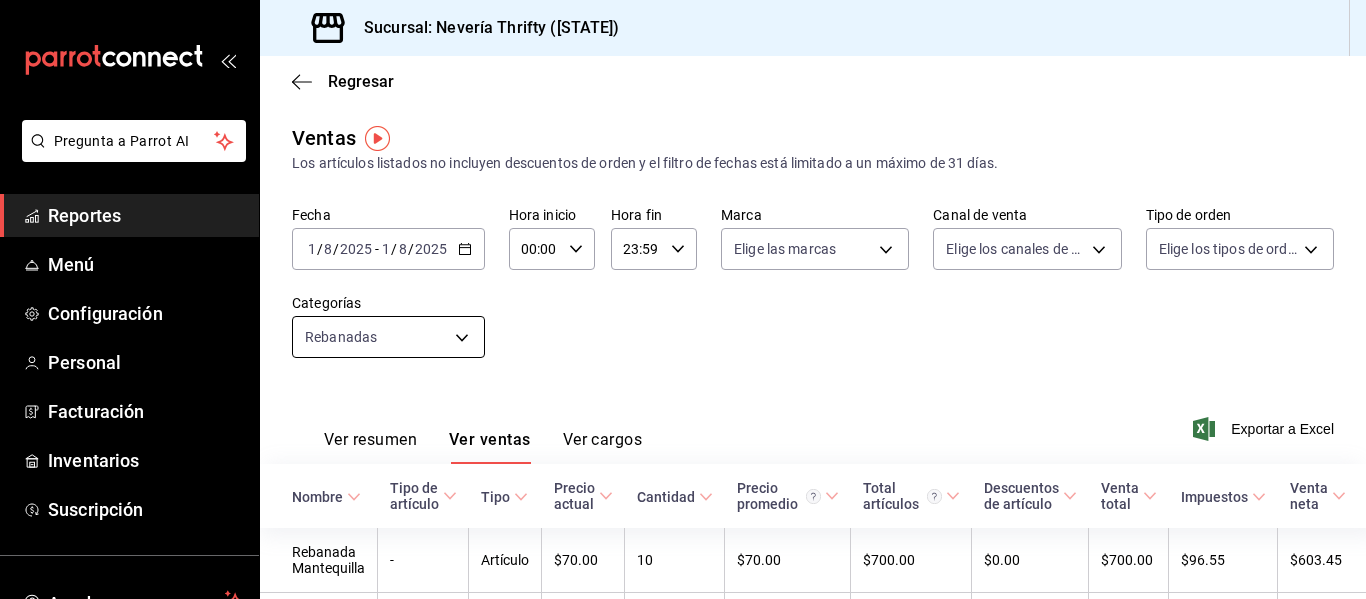 click on "Pregunta a Parrot AI Reportes   Menú   Configuración   Personal   Facturación   Inventarios   Suscripción   Ayuda Recomienda Parrot   [FIRST] [LAST]   Sugerir nueva función   Sucursal: Nevería Thrifty (BCS) Regresar Ventas Los artículos listados no incluyen descuentos de orden y el filtro de fechas está limitado a un máximo de 31 días. Fecha [DATE] [DATE] - [DATE] [DATE] Hora inicio [TIME] Hora inicio Hora fin [TIME] Hora fin Marca Elige las marcas Canal de venta Elige los canales de venta Tipo de orden Elige los tipos de orden Categorías Rebanadas [UUID] Ver resumen Ver ventas Ver cargos Exportar a Excel Nombre Tipo de artículo Tipo Precio actual Cantidad Precio promedio   Total artículos   Descuentos de artículo Venta total Impuestos Venta neta Rebanada Mantequilla - Artículo $[PRICE] [NUMBER] $[PRICE] $[PRICE] $[PRICE] $[PRICE] $[PRICE] Rebanada Chocolate - Artículo $[PRICE] [NUMBER] $[PRICE] $[PRICE] $[PRICE] $[PRICE] $[PRICE] Ver video tutorial" at bounding box center (683, 299) 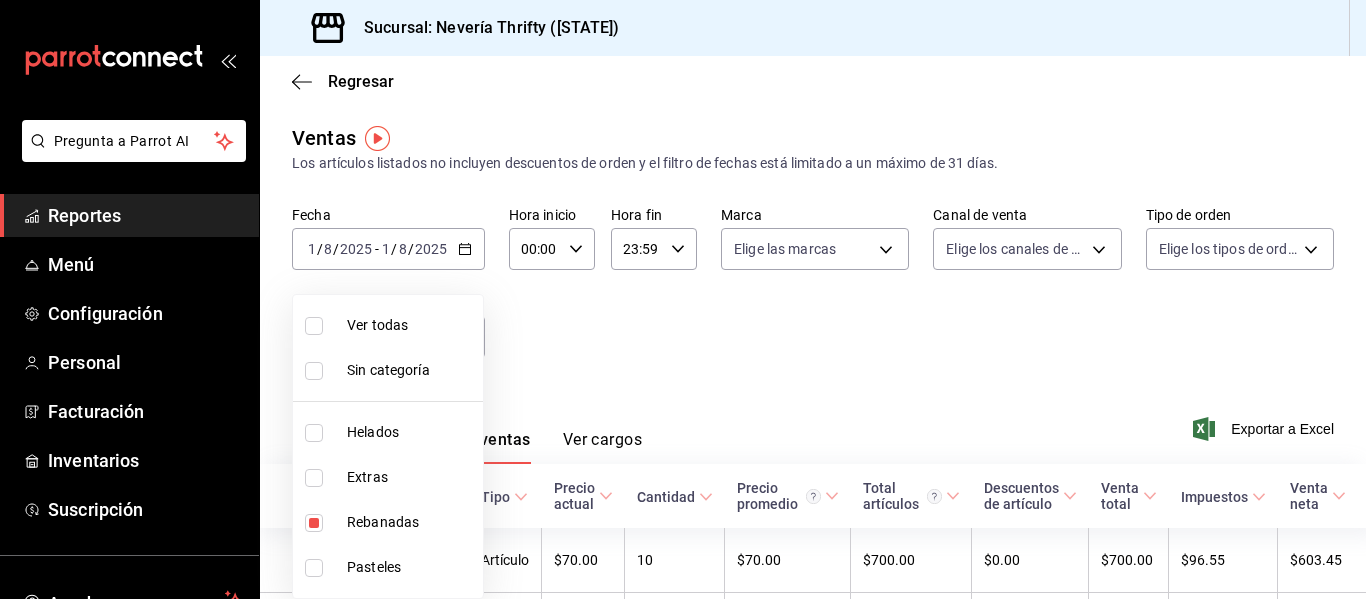 click at bounding box center (314, 523) 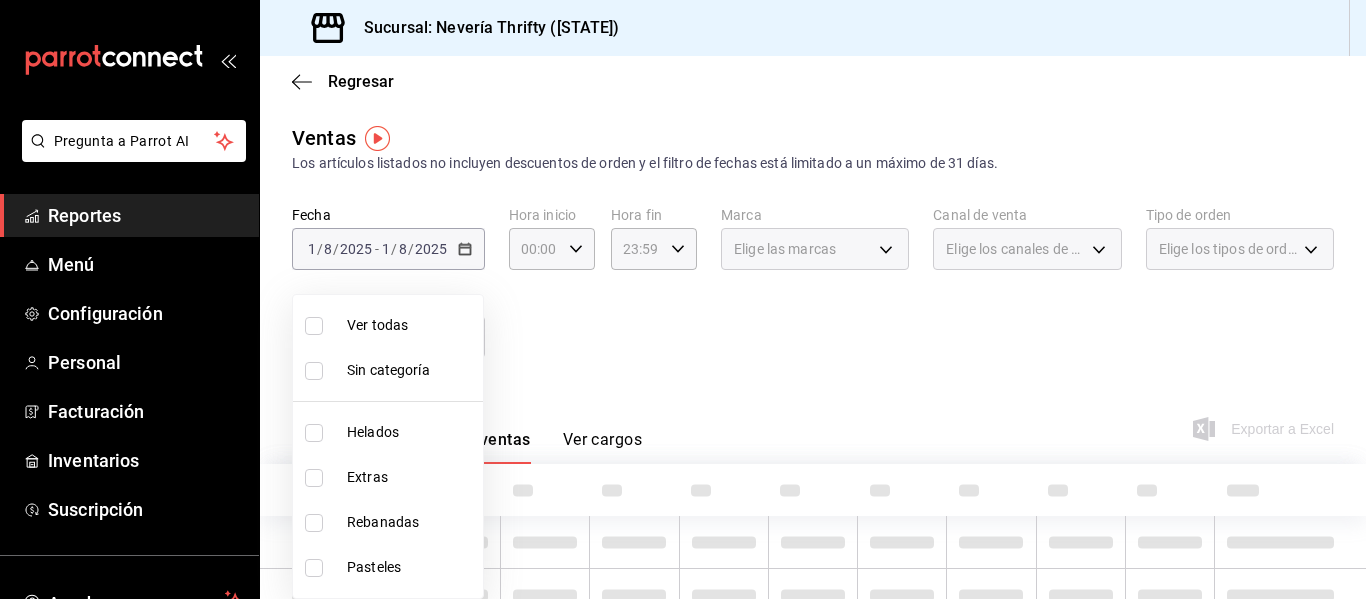 click at bounding box center [314, 433] 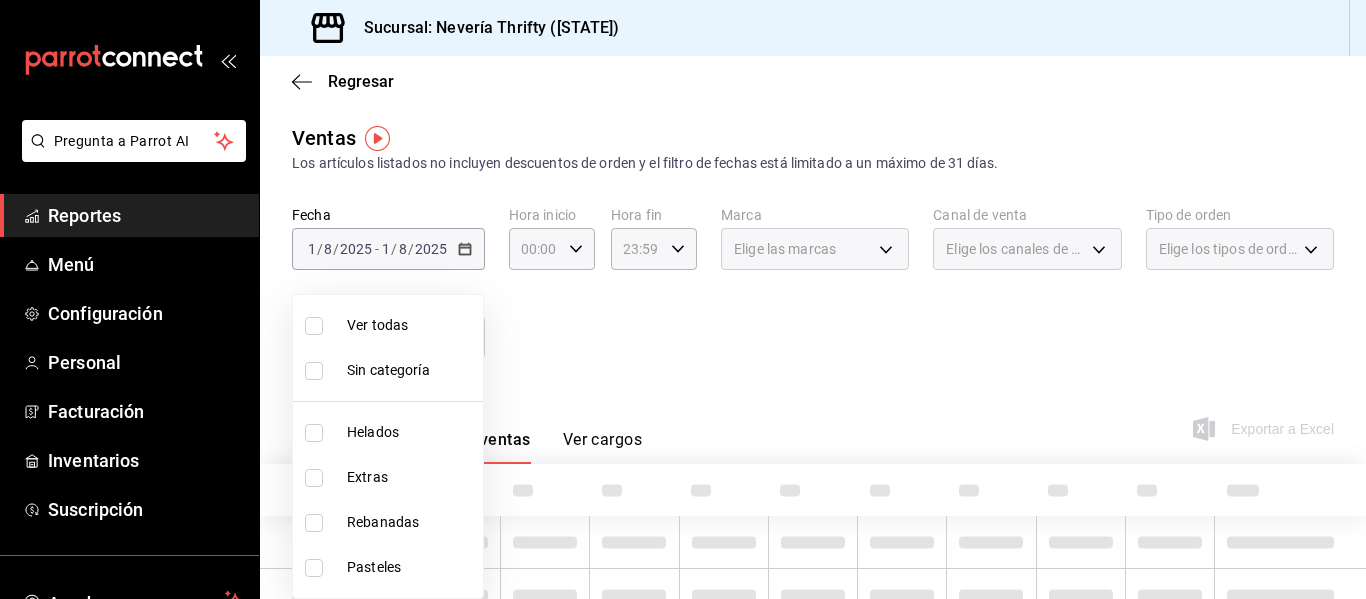 checkbox on "true" 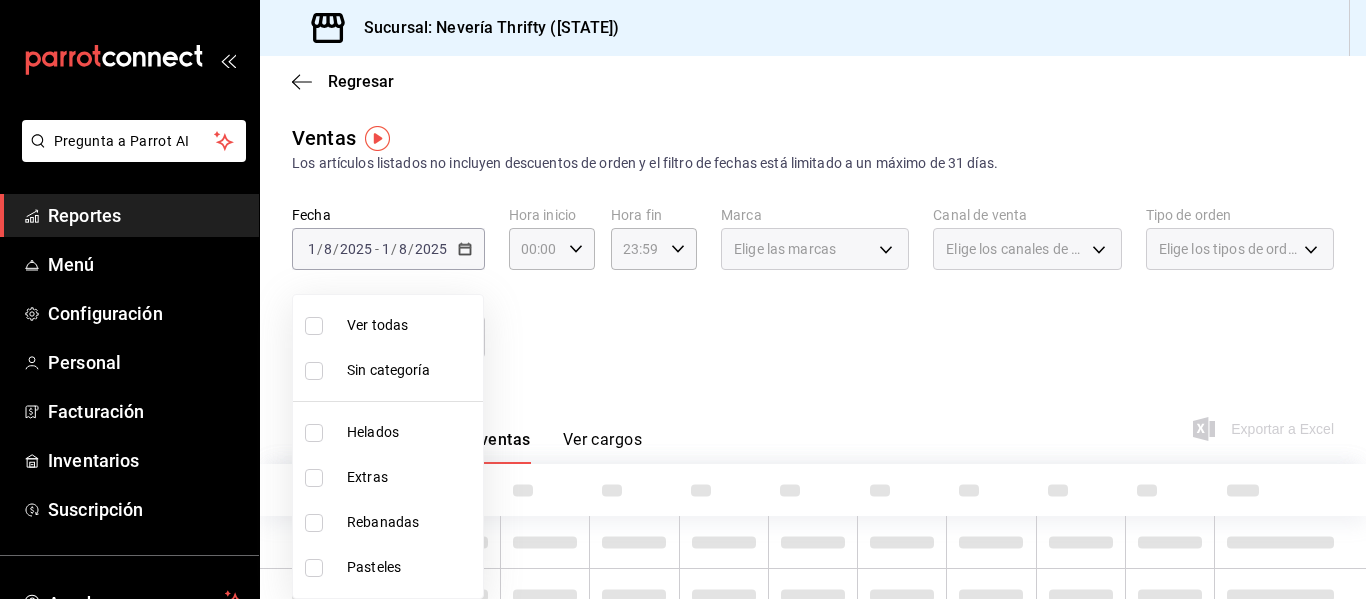 type on "b705a4a3-0c02-4aaa-bced-1ae138585fd0" 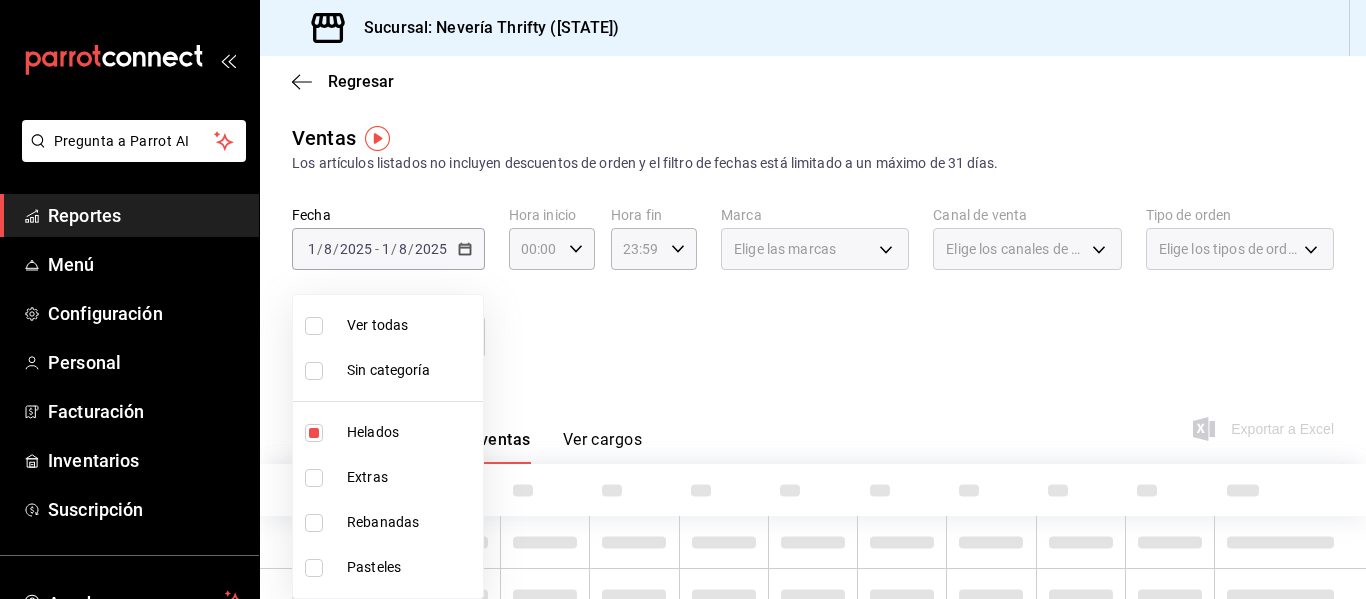 click at bounding box center [683, 299] 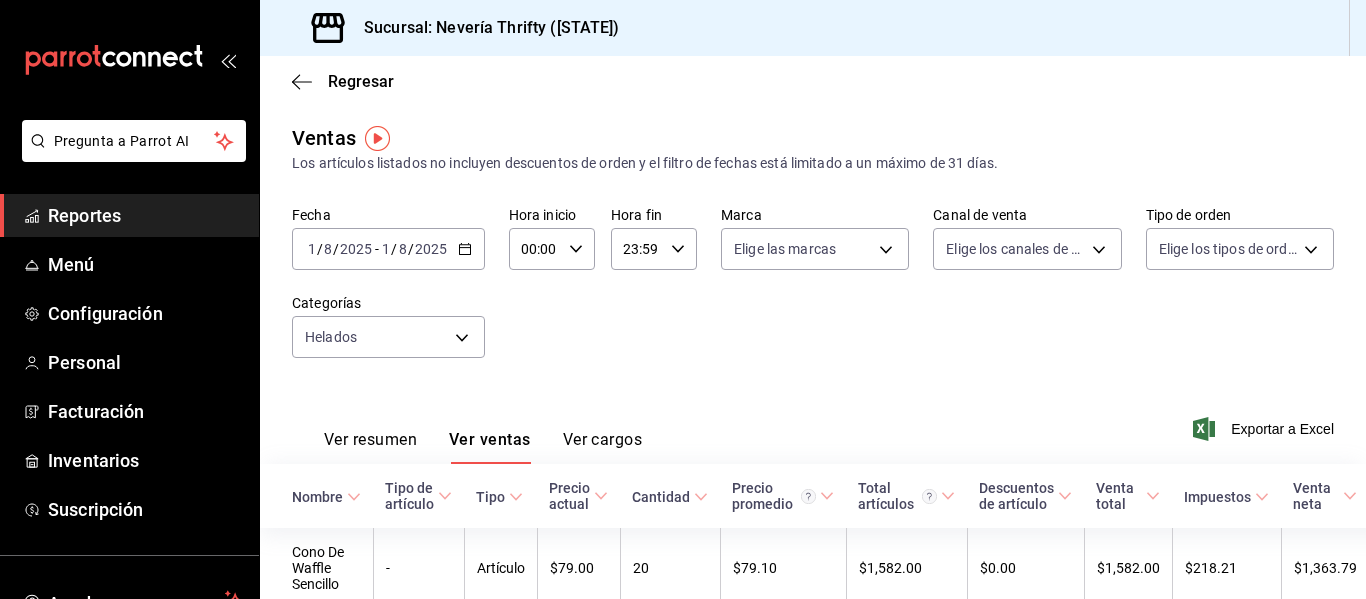 click 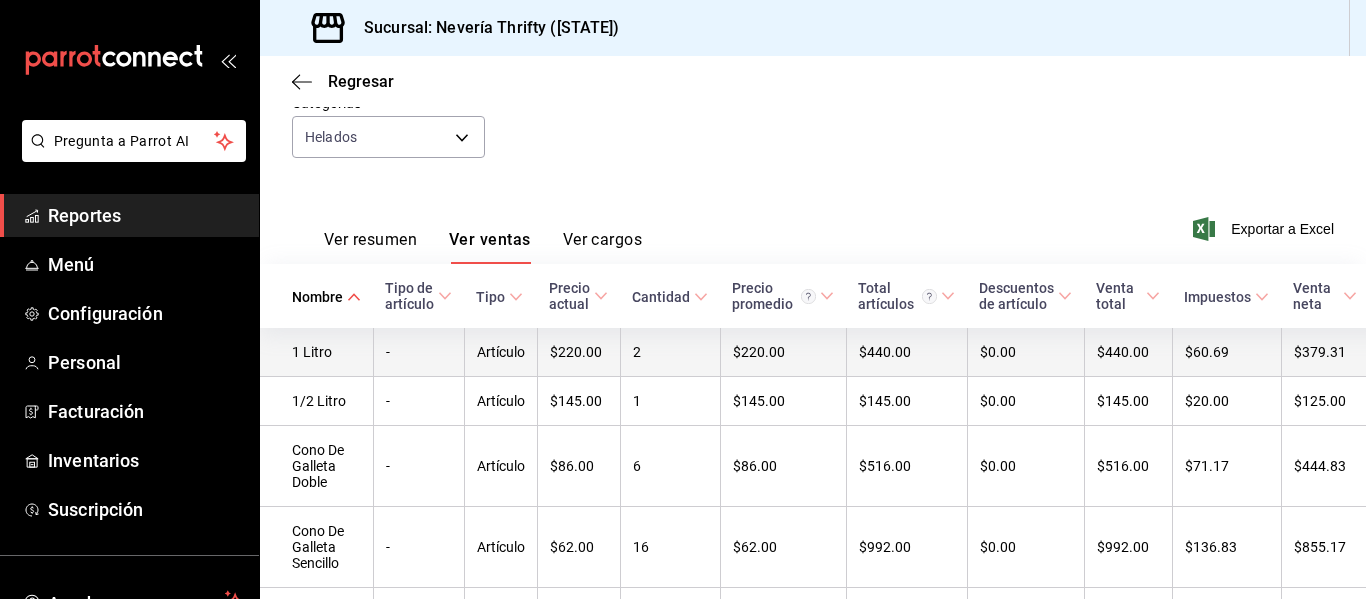 scroll, scrollTop: 300, scrollLeft: 0, axis: vertical 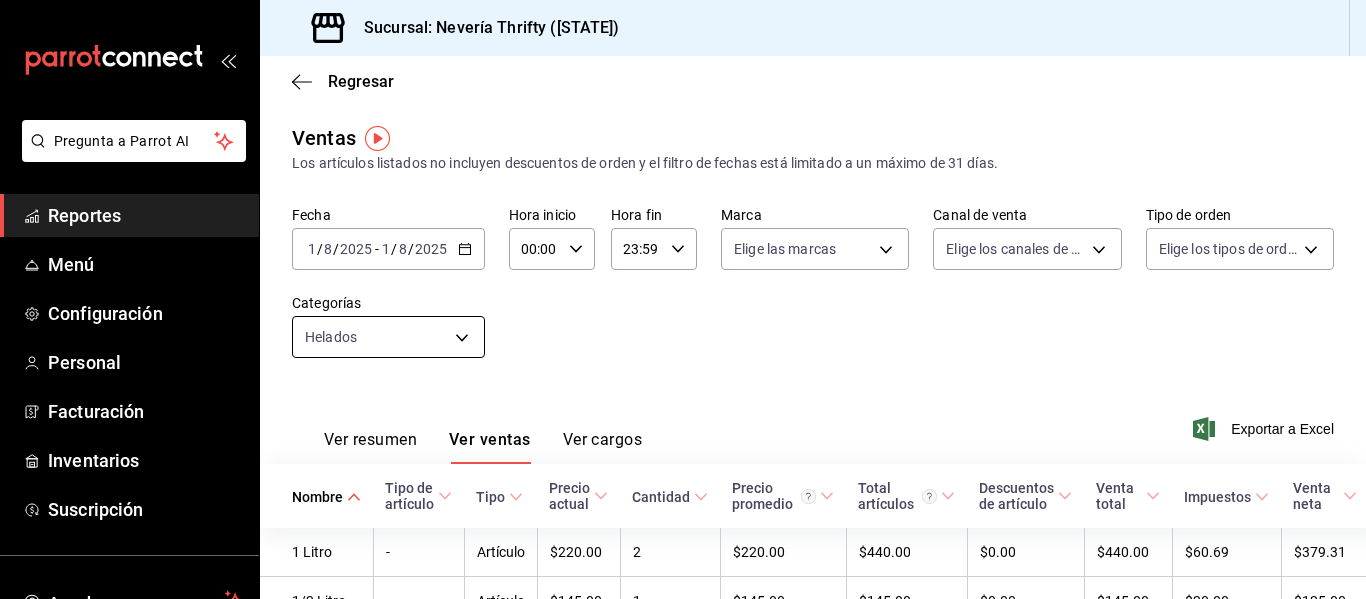 click on "Pregunta a Parrot AI Reportes   Menú   Configuración   Personal   Facturación   Inventarios   Suscripción   Ayuda Recomienda Parrot   [FIRST] [LAST]   Sugerir nueva función   Sucursal: Nevería Thrifty (BCS) Regresar Ventas Los artículos listados no incluyen descuentos de orden y el filtro de fechas está limitado a un máximo de 31 días. Fecha [DATE] [DATE] - [DATE] [DATE] Hora inicio [TIME] Hora inicio Hora fin [TIME] Hora fin Marca Elige las marcas Canal de venta Elige los canales de venta Tipo de orden Elige los tipos de orden Categorías Helados [UUID] Ver resumen Ver ventas Ver cargos Exportar a Excel Nombre Tipo de artículo Tipo Precio actual Cantidad Precio promedio   Total artículos   Descuentos de artículo Venta total Impuestos Venta neta 1 Litro - Artículo $[PRICE] [NUMBER] $[PRICE] $[PRICE] $[PRICE] $[PRICE] $[PRICE] 1/2 Litro - Artículo $[PRICE] [NUMBER] $[PRICE] $[PRICE] $[PRICE] $[PRICE] $[PRICE] Cono De Galleta Doble - Artículo $[PRICE] [NUMBER] -" at bounding box center (683, 299) 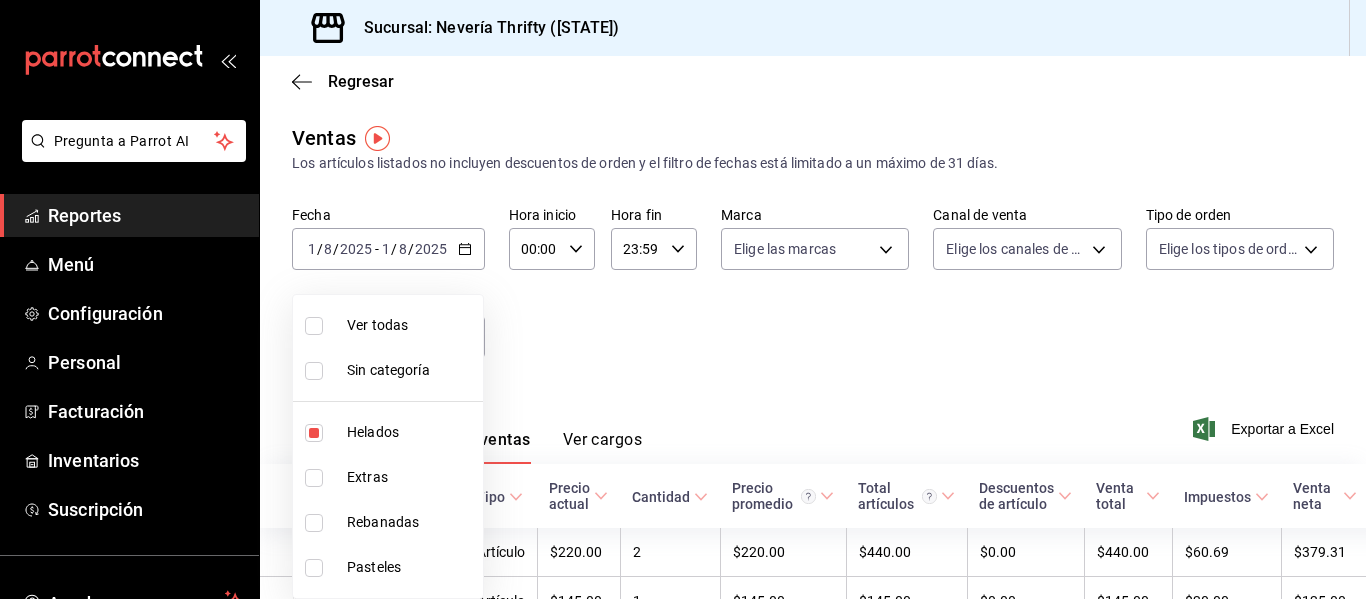 click at bounding box center (314, 433) 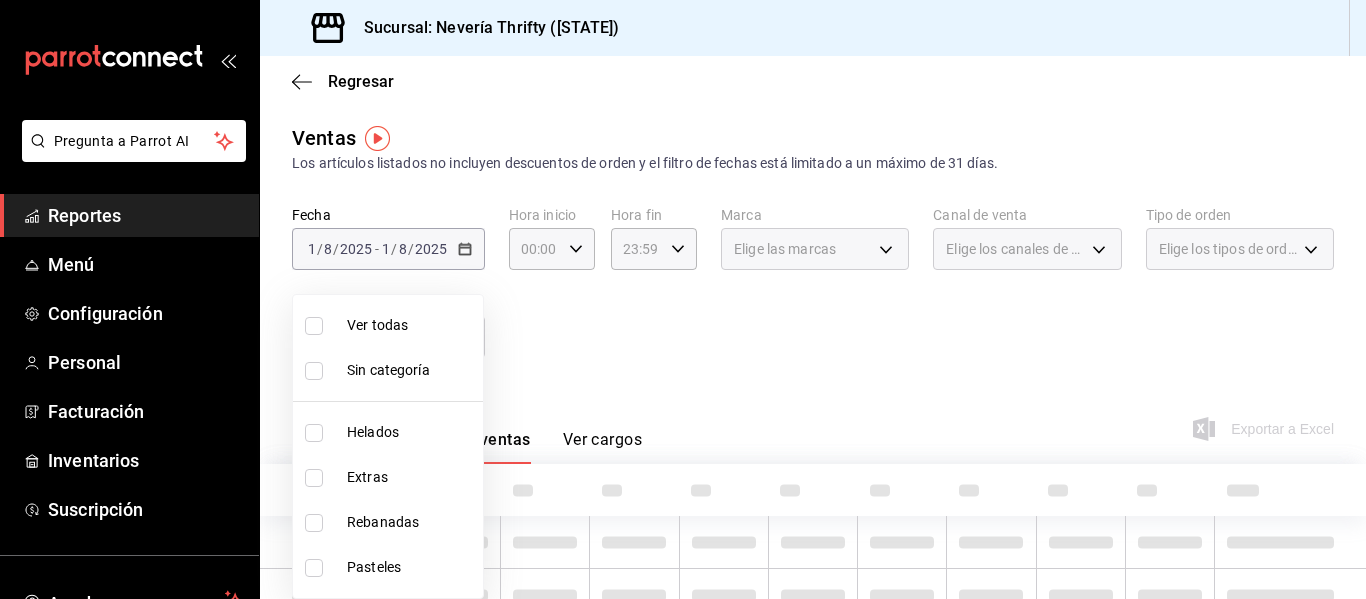 click at bounding box center (314, 478) 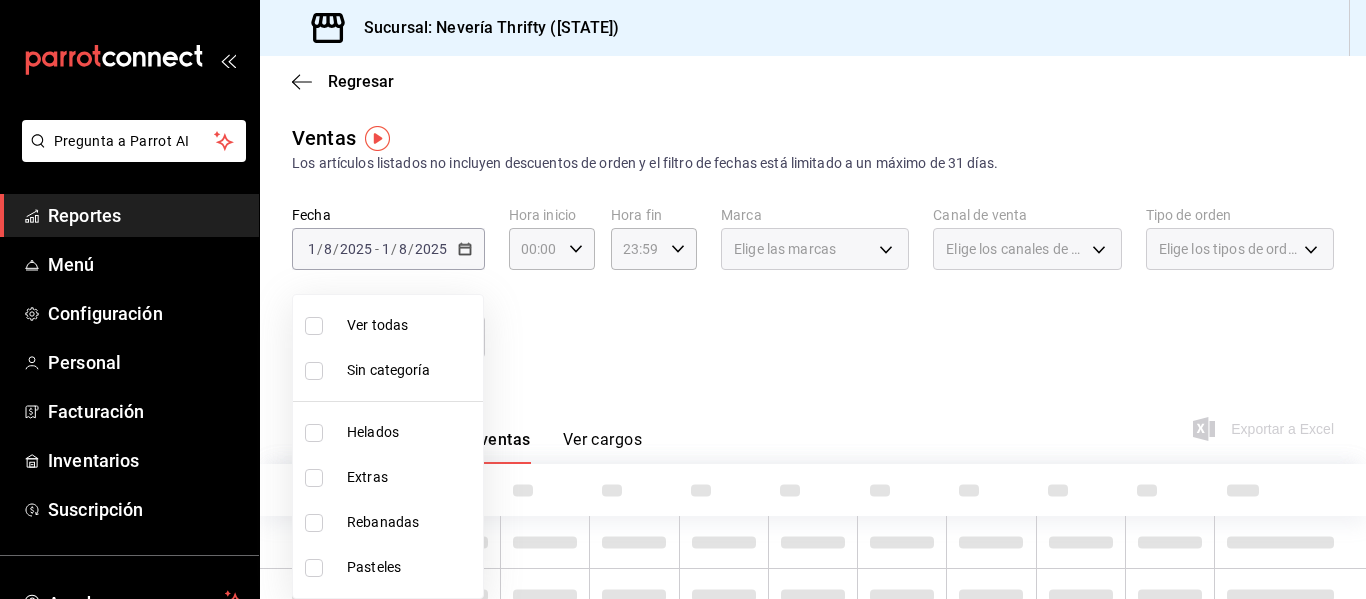 type on "2666ef43-693a-433d-8eb1-15fa94dd9228" 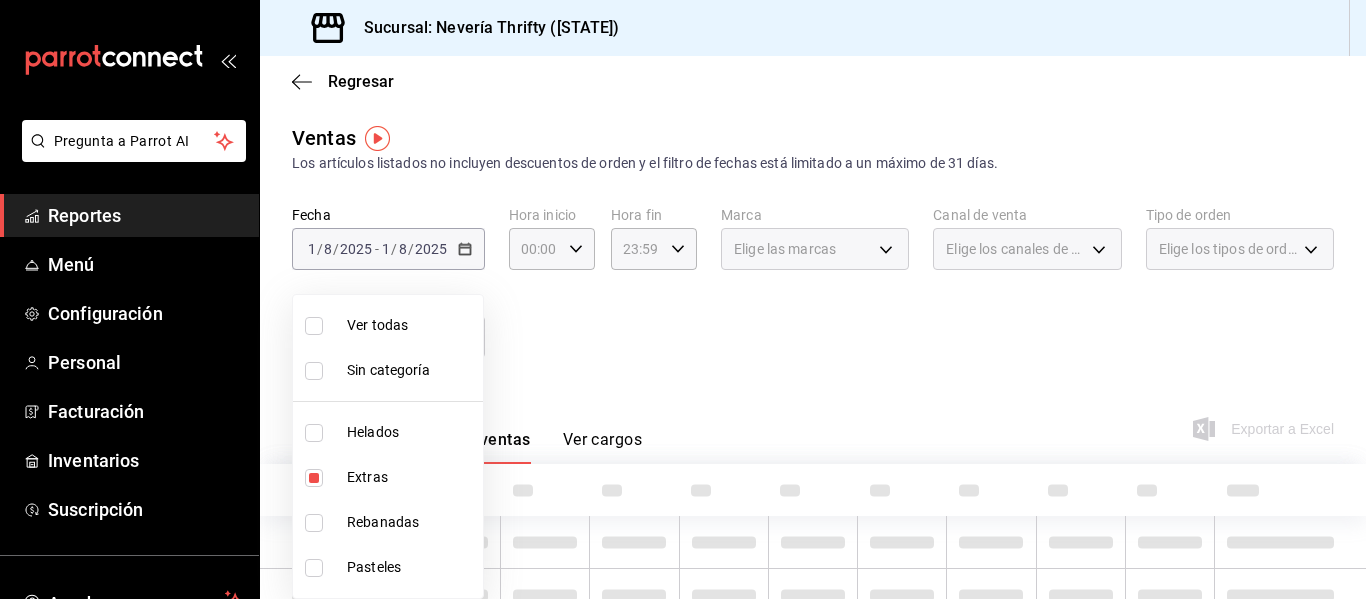 click at bounding box center [683, 299] 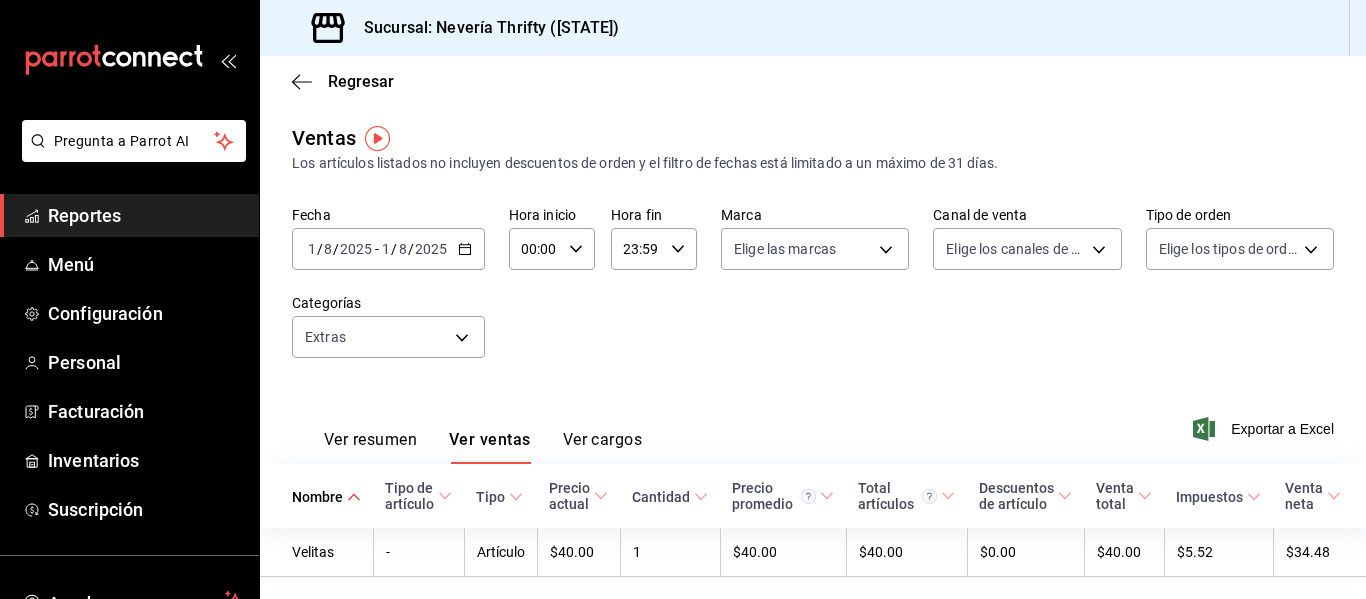click 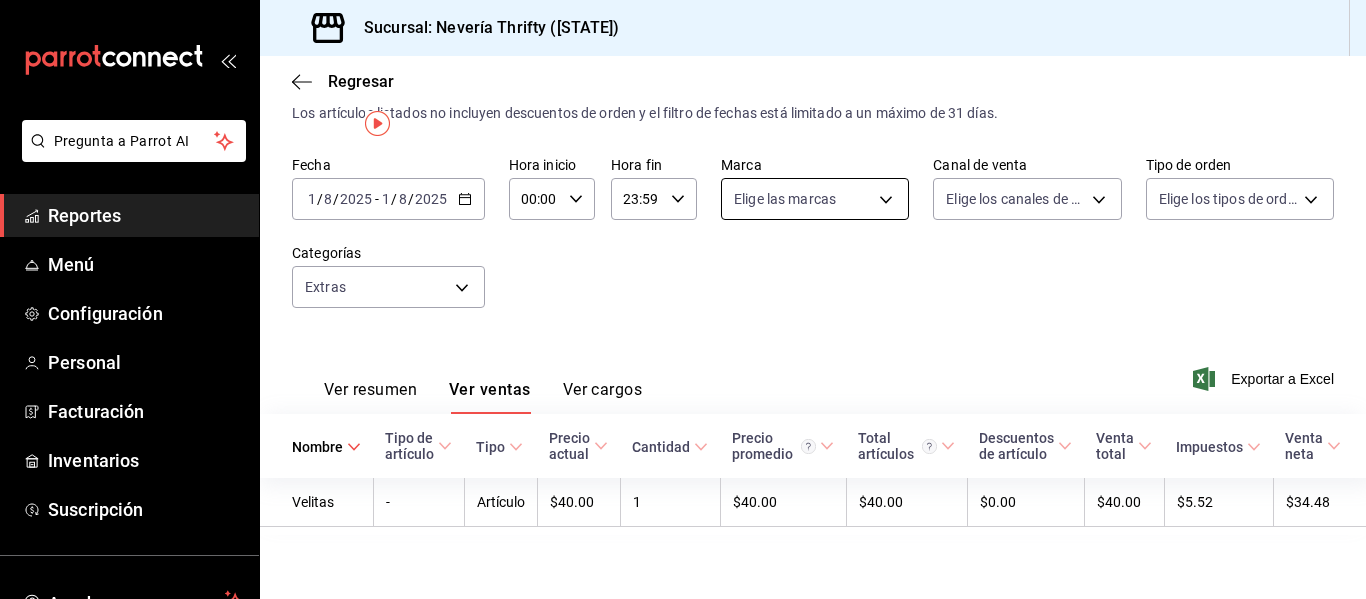 scroll, scrollTop: 0, scrollLeft: 0, axis: both 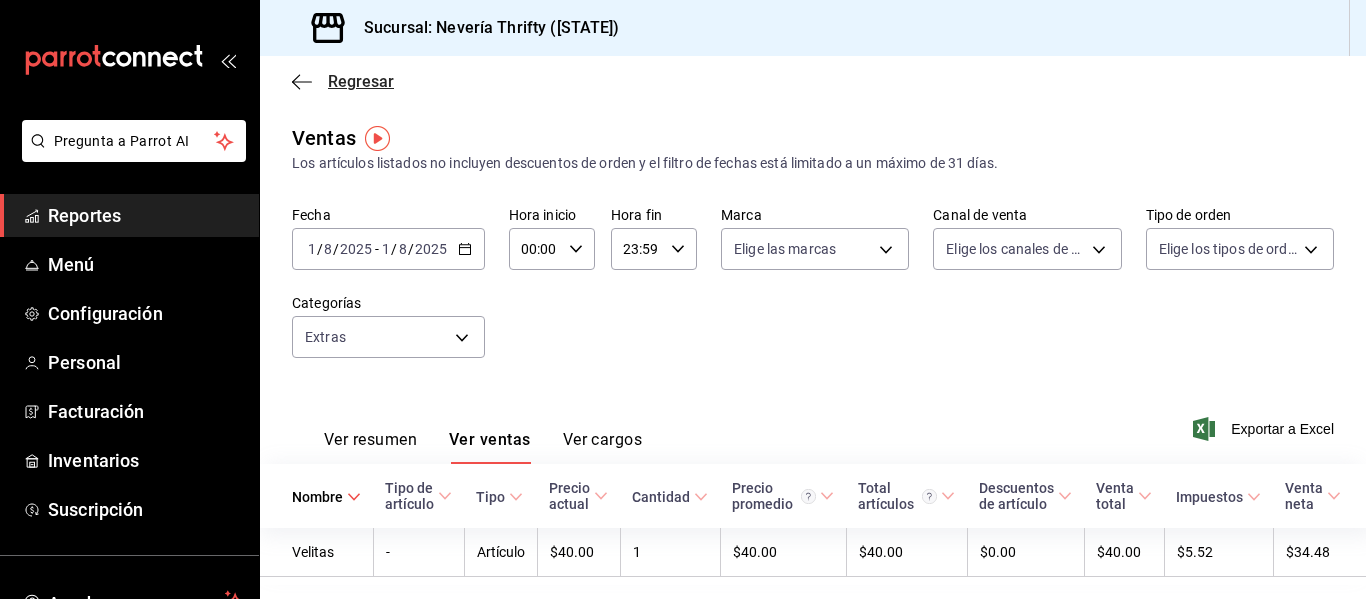 click on "Regresar" at bounding box center [361, 81] 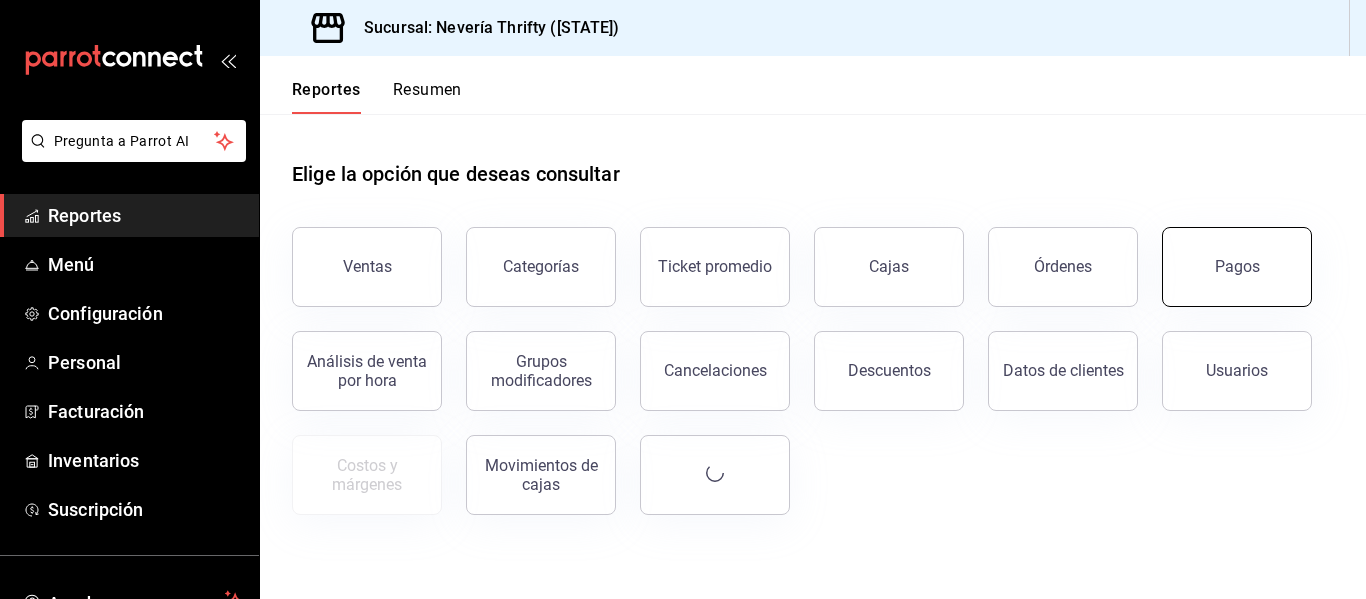 click on "Pagos" at bounding box center [1237, 266] 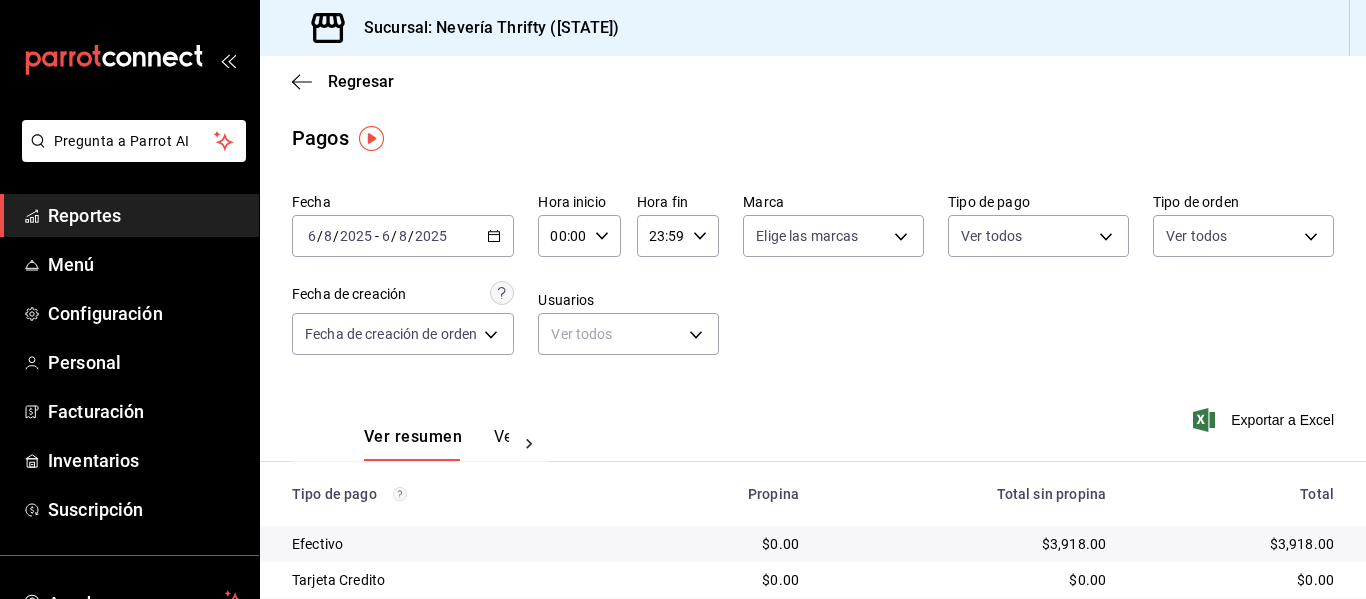 click 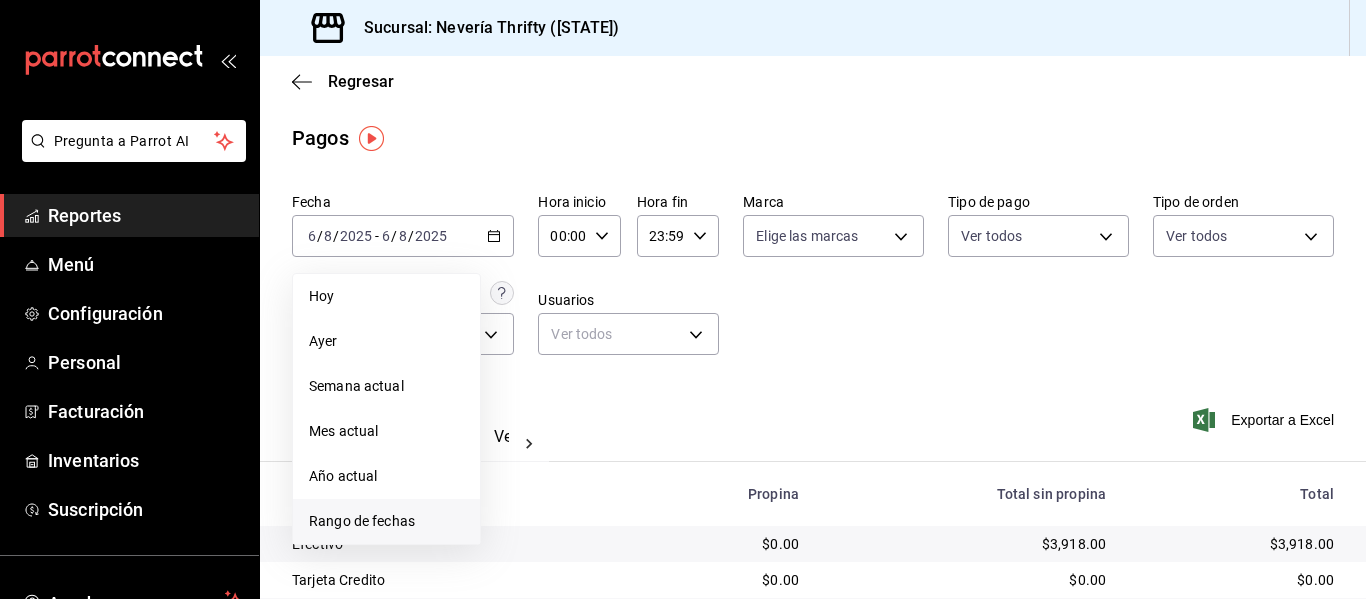click on "Rango de fechas" at bounding box center (386, 521) 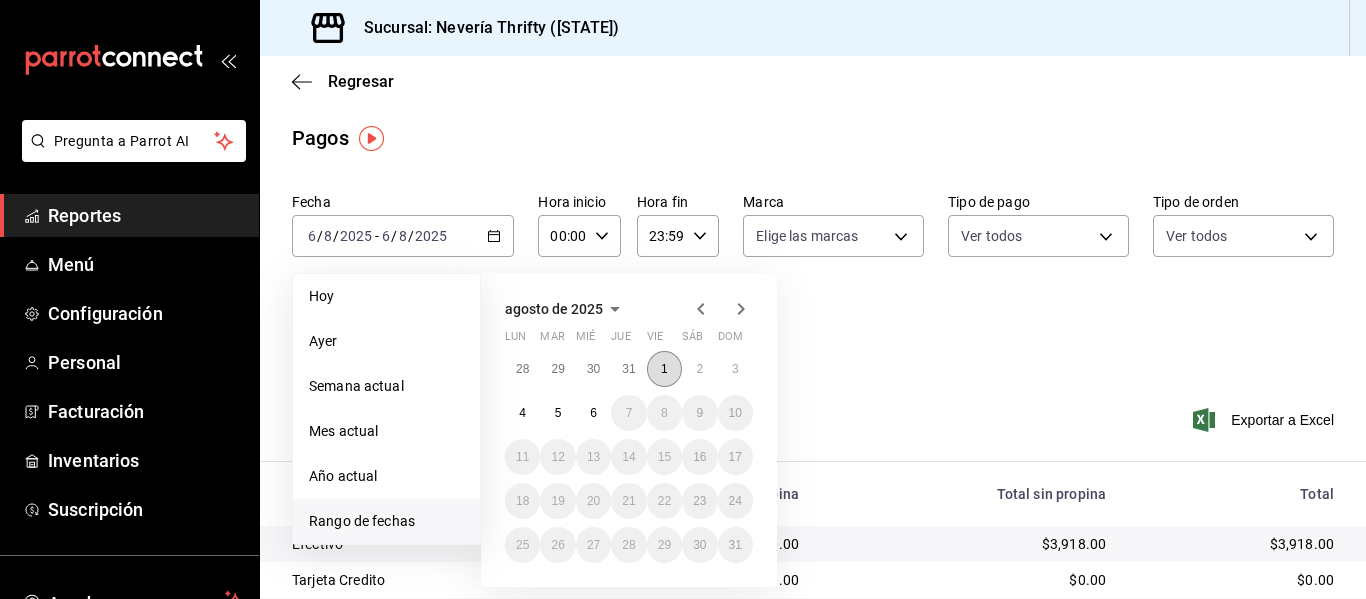click on "1" at bounding box center [664, 369] 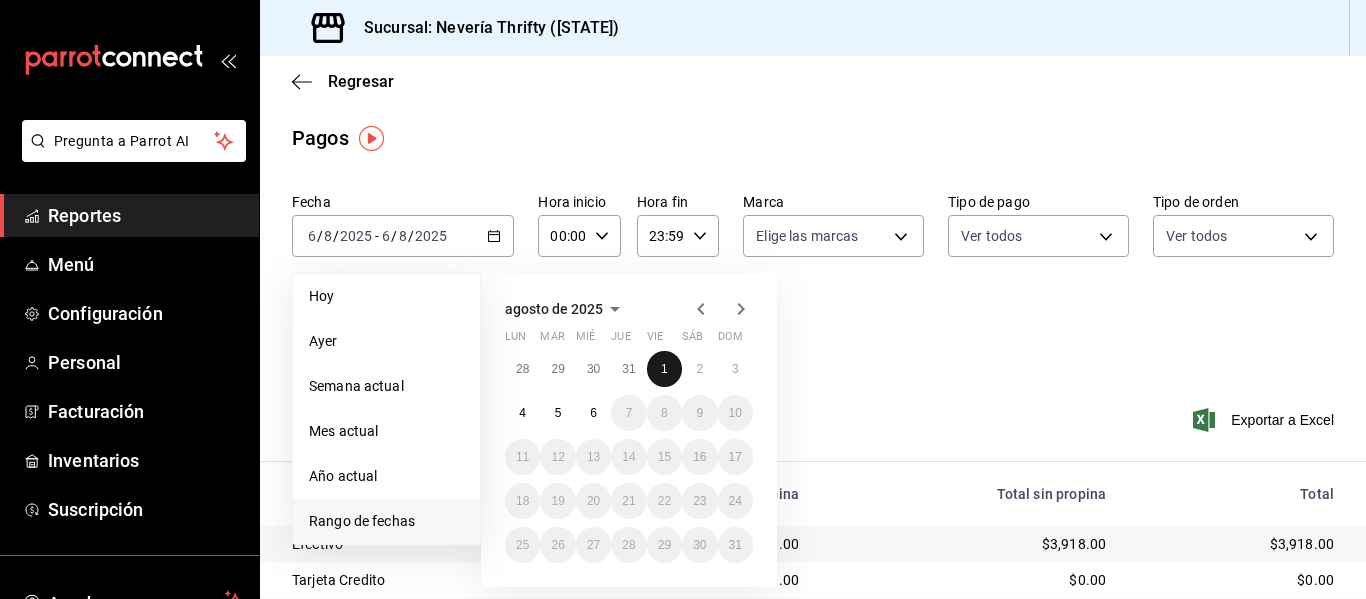 click on "1" at bounding box center [664, 369] 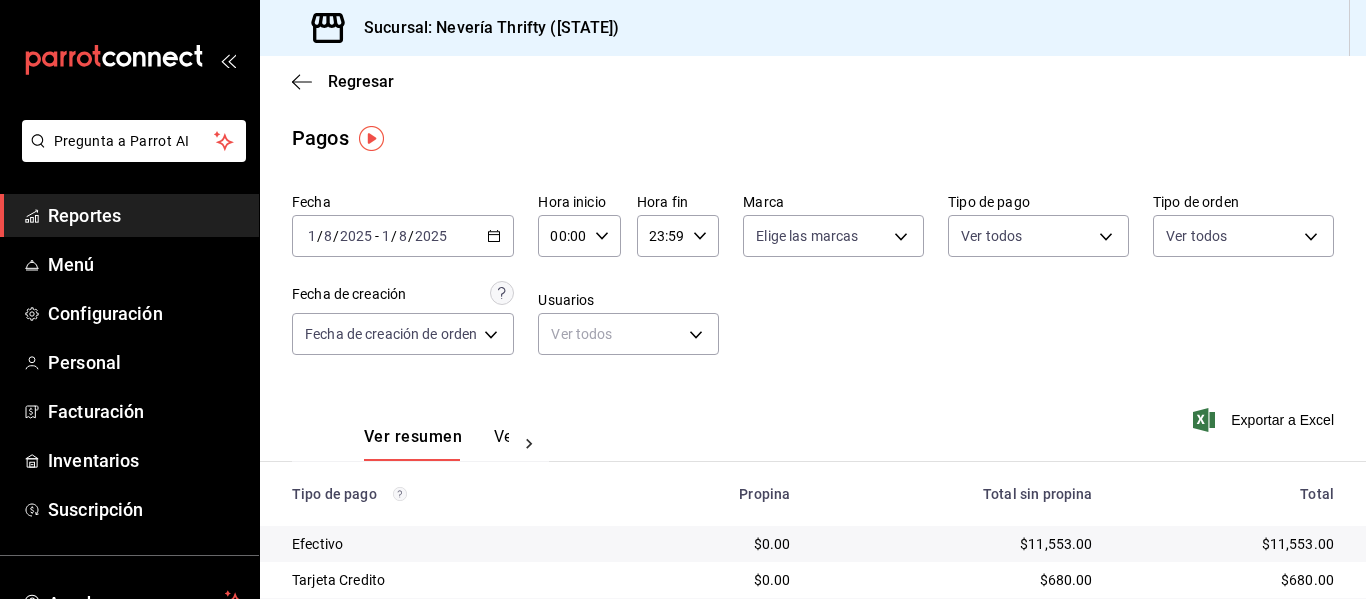 click on "Fecha 2025-08-01 1 / 8 / 2025 - 2025-08-01 1 / 8 / 2025 Hora inicio 00:00 Hora inicio Hora fin 23:59 Hora fin Marca Elige las marcas Tipo de pago Ver todos Tipo de orden Ver todos Fecha de creación   Fecha de creación de orden ORDER Usuarios Ver todos null" at bounding box center [813, 282] 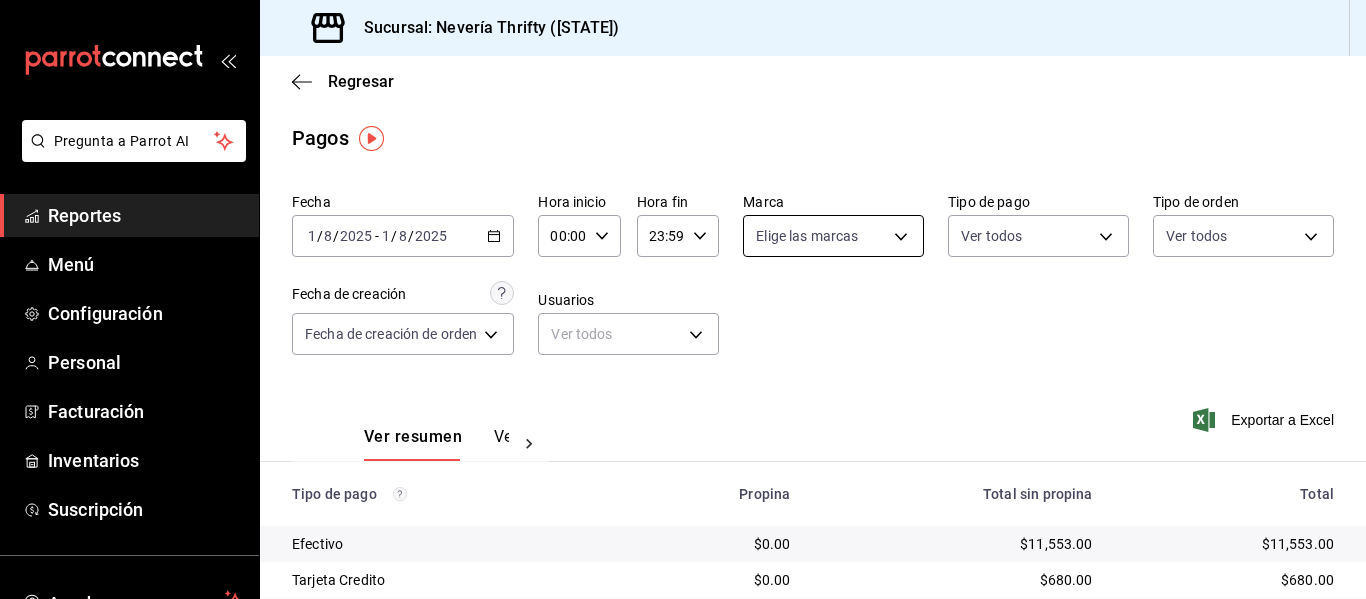 click on "Pregunta a Parrot AI Reportes   Menú   Configuración   Personal   Facturación   Inventarios   Suscripción   Ayuda Recomienda Parrot   [FIRST] [LAST]   Sugerir nueva función   Sucursal: Nevería Thrifty ([STATE]) Regresar Pagos Fecha [DATE] [DATE] - [DATE] [DATE] Hora inicio 00:00 Hora inicio Hora fin 23:59 Hora fin Marca Elige las marcas Tipo de pago Ver todos Tipo de orden Ver todos Fecha de creación   Fecha de creación de orden ORDER Usuarios Ver todos null Ver resumen Ver pagos Exportar a Excel Tipo de pago   Propina Total sin propina Total Efectivo $0.00 $11,553.00 $11,553.00 Tarjeta Credito $0.00 $680.00 $680.00 Tarjeta Debito $0.00 $875.00 $875.00 Cuentas por Cobrar $0.00 $0.00 $0.00 Pasteles Especiales $0.00 $0.00 $0.00 Pay $0.00 $748.00 $748.00 Total $0.00 $13,856.00 $13,856.00 GANA 1 MES GRATIS EN TU SUSCRIPCIÓN AQUÍ Ver video tutorial Ir a video Pregunta a Parrot AI Reportes   Menú   Configuración   Personal   Facturación   Inventarios   Ayuda" at bounding box center (683, 299) 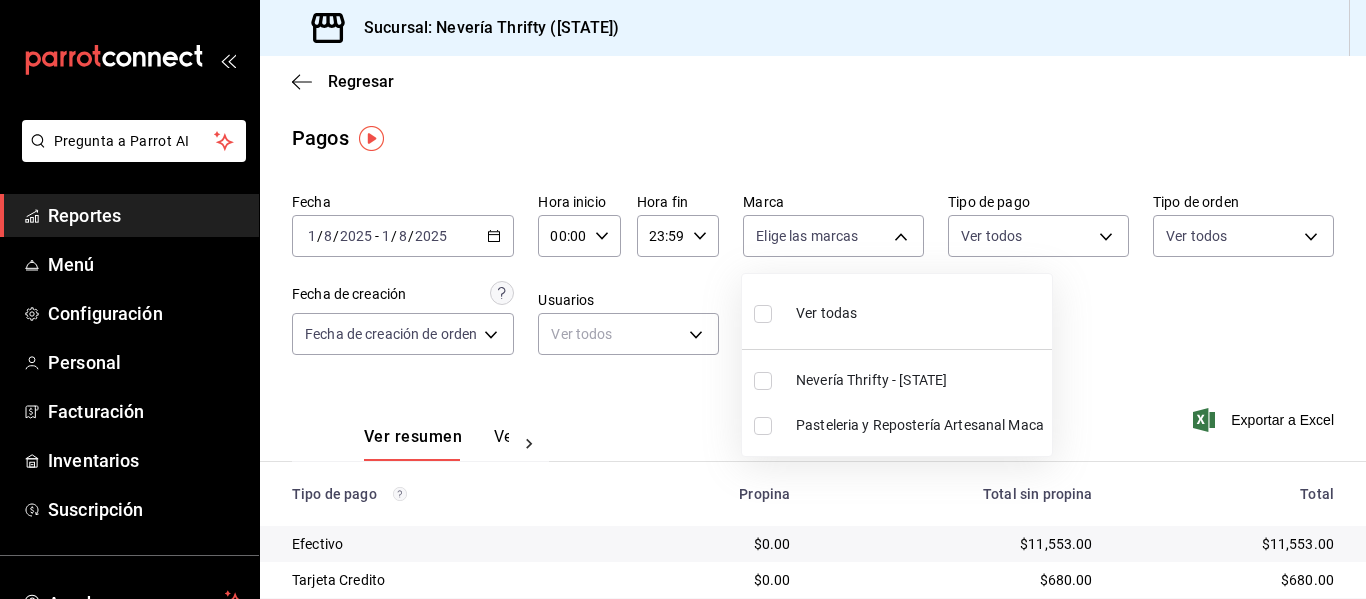 click at bounding box center (763, 381) 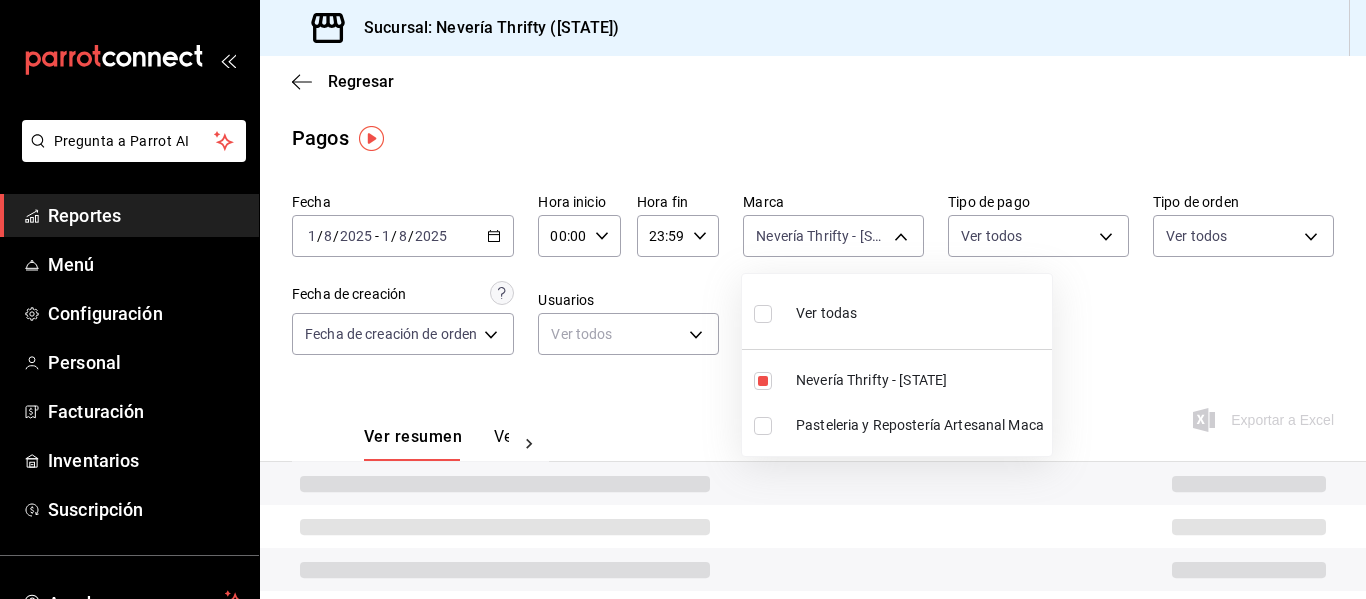 click at bounding box center [683, 299] 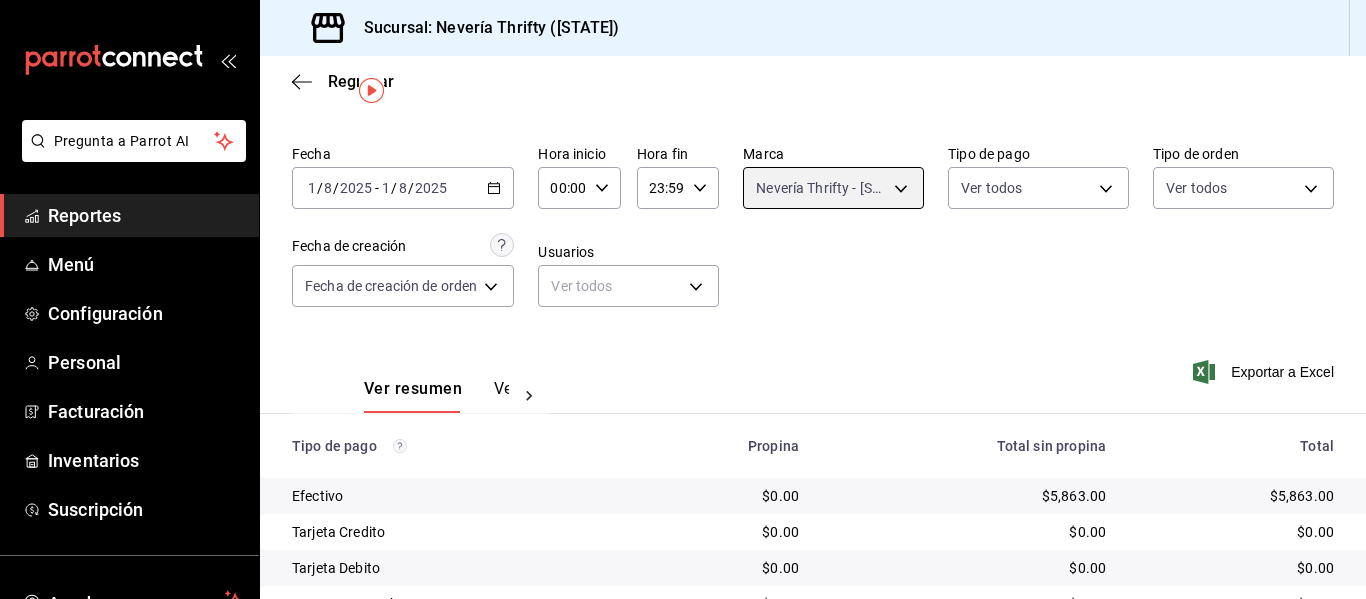 scroll, scrollTop: 0, scrollLeft: 0, axis: both 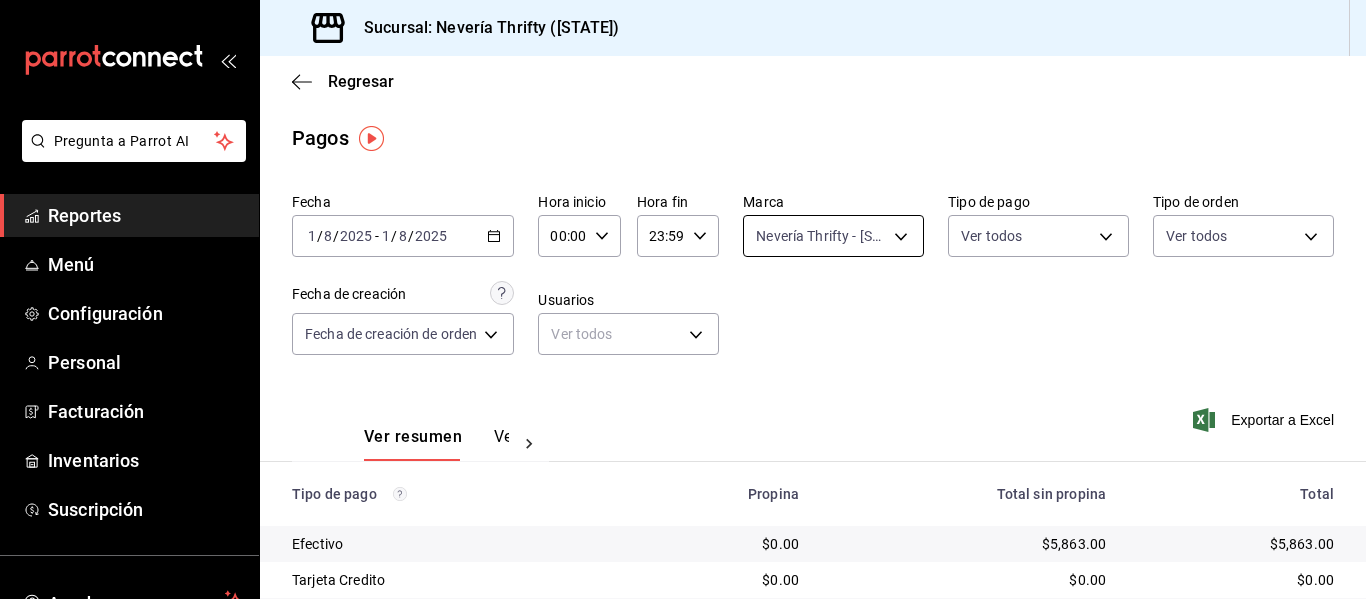 click on "Pregunta a Parrot AI Reportes   Menú   Configuración   Personal   Facturación   Inventarios   Suscripción   Ayuda Recomienda Parrot   [FIRST] [LAST]   Sugerir nueva función   Sucursal: Nevería Thrifty ([STATE]) Regresar Pagos Fecha [DATE] [DATE] - [DATE] [DATE] Hora inicio 00:00 Hora inicio Hora fin 23:59 Hora fin Marca Nevería Thrifty - [STATE] aa6e5e5d-80ef-43b0-a4be-16b02e93aae9 Tipo de pago Ver todos Tipo de orden Ver todos Fecha de creación   Fecha de creación de orden ORDER Usuarios Ver todos null Ver resumen Ver pagos Exportar a Excel Tipo de pago   Propina Total sin propina Total Efectivo $0.00 $5,863.00 $5,863.00 Tarjeta Credito $0.00 $0.00 $0.00 Tarjeta Debito $0.00 $0.00 $0.00 Cuentas por Cobrar $0.00 $0.00 $0.00 Pasteles Especiales $0.00 $0.00 $0.00 Pay $0.00 $748.00 $748.00 Total $0.00 $6,611.00 $6,611.00 GANA 1 MES GRATIS EN TU SUSCRIPCIÓN AQUÍ Ver video tutorial Ir a video Pregunta a Parrot AI Reportes   Menú   Configuración   Personal   Facturación" at bounding box center [683, 299] 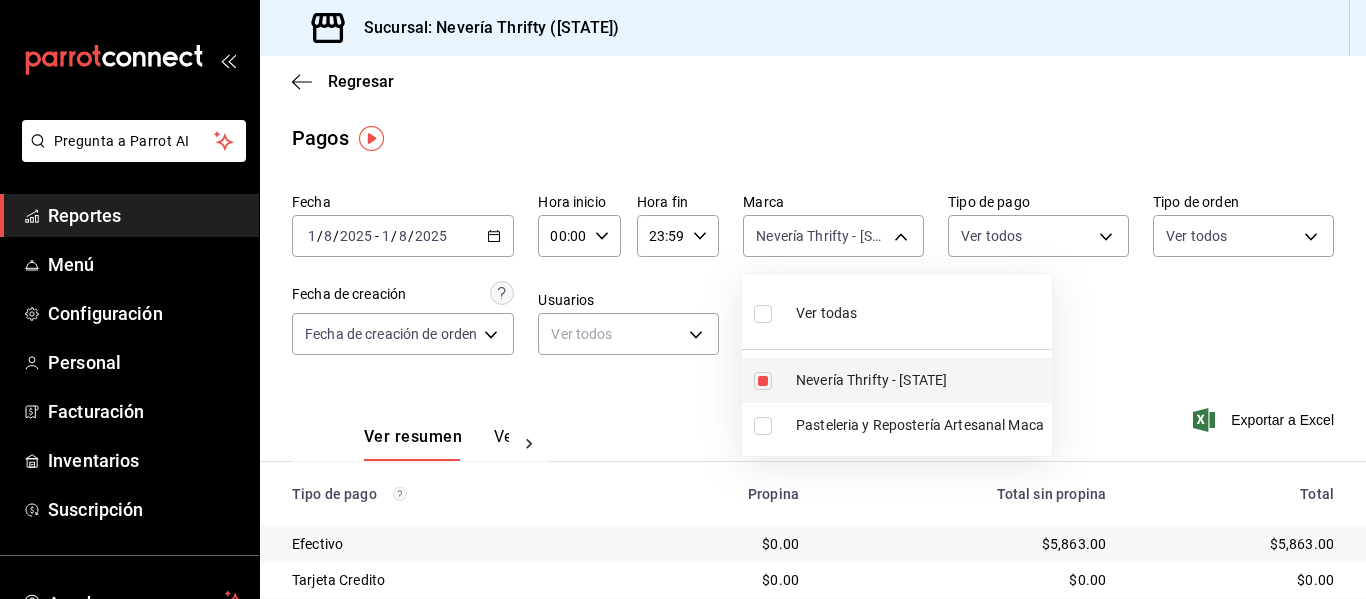 click at bounding box center (763, 381) 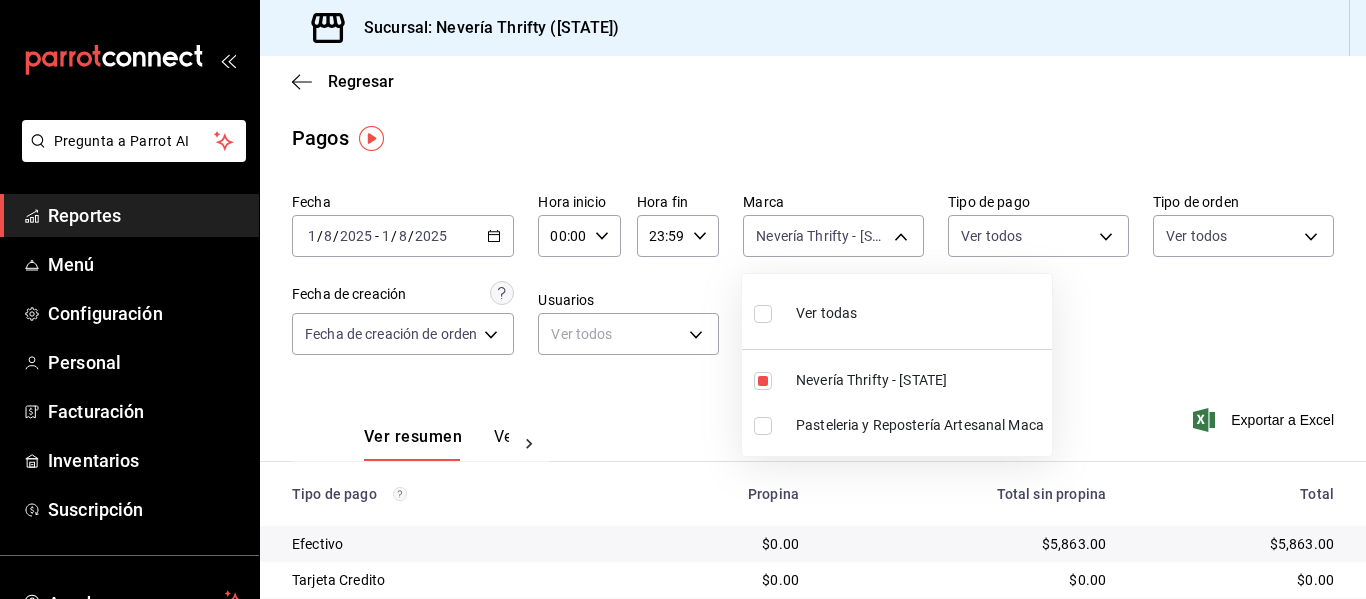 type 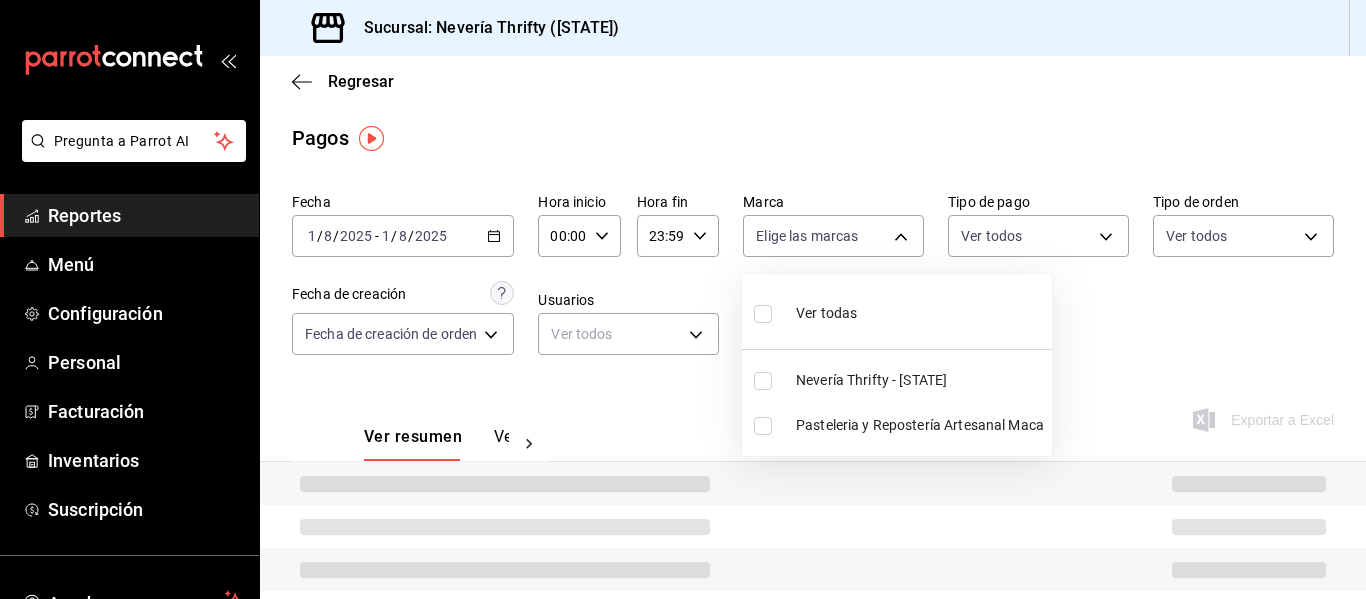 click at bounding box center [763, 426] 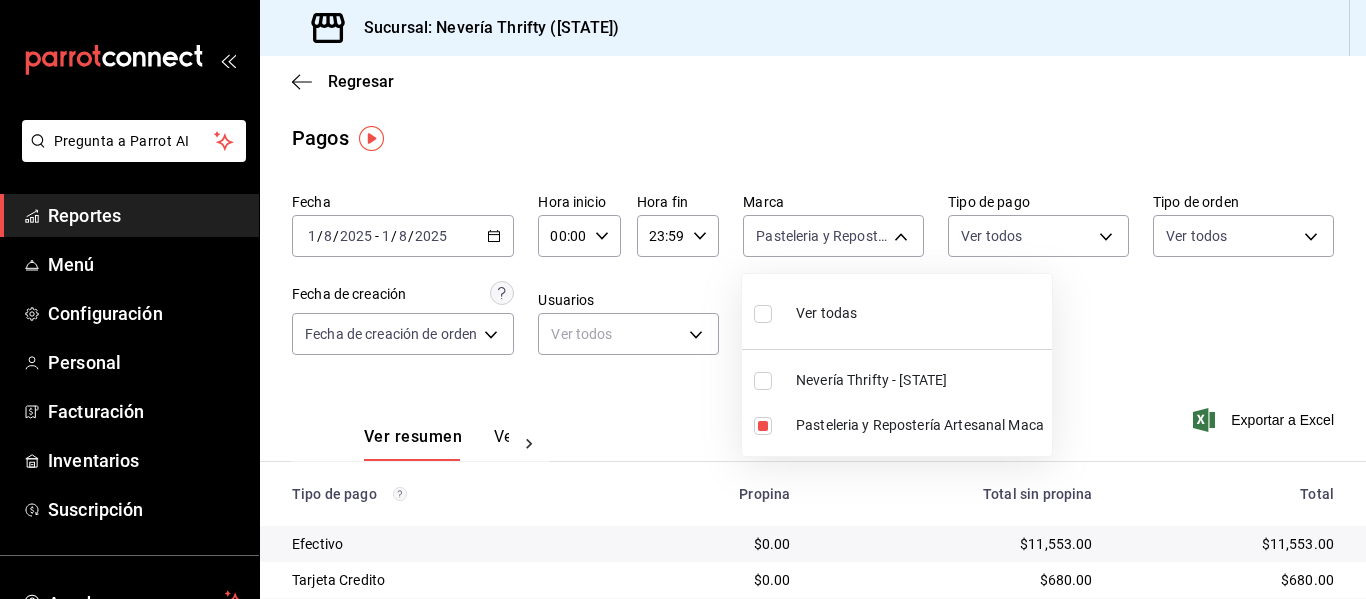 click at bounding box center (683, 299) 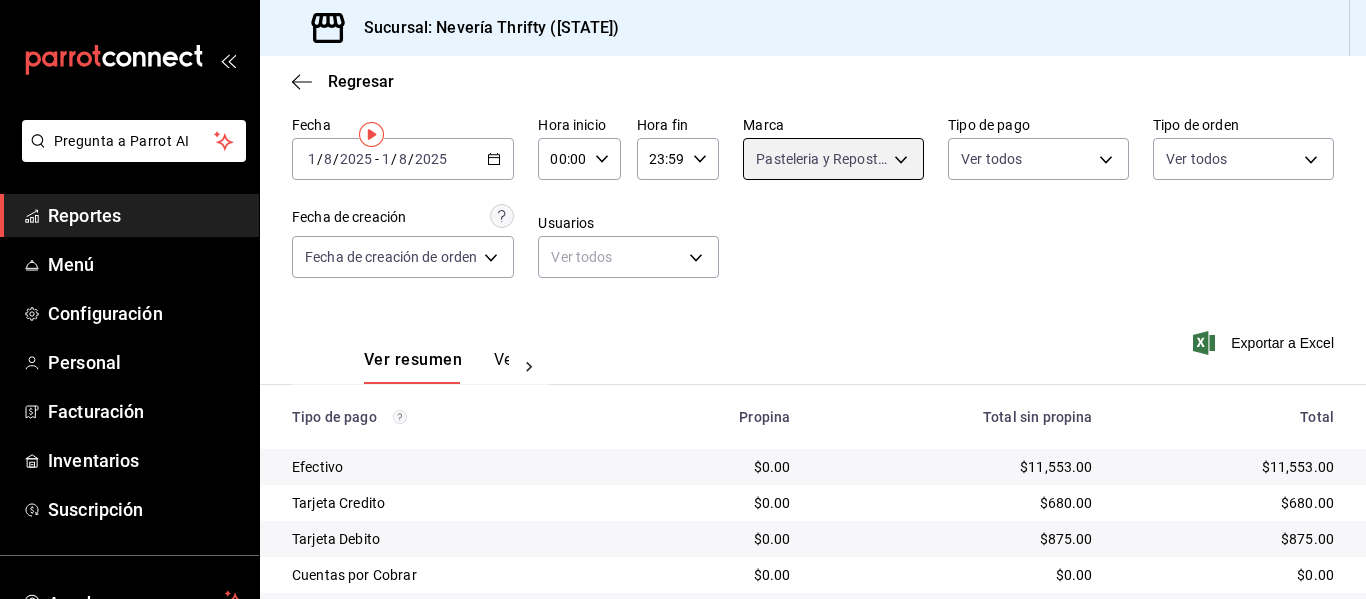 scroll, scrollTop: 0, scrollLeft: 0, axis: both 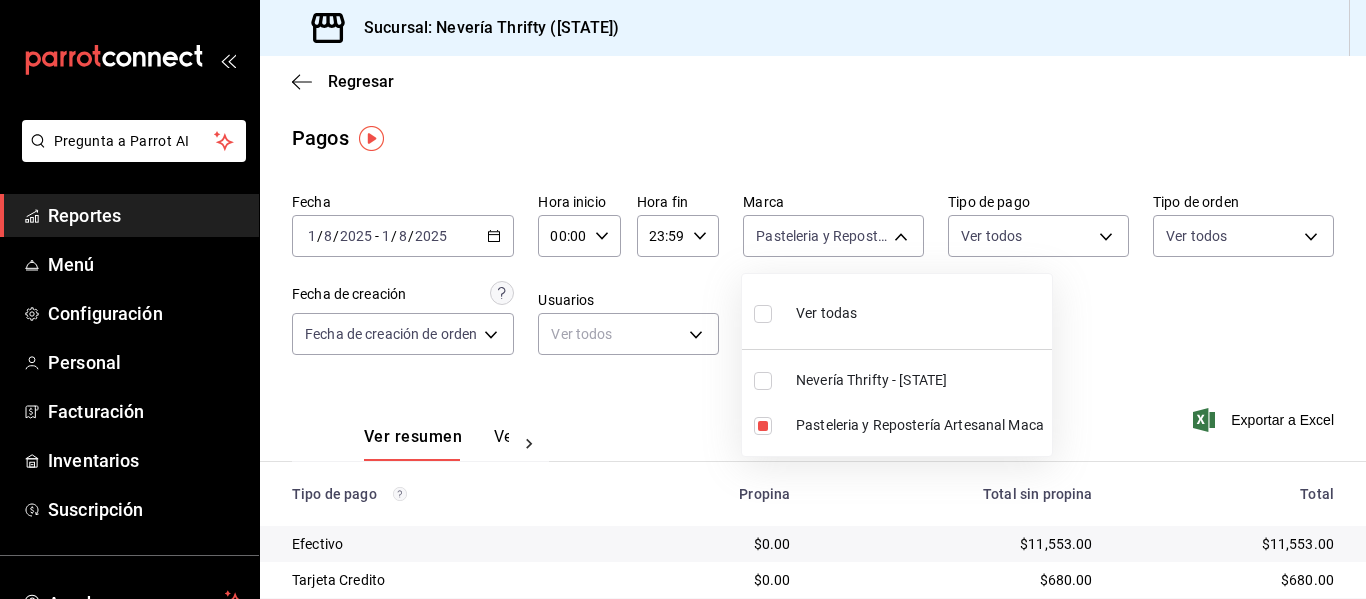 drag, startPoint x: 849, startPoint y: 235, endPoint x: 823, endPoint y: 317, distance: 86.023254 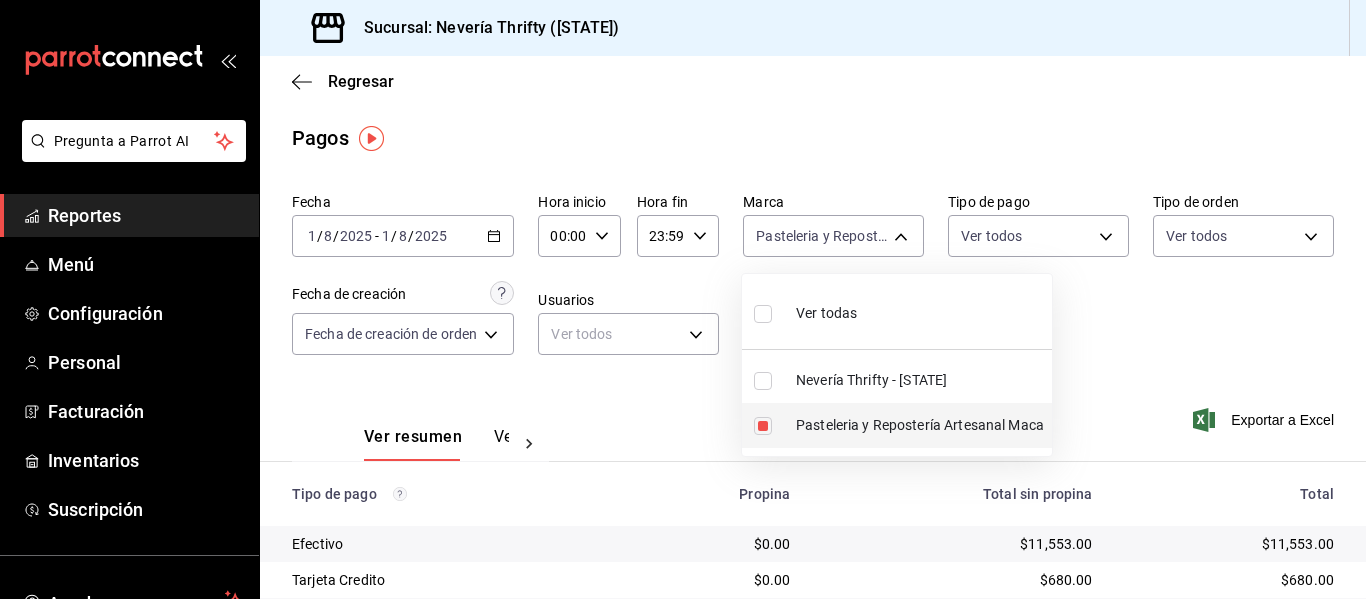 click at bounding box center (763, 426) 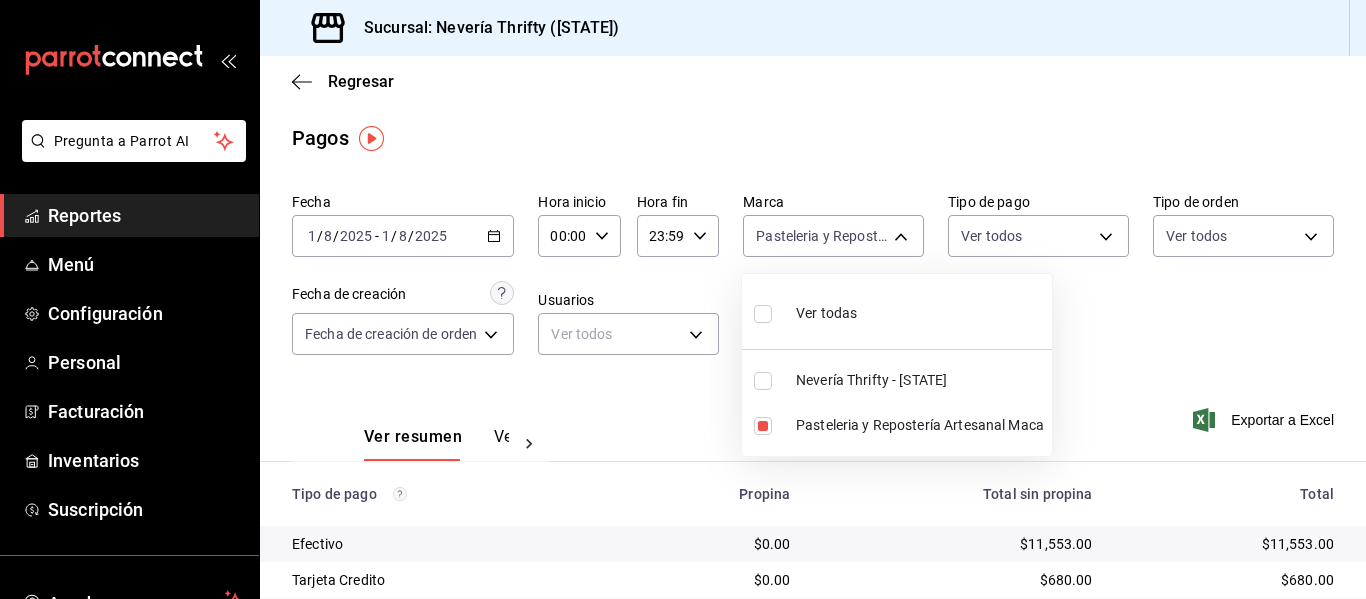 type 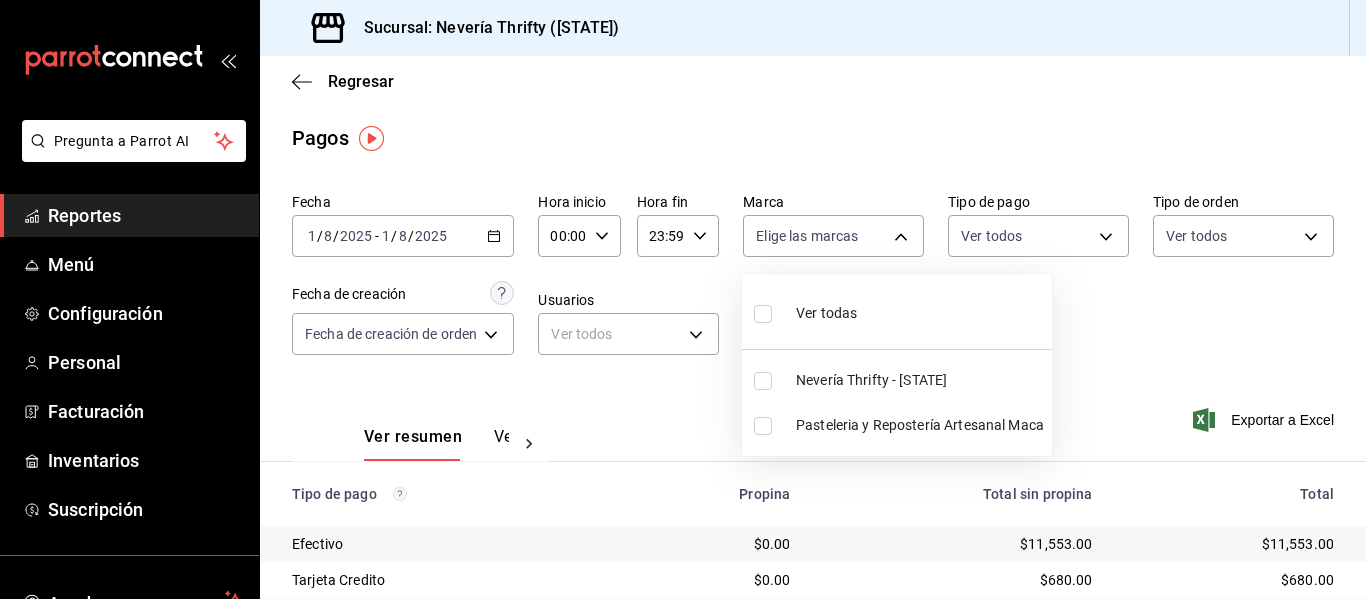 click at bounding box center [763, 426] 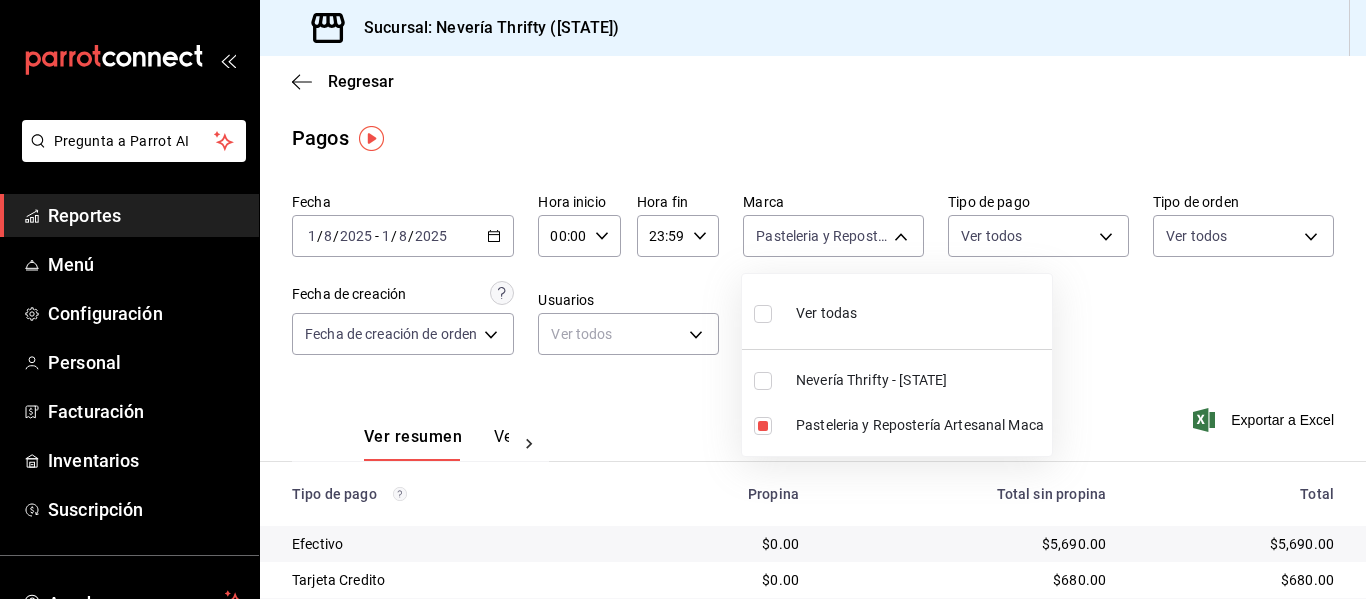 click at bounding box center [683, 299] 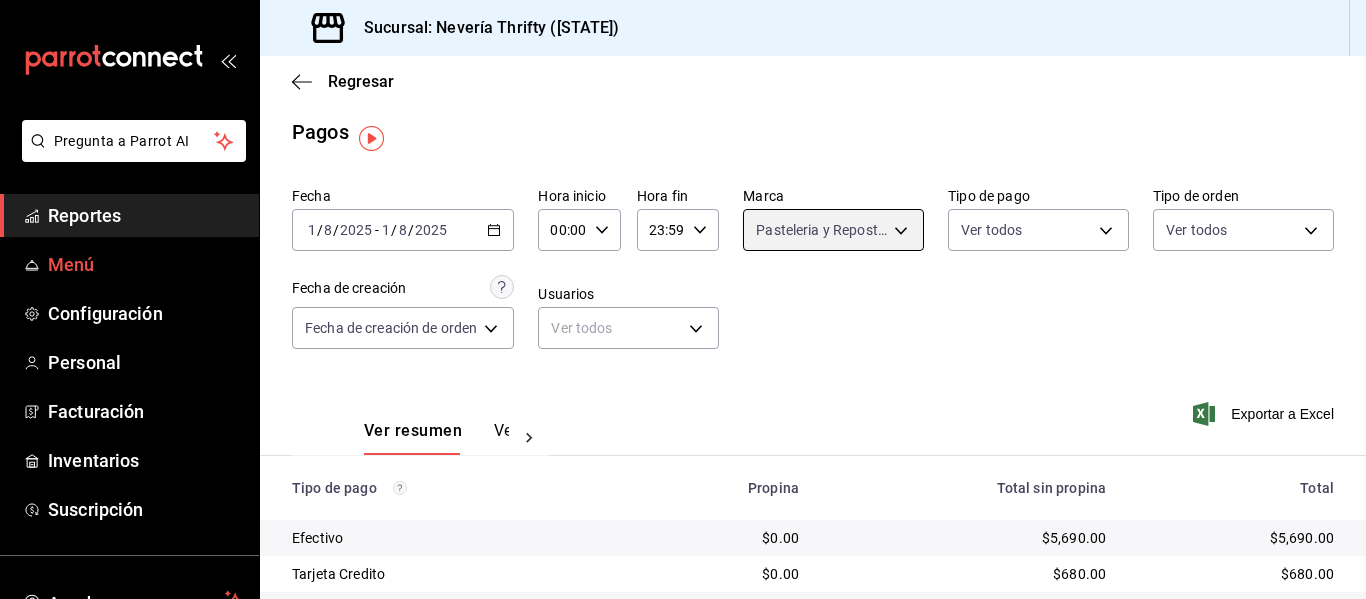 scroll, scrollTop: 0, scrollLeft: 0, axis: both 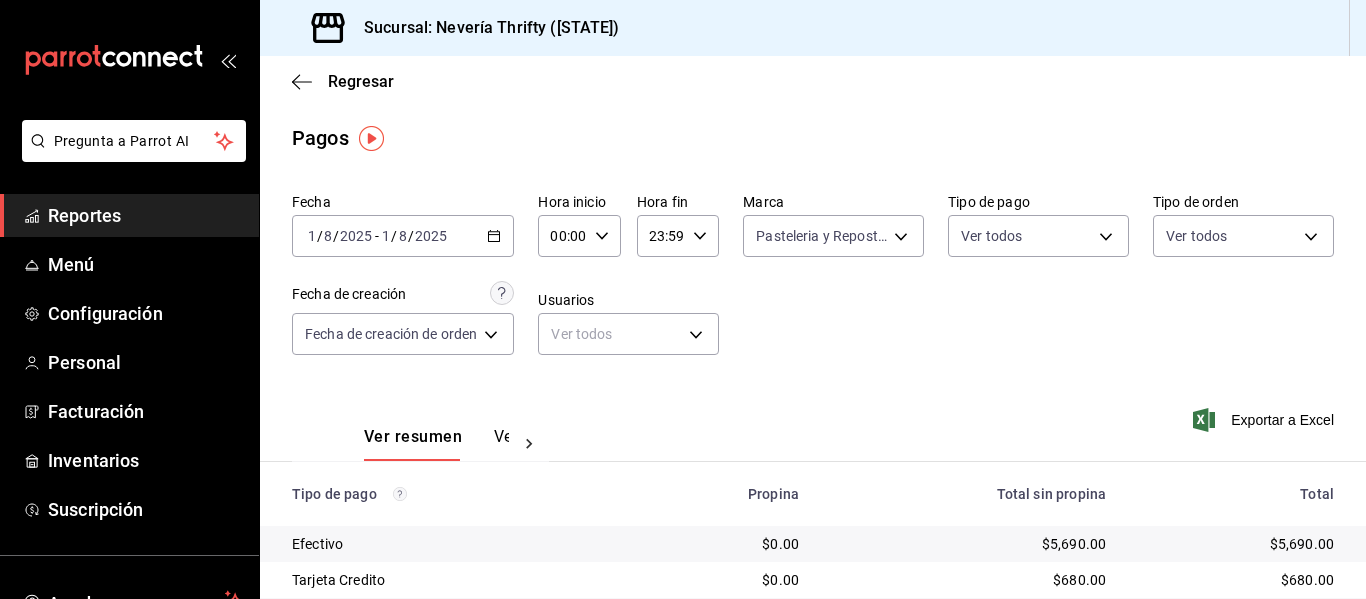 click on "Reportes" at bounding box center (145, 215) 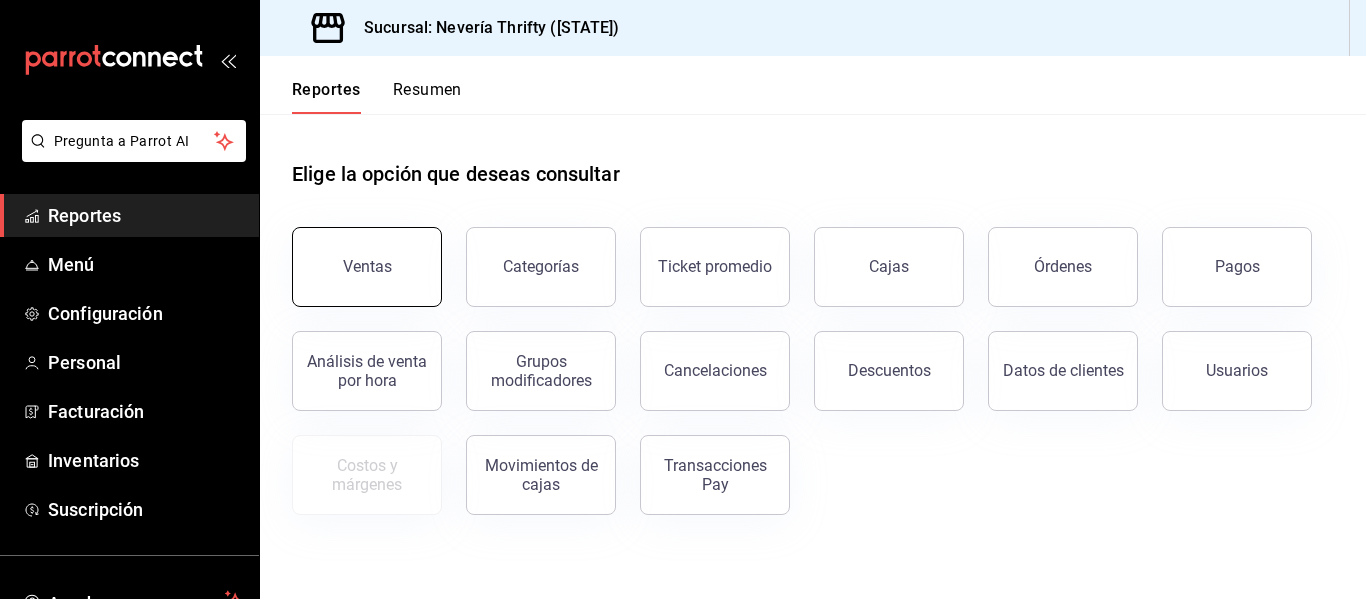 click on "Ventas" at bounding box center (367, 267) 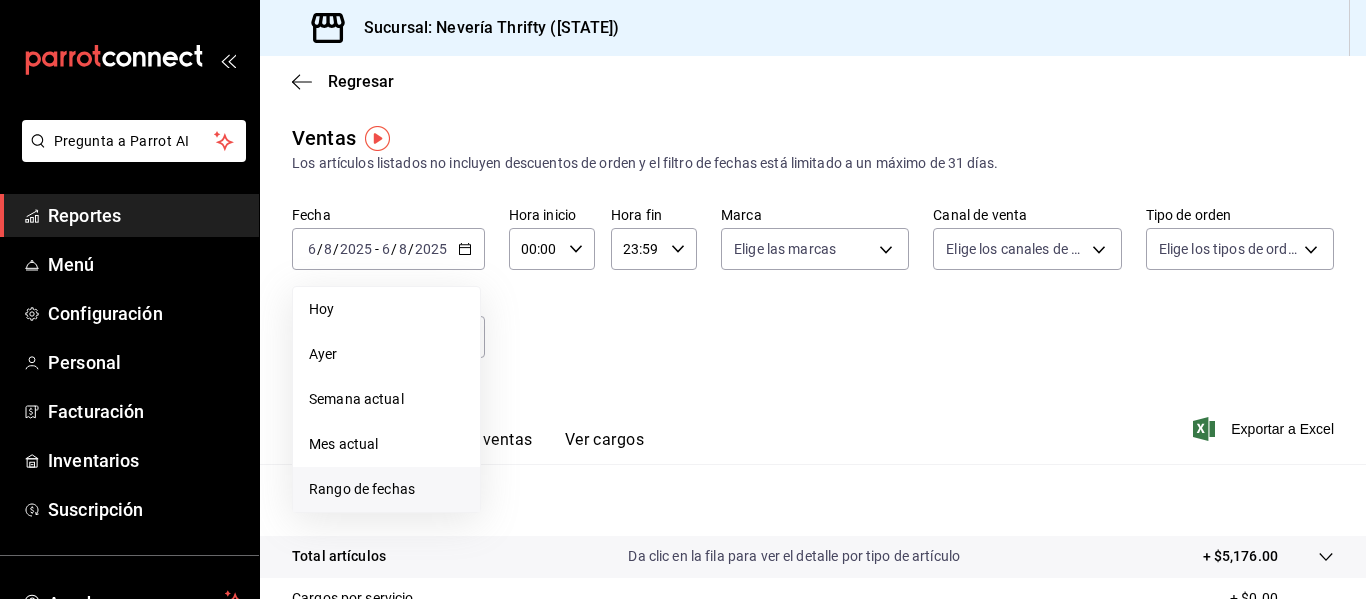 click on "Rango de fechas" at bounding box center [386, 489] 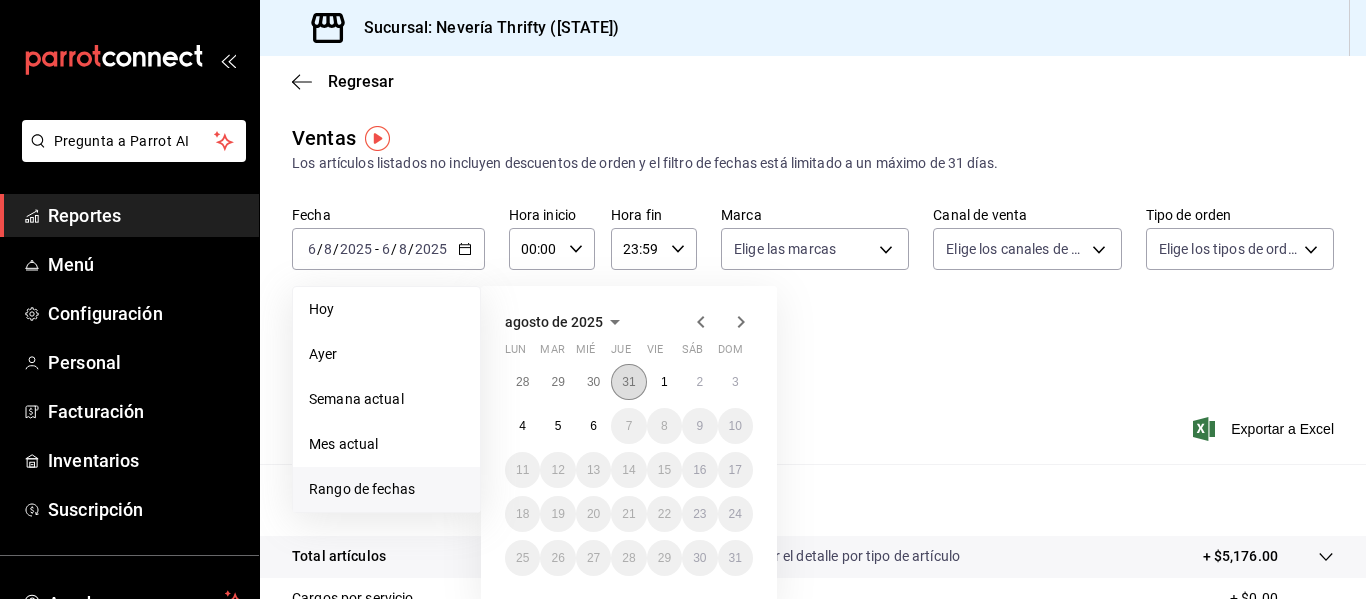 click on "31" at bounding box center [628, 382] 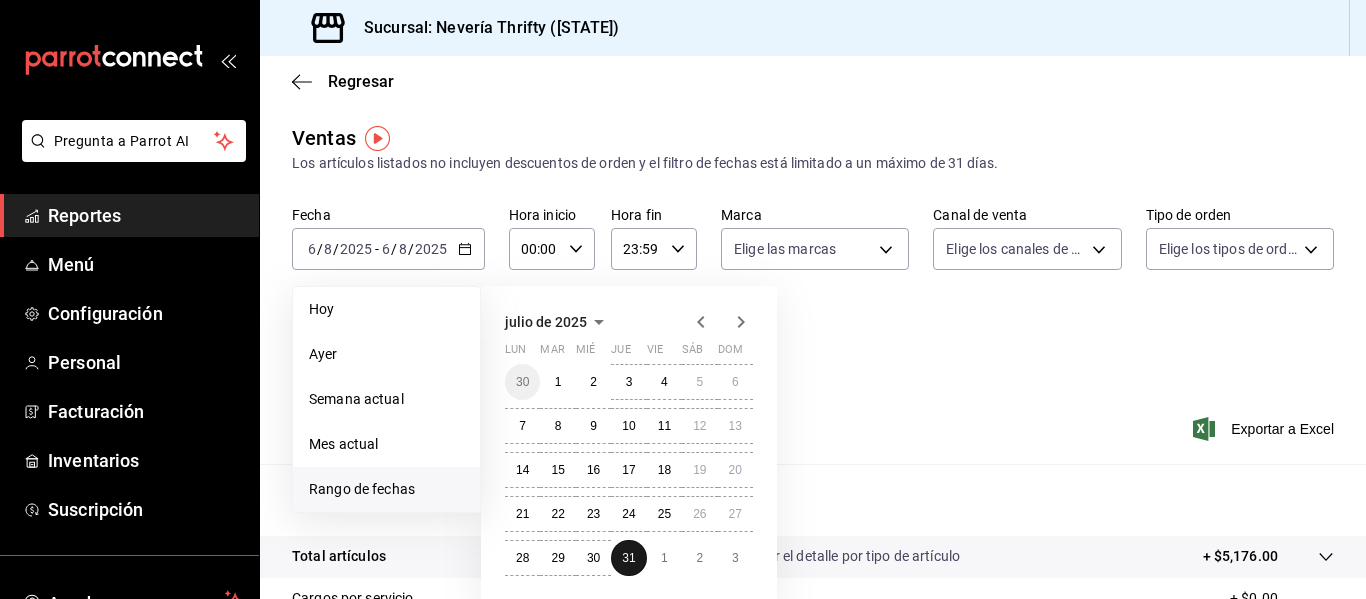 click on "3" at bounding box center (629, 382) 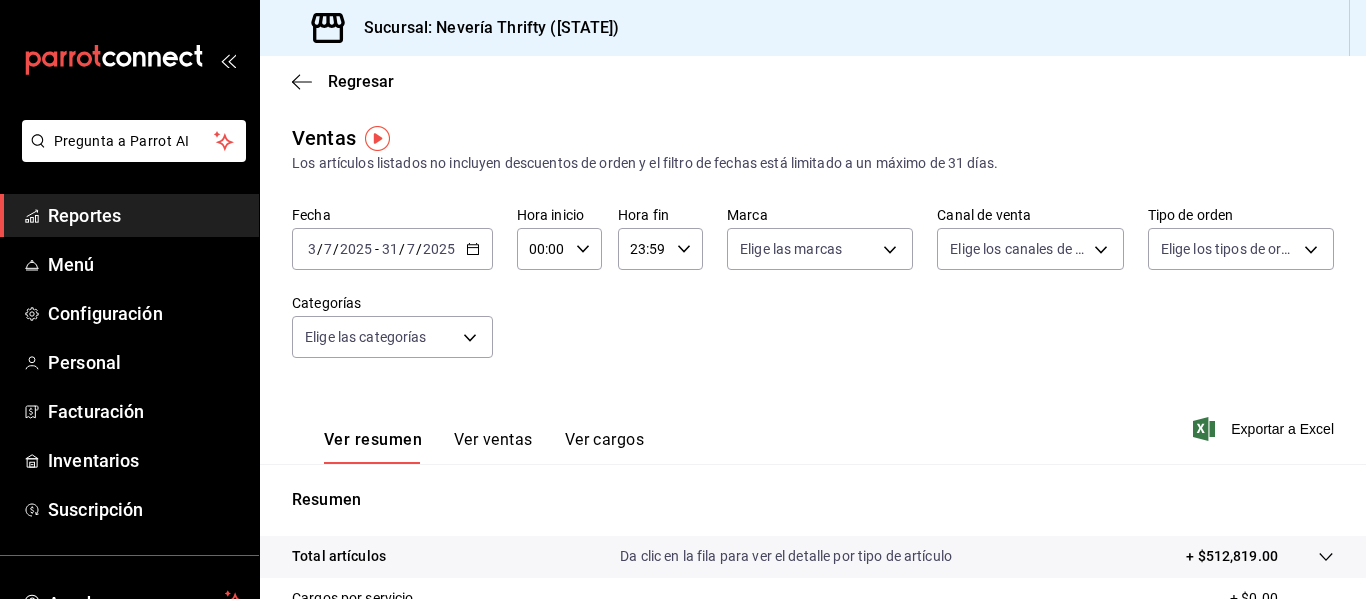 click 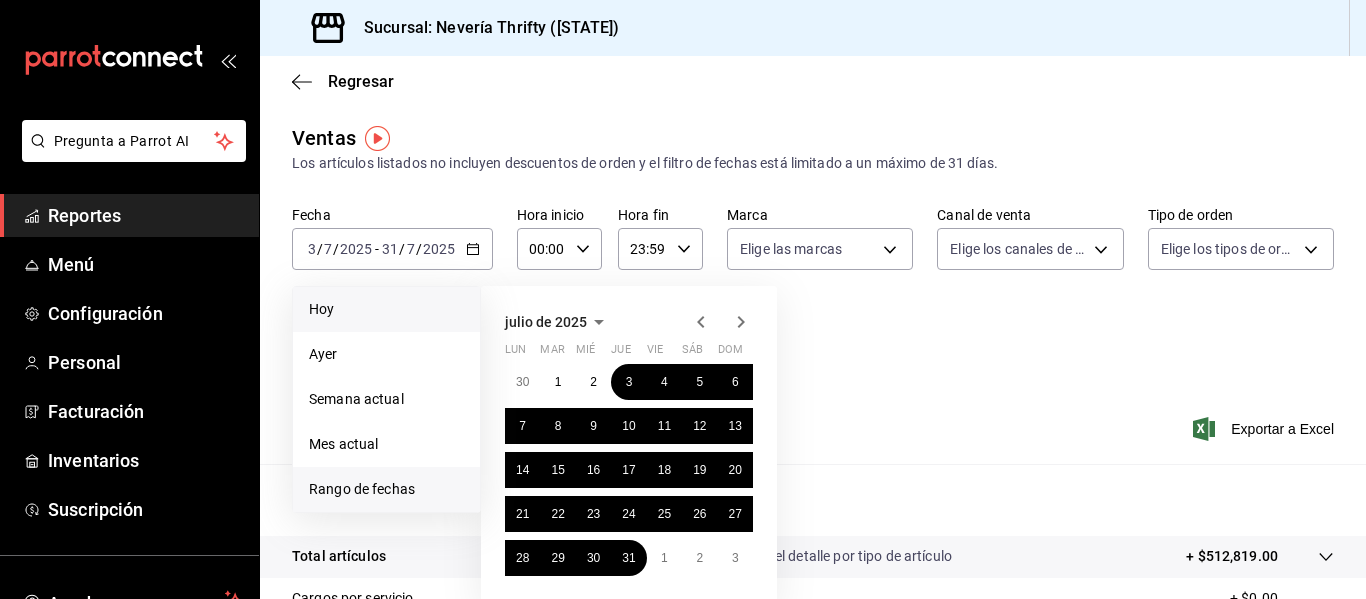 click on "Hoy" at bounding box center [386, 309] 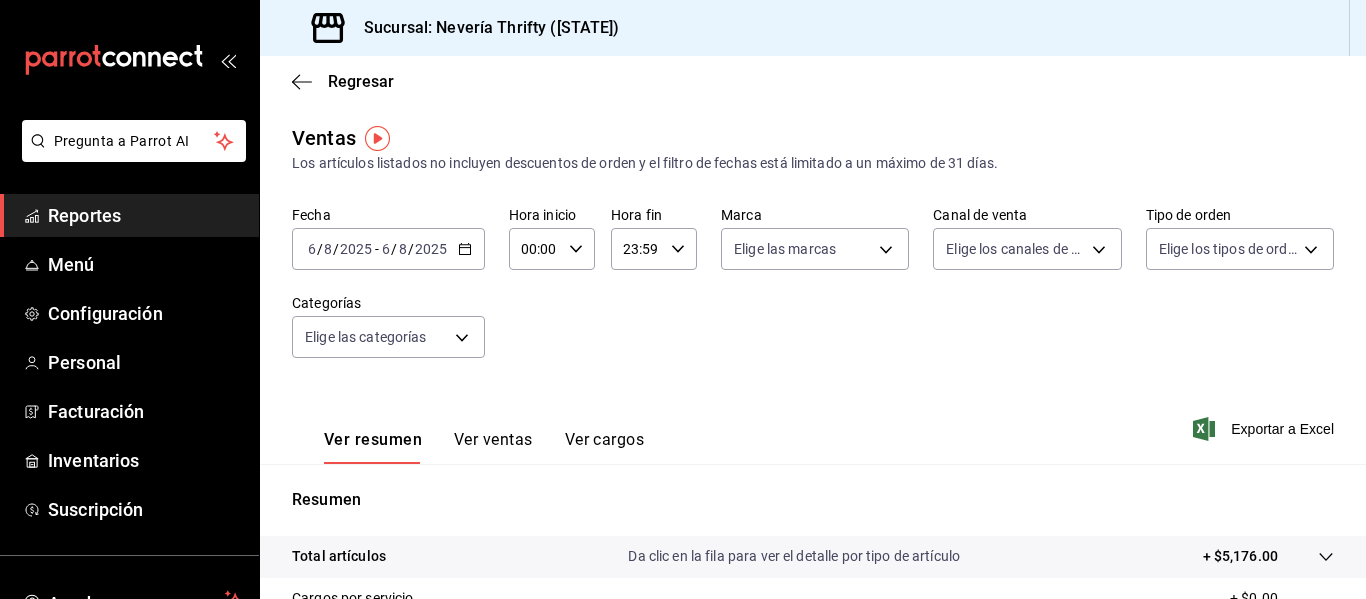 click on "2025-08-06 6 / 8 / 2025 - 2025-08-06 6 / 8 / 2025" at bounding box center (388, 249) 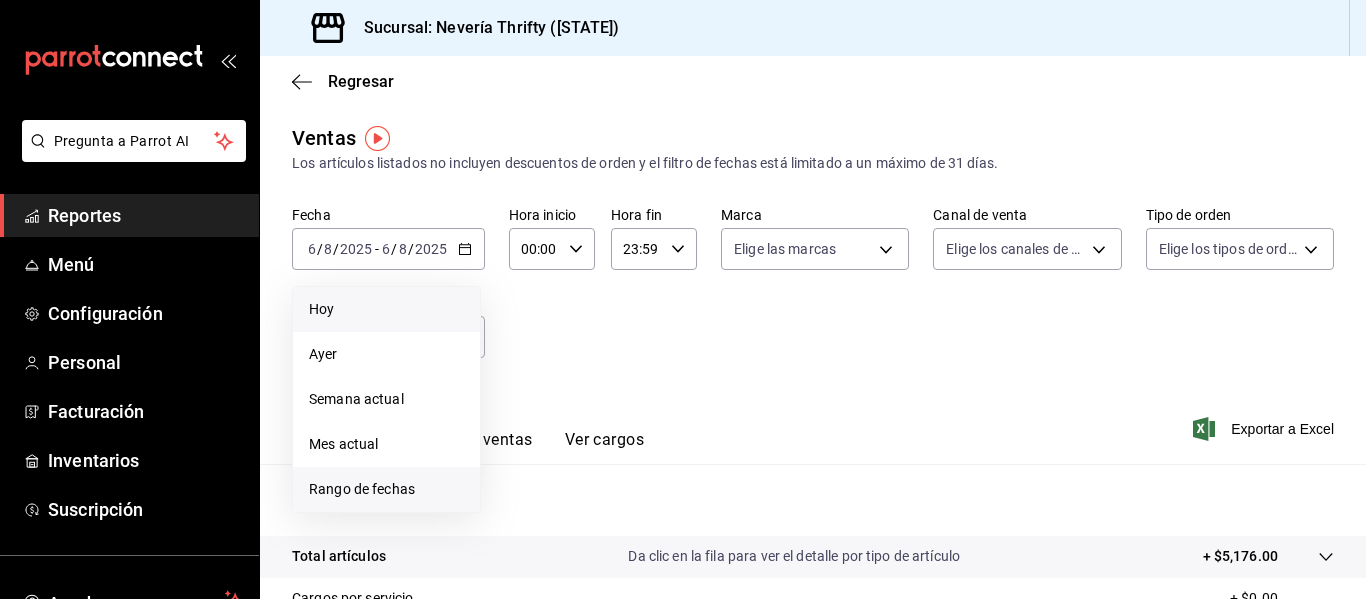 click on "Rango de fechas" at bounding box center (386, 489) 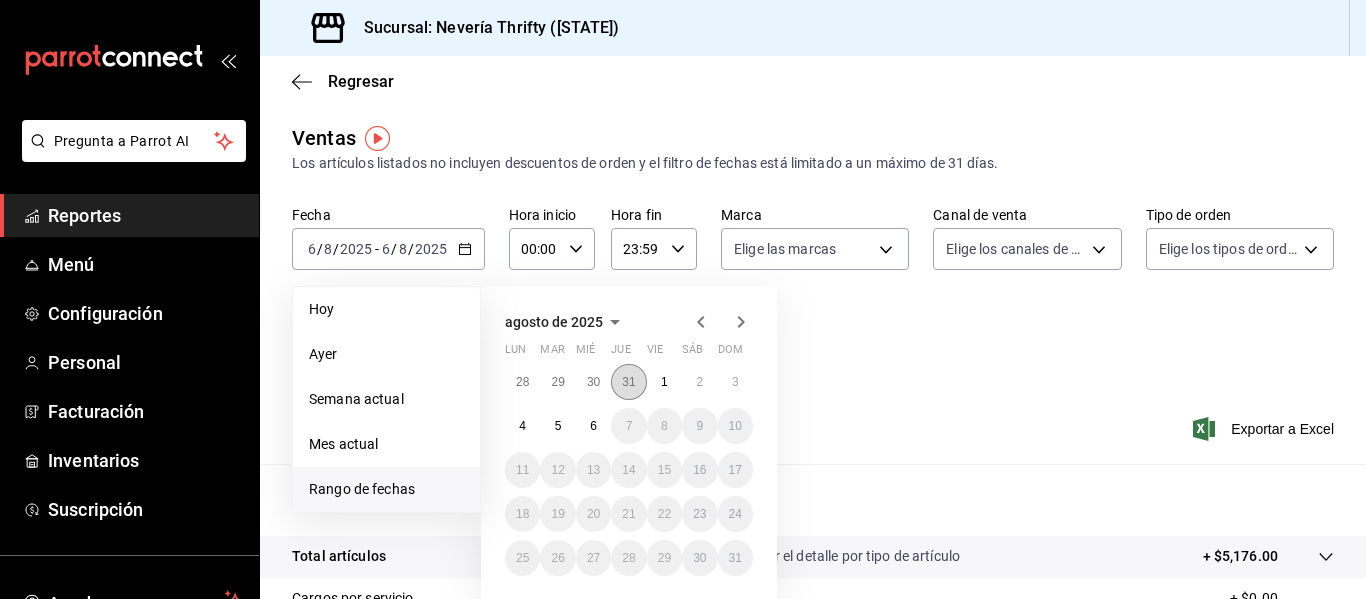 click on "31" at bounding box center (628, 382) 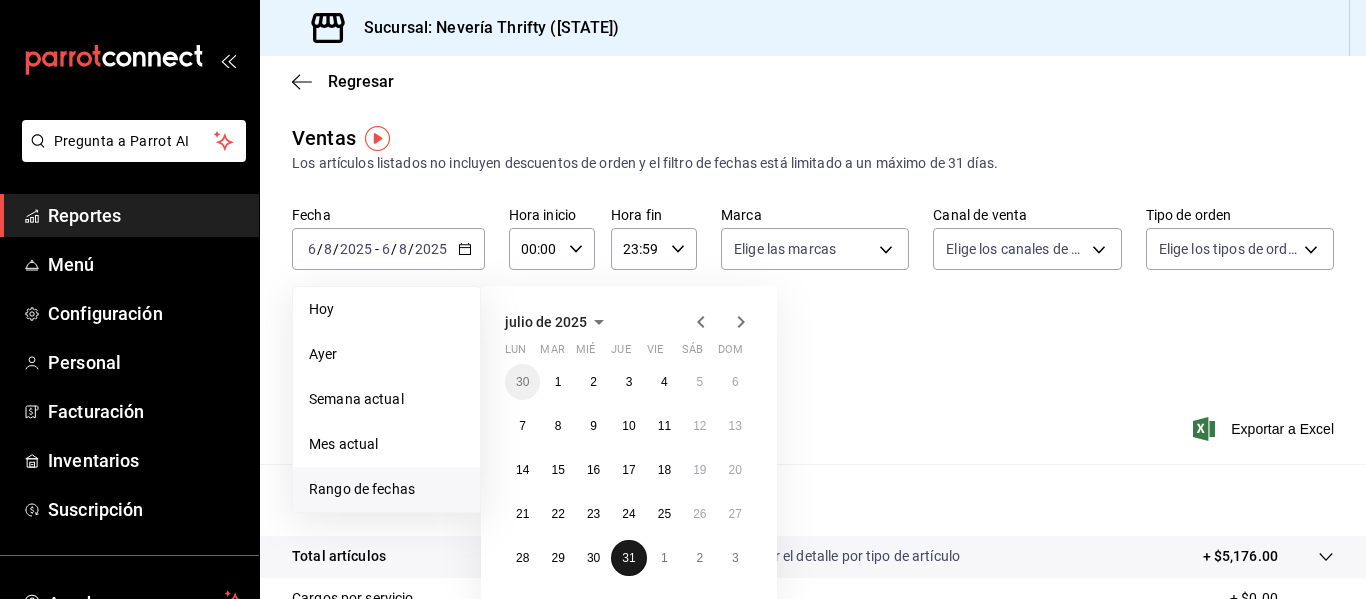 click on "31" at bounding box center [628, 558] 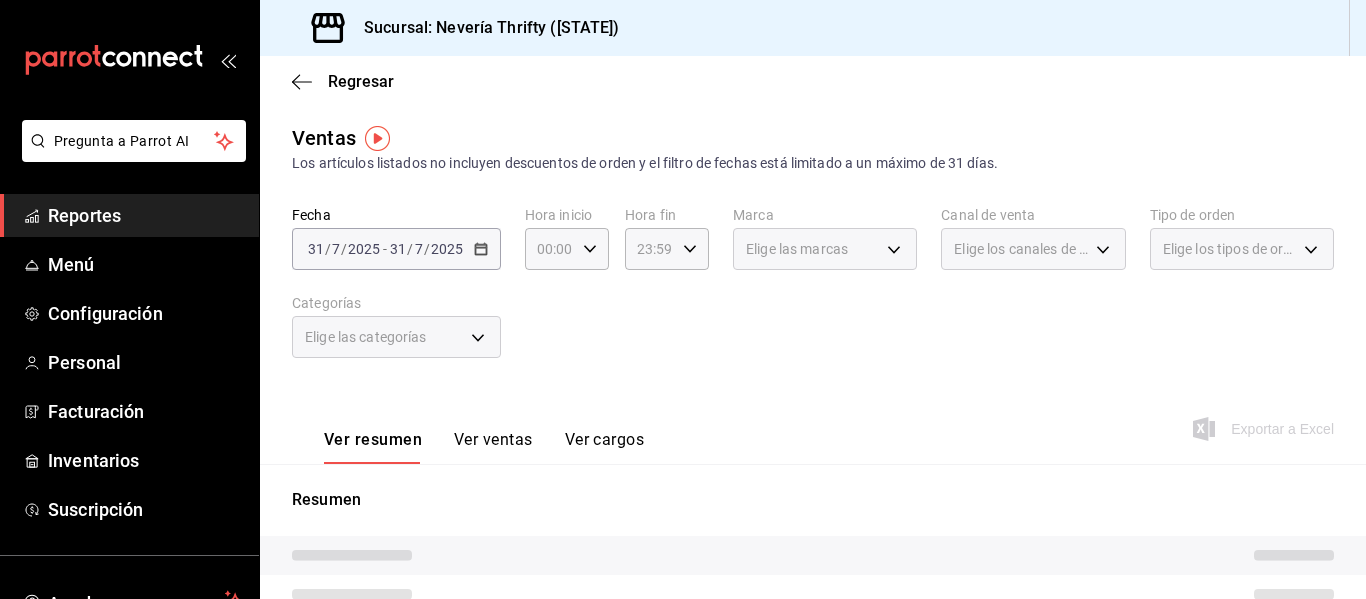 click on "Fecha 2025-07-31 31 / 7 / 2025 - 2025-07-31 31 / 7 / 2025 Hora inicio 00:00 Hora inicio Hora fin 23:59 Hora fin Marca Elige las marcas Canal de venta Elige los canales de venta Tipo de orden Elige los tipos de orden Categorías Elige las categorías" at bounding box center (813, 294) 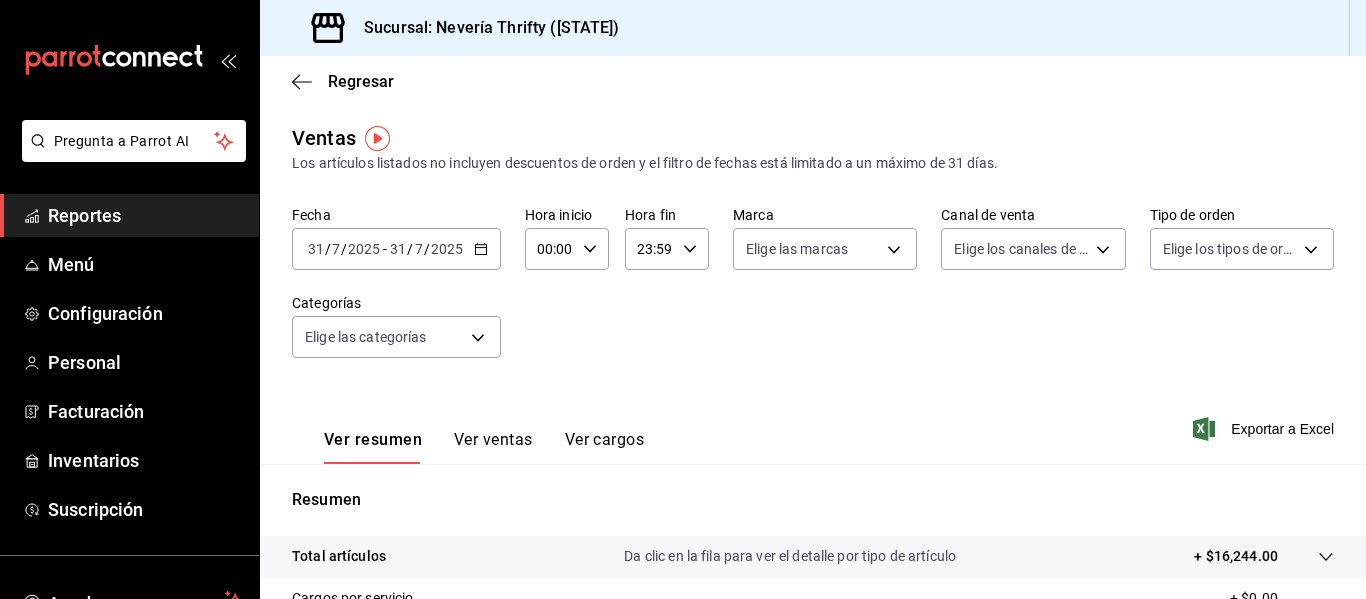 click on "Ver ventas" at bounding box center [493, 447] 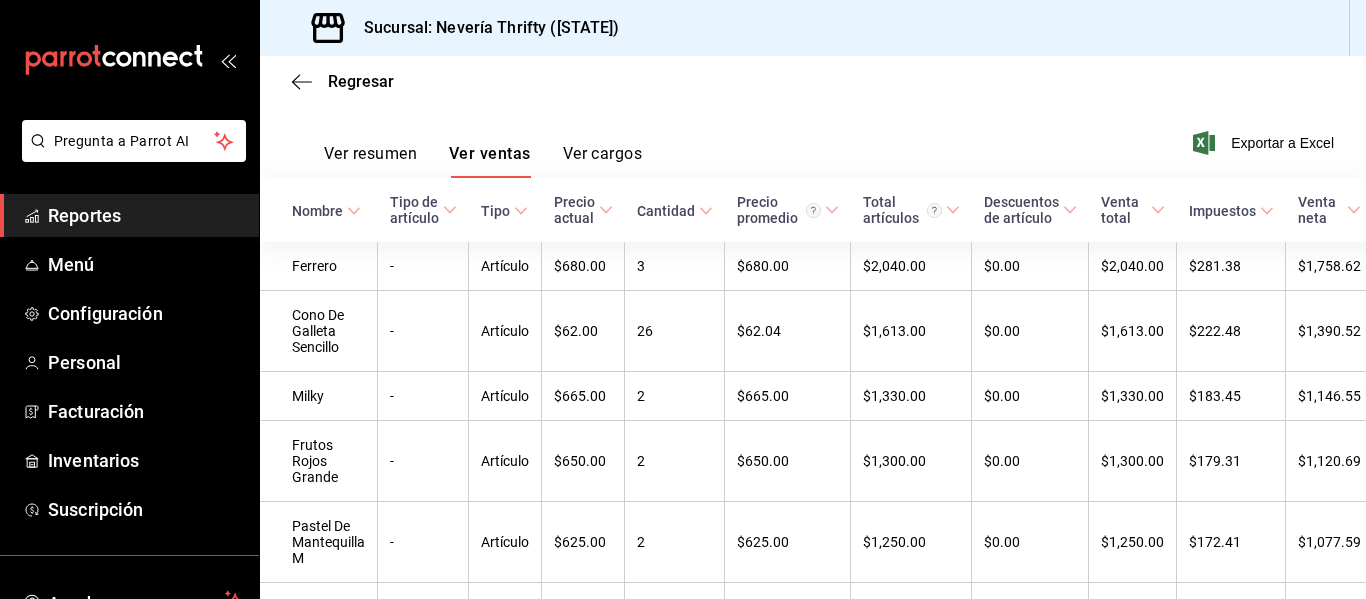 scroll, scrollTop: 199, scrollLeft: 0, axis: vertical 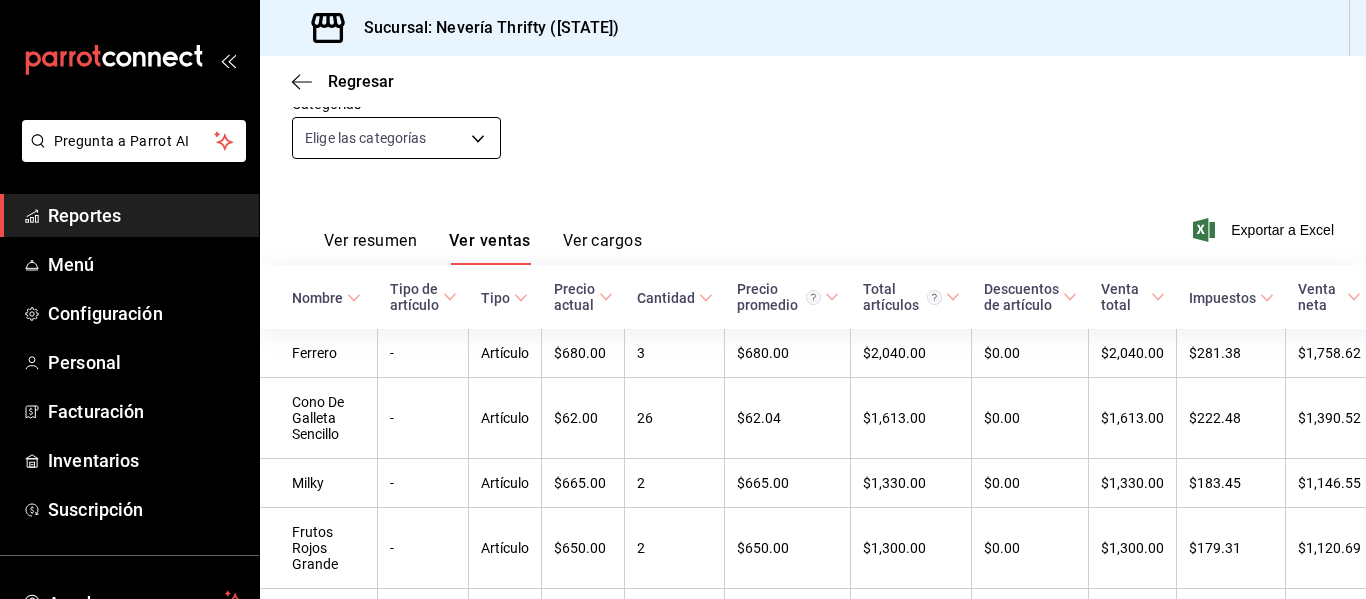 click on "Pregunta a Parrot AI Reportes   Menú   Configuración   Personal   Facturación   Inventarios   Suscripción   Ayuda Recomienda Parrot   [FIRST] [LAST]   Sugerir nueva función   Sucursal: Nevería Thrifty (BCS) Regresar Ventas Los artículos listados no incluyen descuentos de orden y el filtro de fechas está limitado a un máximo de 31 días. Fecha [DATE] [DATE] - [DATE] [DATE] Hora inicio [TIME] Hora inicio Hora fin [TIME] Hora fin Marca Elige las marcas Canal de venta Elige los canales de venta Tipo de orden Elige los tipos de orden Categorías Elige las categorías Ver resumen Ver ventas Ver cargos Exportar a Excel Nombre Tipo de artículo Tipo Precio actual Cantidad Precio promedio   Total artículos   Descuentos de artículo Venta total Impuestos Venta neta Ferrero - Artículo $[PRICE] [NUMBER] $[PRICE] $[PRICE] $[PRICE] $[PRICE] $[PRICE] $[PRICE] Cono De Galleta Sencillo - Artículo $[PRICE] [NUMBER] $[PRICE] $[PRICE] $[PRICE] $[PRICE] $[PRICE] Milky - Artículo $[PRICE] [NUMBER] $[PRICE] -" at bounding box center [683, 299] 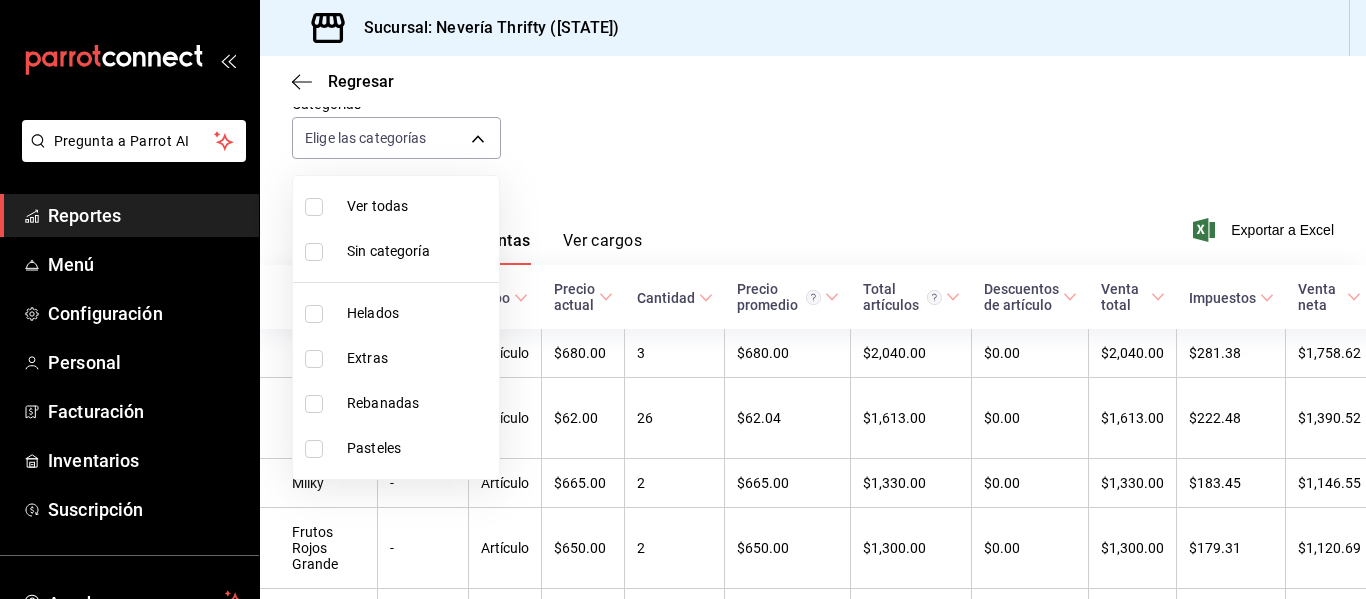 click at bounding box center [314, 449] 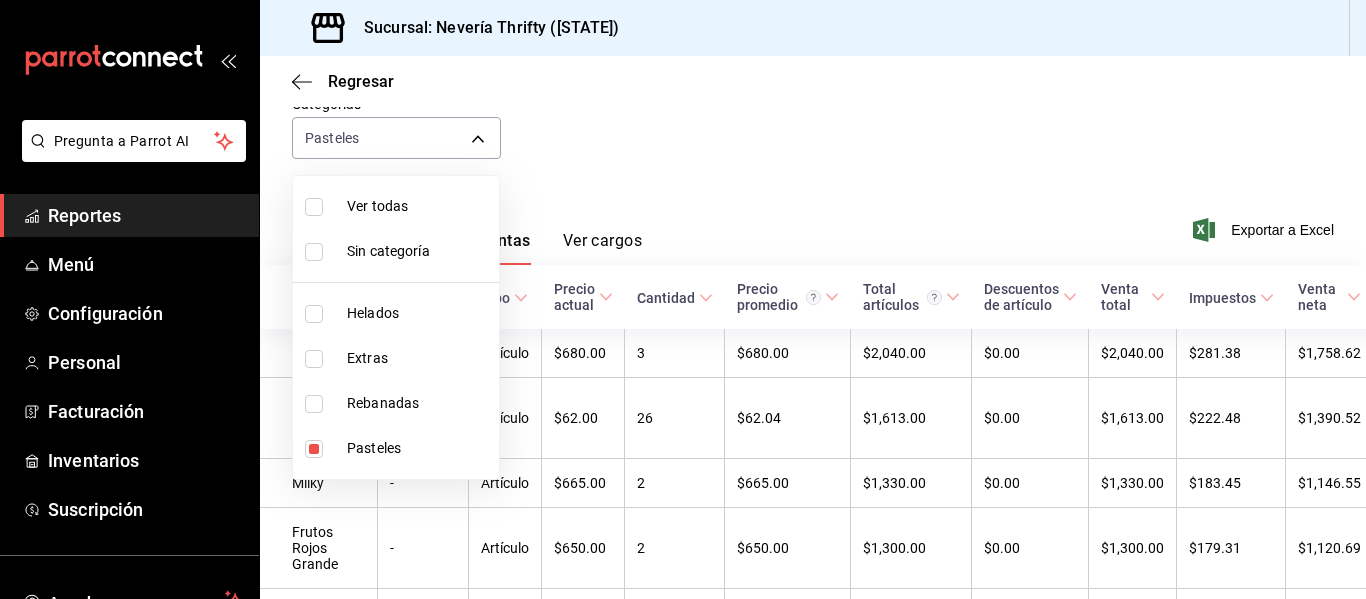 type on "6461abde-3692-455f-a363-427c9a88c513" 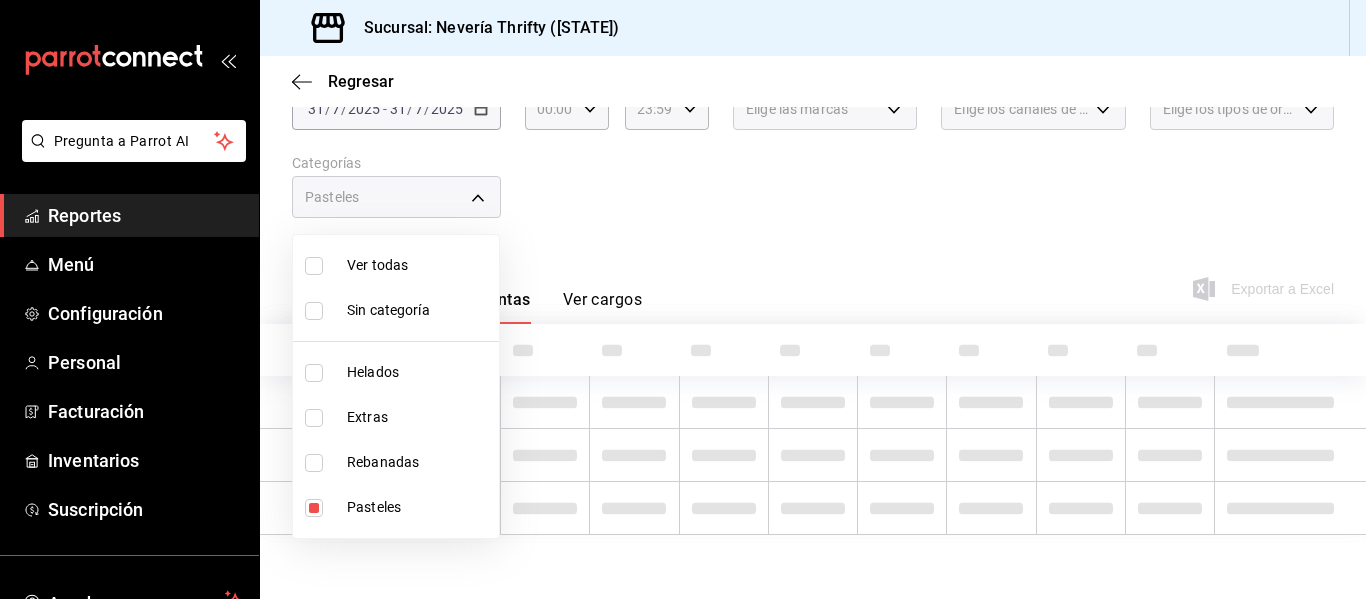 scroll, scrollTop: 140, scrollLeft: 0, axis: vertical 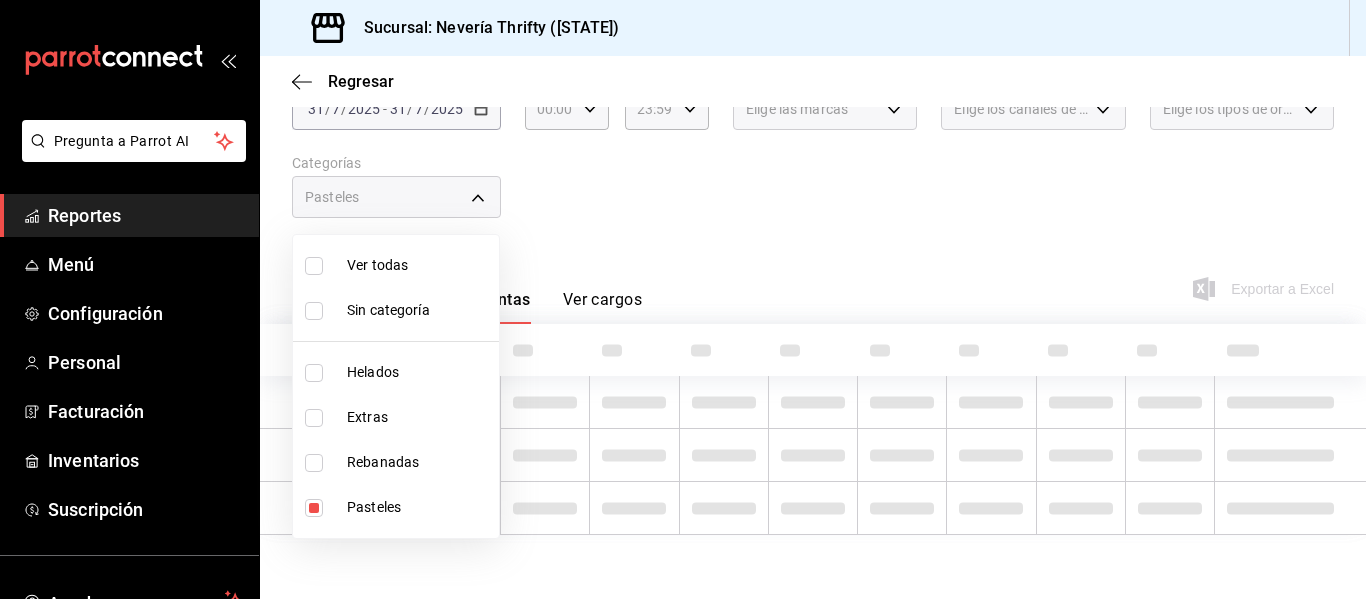 click at bounding box center (683, 299) 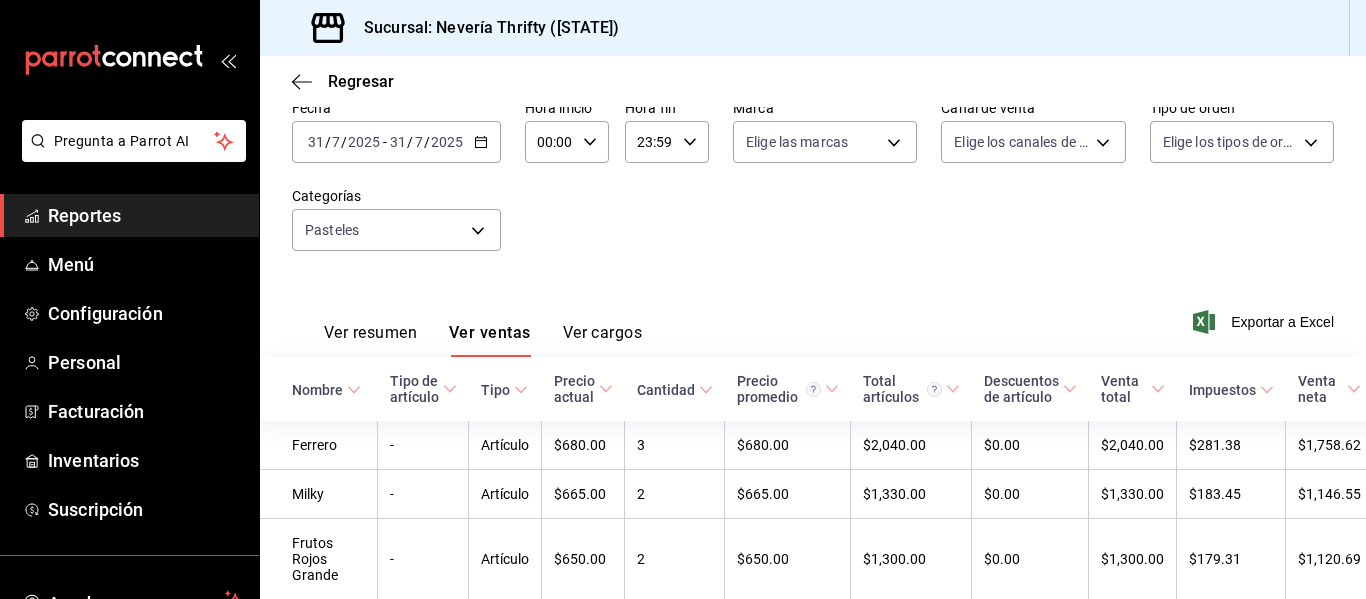 scroll, scrollTop: 0, scrollLeft: 0, axis: both 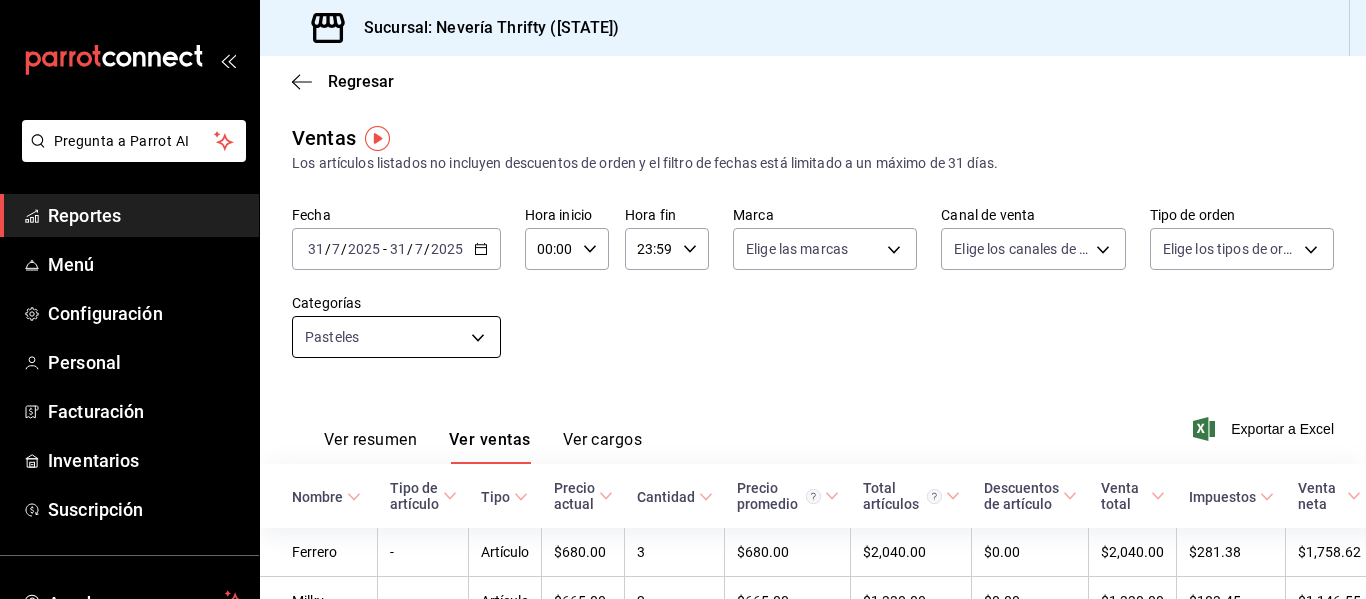 click on "Pregunta a Parrot AI Reportes   Menú   Configuración   Personal   Facturación   Inventarios   Suscripción   Ayuda Recomienda Parrot   [FIRST] [LAST]   Sugerir nueva función   Sucursal: Nevería Thrifty (BCS) Regresar Ventas Los artículos listados no incluyen descuentos de orden y el filtro de fechas está limitado a un máximo de 31 días. Fecha [DATE] [DATE] - [DATE] [DATE] Hora inicio [TIME] Hora inicio Hora fin [TIME] Hora fin Marca Elige las marcas Canal de venta Elige los canales de venta Tipo de orden Elige los tipos de orden Categorías Pasteles [UUID] Ver resumen Ver ventas Ver cargos Exportar a Excel Nombre Tipo de artículo Tipo Precio actual Cantidad Precio promedio   Total artículos   Descuentos de artículo Venta total Impuestos Venta neta Ferrero - Artículo $[PRICE] [NUMBER] $[PRICE] $[PRICE] $[PRICE] $[PRICE] $[PRICE] Milky - Artículo $[PRICE] [NUMBER] $[PRICE] $[PRICE] $[PRICE] $[PRICE] $[PRICE] Frutos Rojos Grande - Artículo" at bounding box center (683, 299) 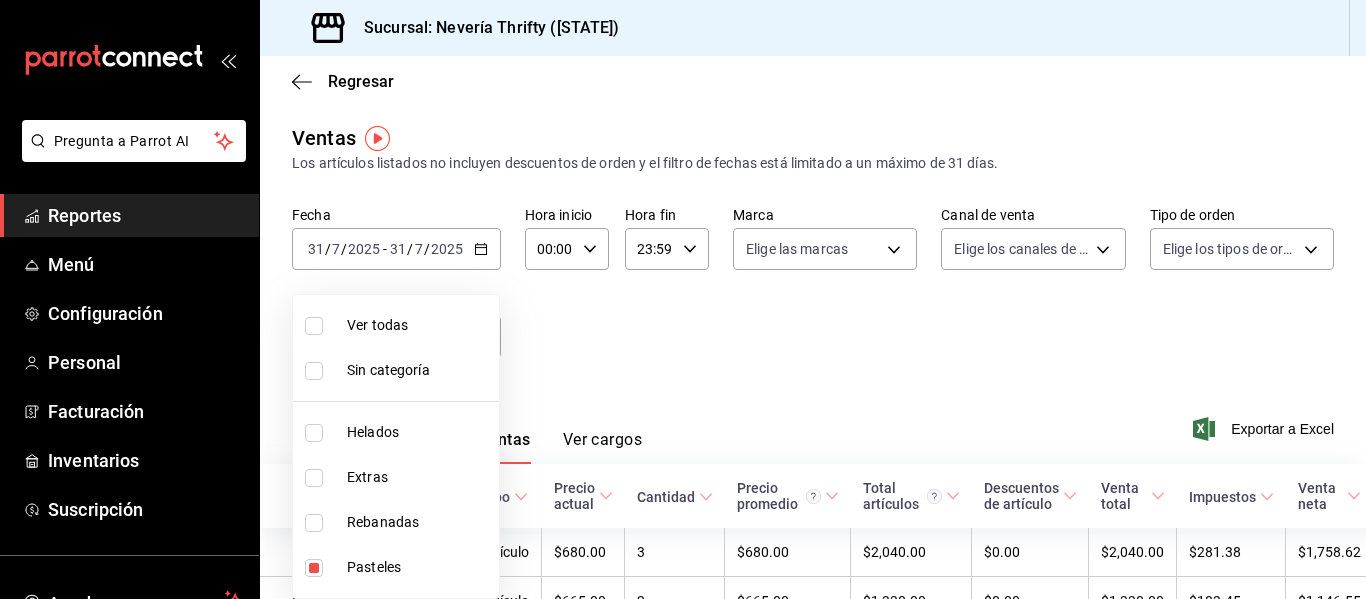 click at bounding box center [314, 568] 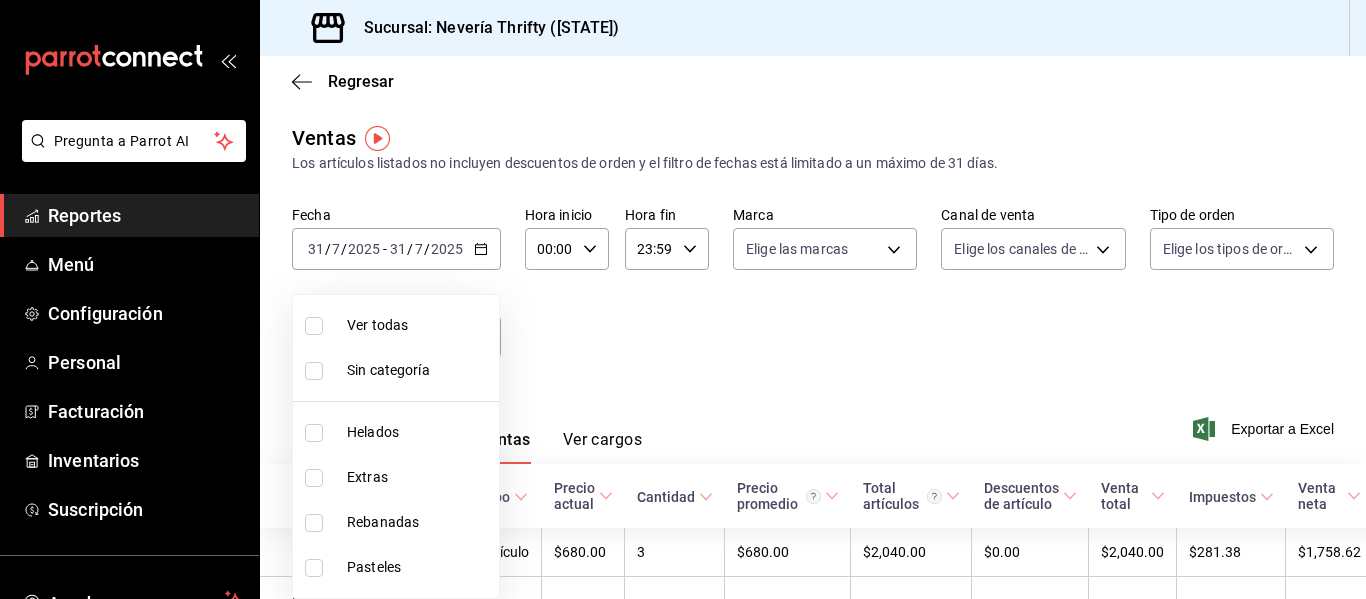 click at bounding box center (314, 523) 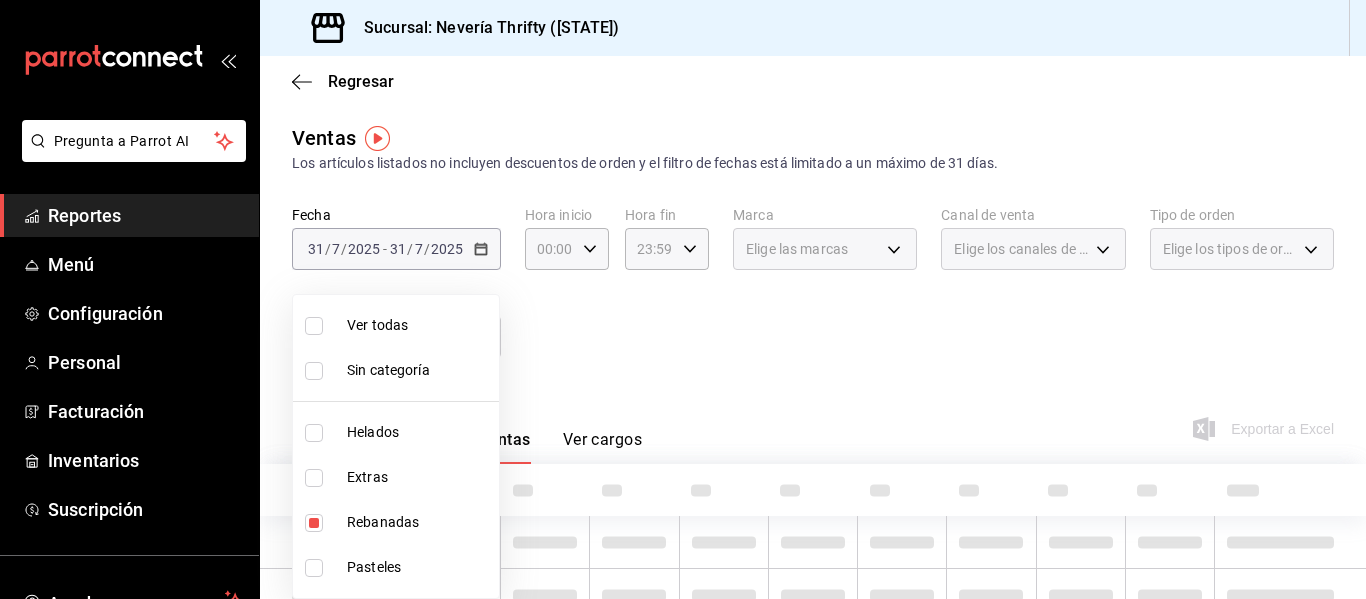 click at bounding box center (683, 299) 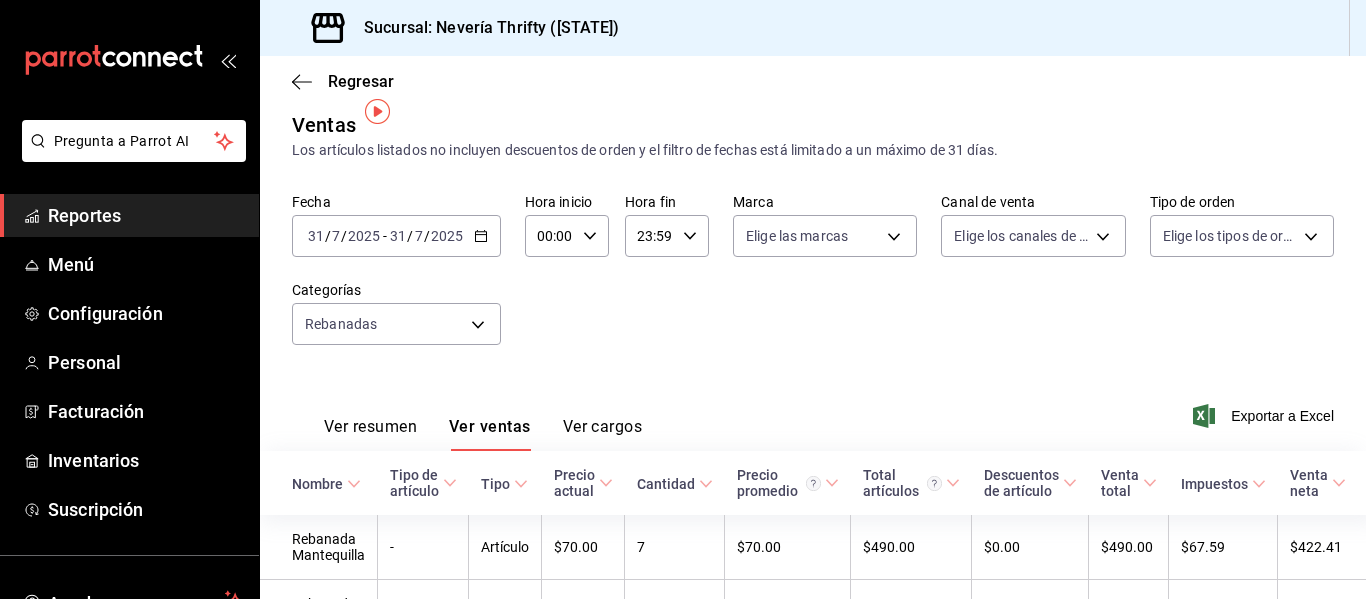 scroll, scrollTop: 0, scrollLeft: 0, axis: both 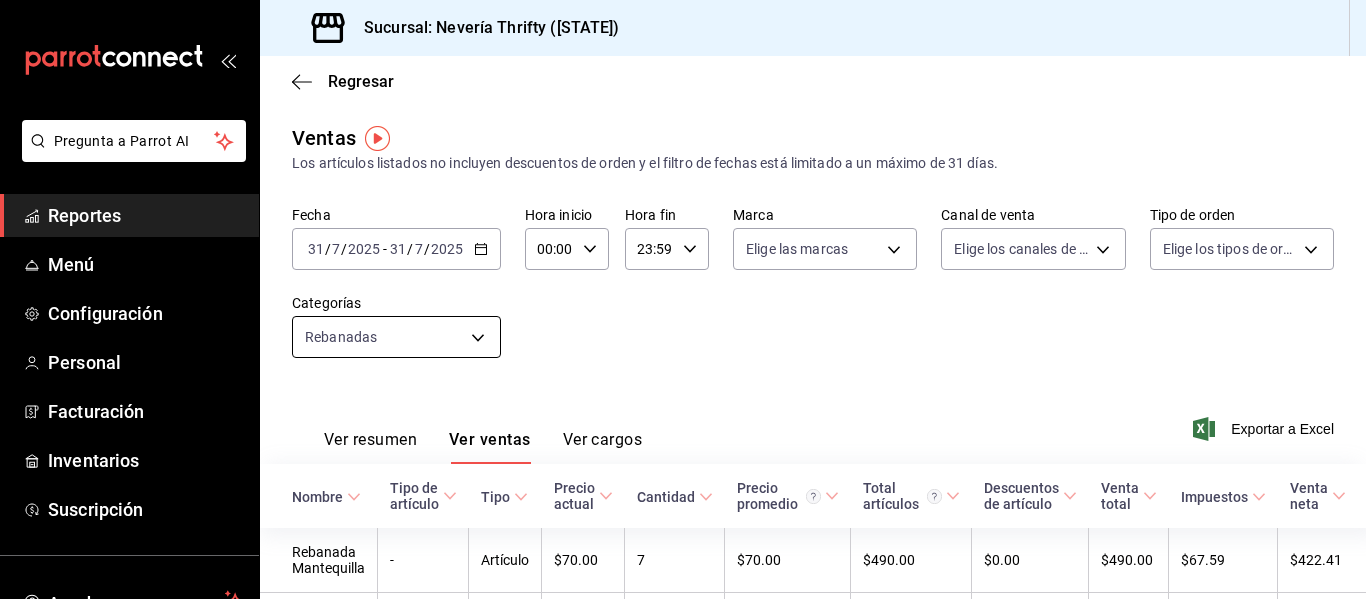 click on "Pregunta a Parrot AI Reportes   Menú   Configuración   Personal   Facturación   Inventarios   Suscripción   Ayuda Recomienda Parrot   [FIRST] [LAST]   Sugerir nueva función   Sucursal: Nevería Thrifty ([STATE]) Regresar Ventas Los artículos listados no incluyen descuentos de orden y el filtro de fechas está limitado a un máximo de 31 días. Fecha [DATE] [DATE] - [DATE] [DATE] Hora inicio 00:00 Hora inicio Hora fin 23:59 Hora fin Marca Elige las marcas Canal de venta Elige los canales de venta Tipo de orden Elige los tipos de orden Categorías Rebanadas [UUID] Ver resumen Ver ventas Ver cargos Exportar a Excel Nombre Tipo de artículo Tipo Precio actual Cantidad Precio promedio   Total artículos   Descuentos de artículo Venta total Impuestos Venta neta Rebanada Mantequilla - Artículo $70.00 7 $70.00 $490.00 $0.00 $490.00 $67.59 $422.41 Rebanada Chocolate - Artículo $70.00 3 $70.00 $210.00 $0.00 $210.00 $28.97 $181.03 Ver video tutorial" at bounding box center [683, 299] 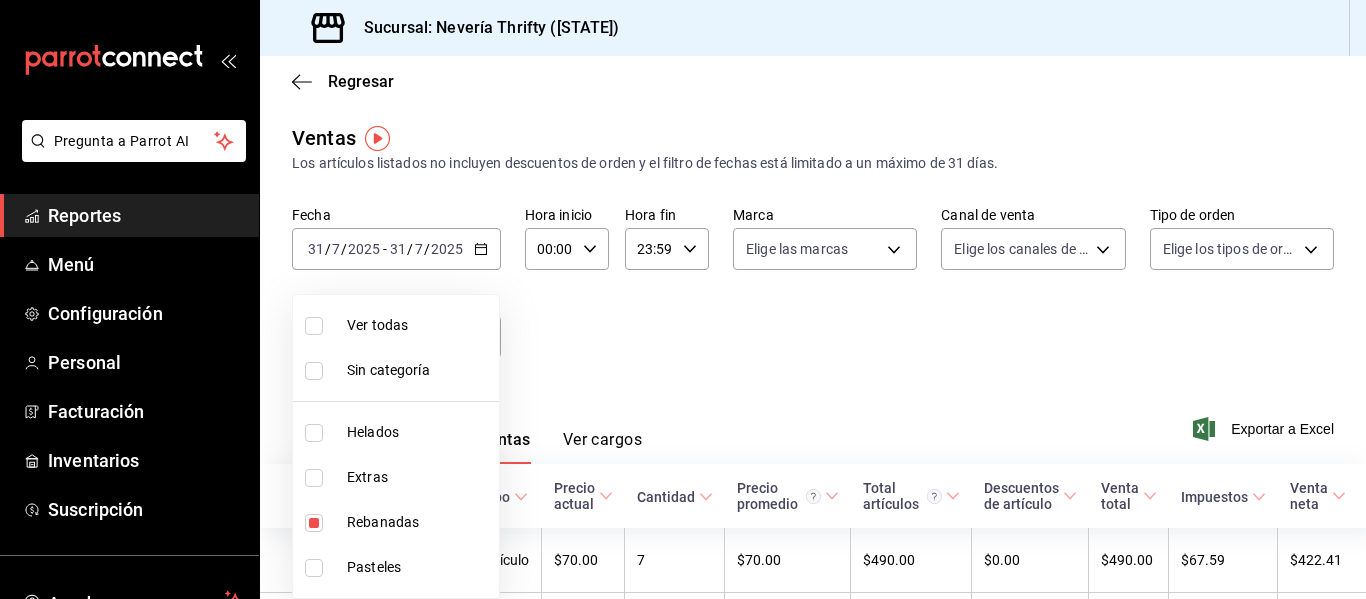 click at bounding box center [314, 523] 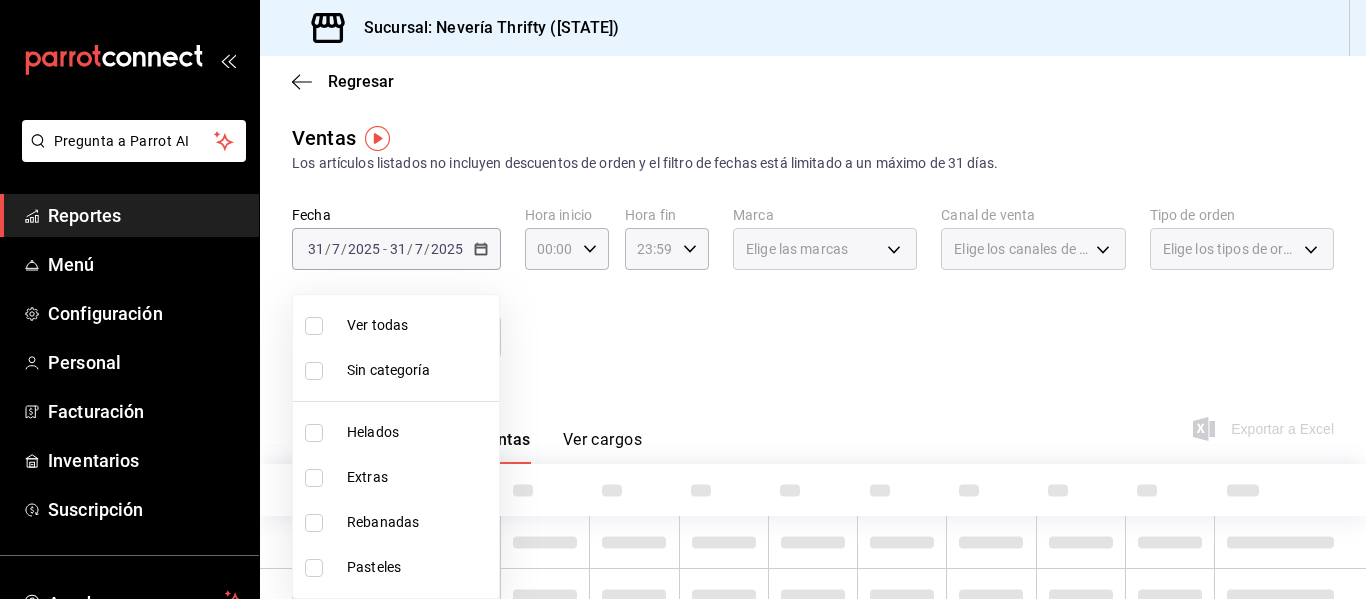 click at bounding box center (314, 433) 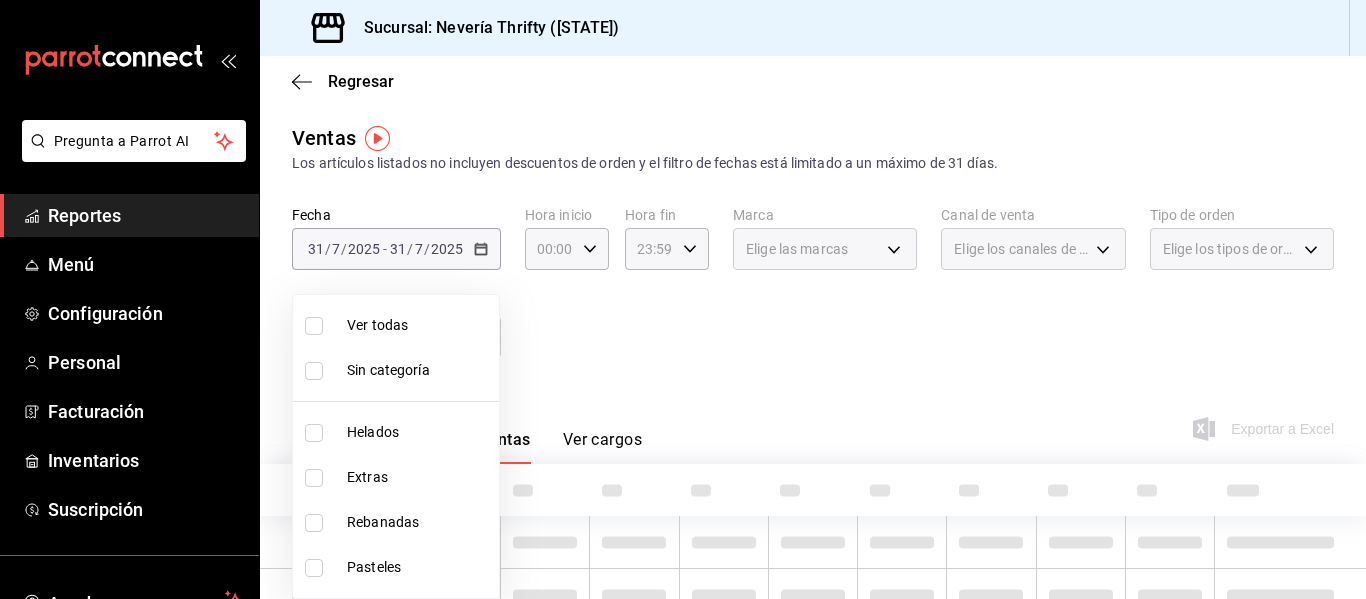 type on "b705a4a3-0c02-4aaa-bced-1ae138585fd0" 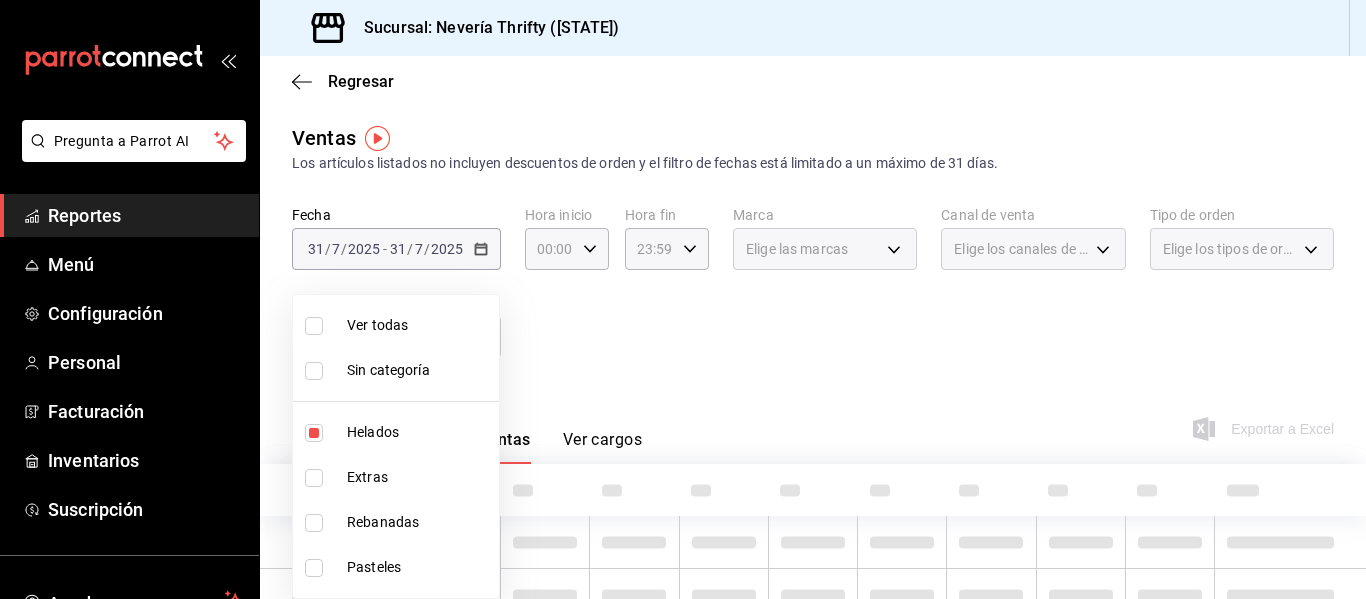 click at bounding box center [683, 299] 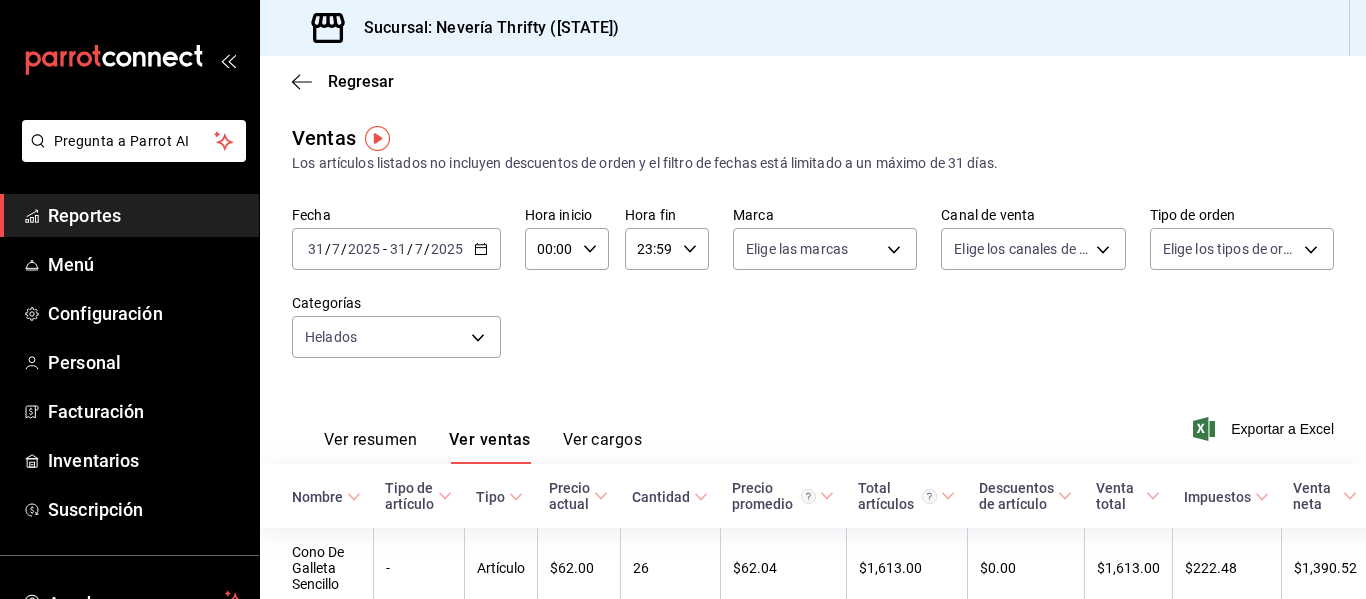 click on "Nombre" at bounding box center [317, 497] 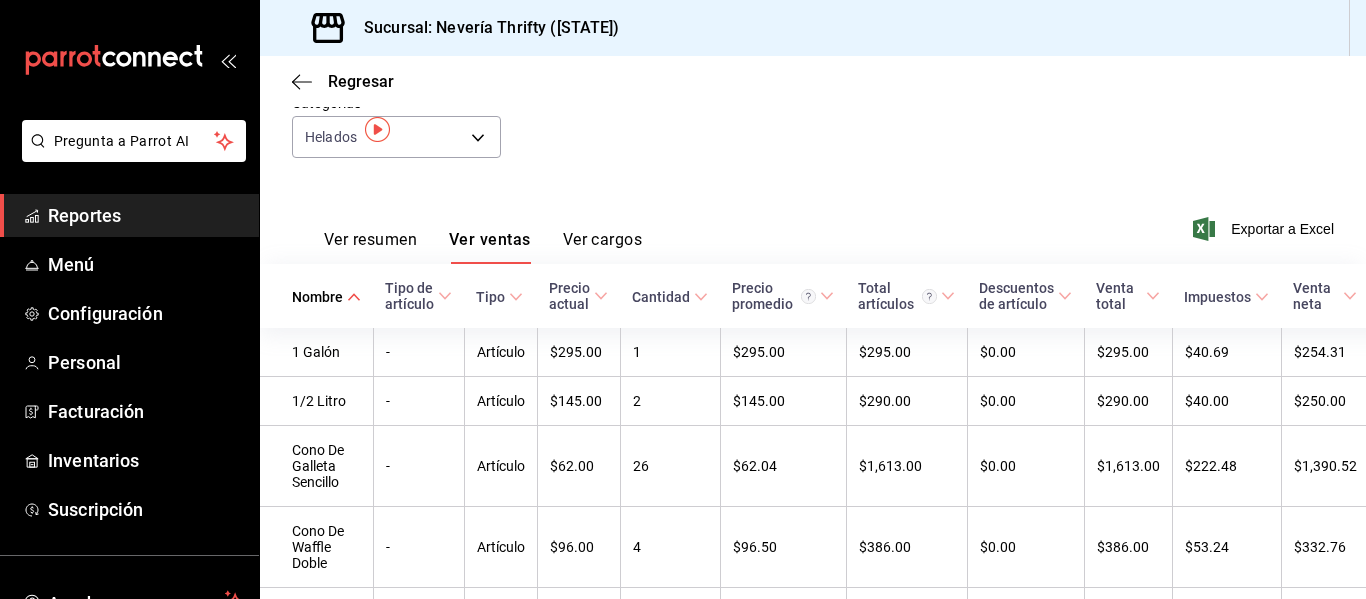 scroll, scrollTop: 0, scrollLeft: 0, axis: both 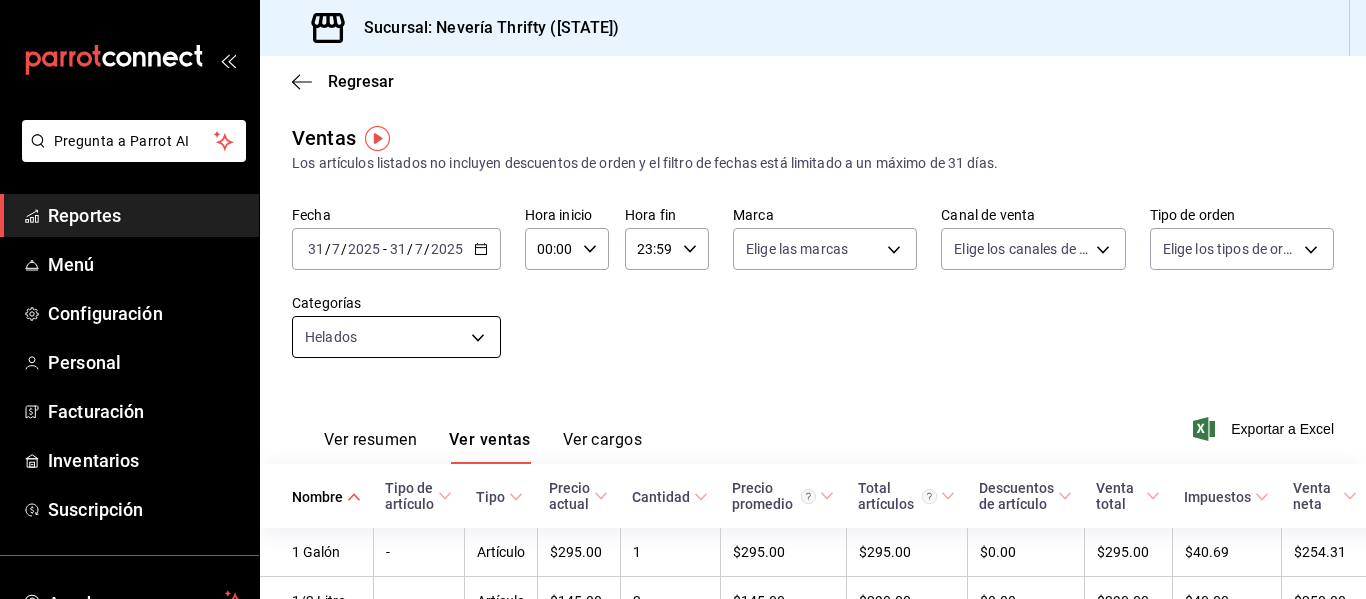 click on "Pregunta a Parrot AI Reportes   Menú   Configuración   Personal   Facturación   Inventarios   Suscripción   Ayuda Recomienda Parrot   [FIRST] [LAST]   Sugerir nueva función   Sucursal: Nevería Thrifty (BCS) Regresar Ventas Los artículos listados no incluyen descuentos de orden y el filtro de fechas está limitado a un máximo de 31 días. Fecha [DATE] [DATE] - [DATE] [DATE] Hora inicio [TIME] Hora inicio Hora fin [TIME] Hora fin Marca Elige las marcas Canal de venta Elige los canales de venta Tipo de orden Elige los tipos de orden Categorías Helados [UUID] Ver resumen Ver ventas Ver cargos Exportar a Excel Nombre Tipo de artículo Tipo Precio actual Cantidad Precio promedio   Total artículos   Descuentos de artículo Venta total Impuestos Venta neta 1 Galón - Artículo $[PRICE] [NUMBER] $[PRICE] $[PRICE] $[PRICE] $[PRICE] $[PRICE] 1/2 Litro - Artículo $[PRICE] [NUMBER] $[PRICE] $[PRICE] $[PRICE] $[PRICE] $[PRICE] Cono De Galleta Sencillo - Artículo $[PRICE] [NUMBER] -" at bounding box center [683, 299] 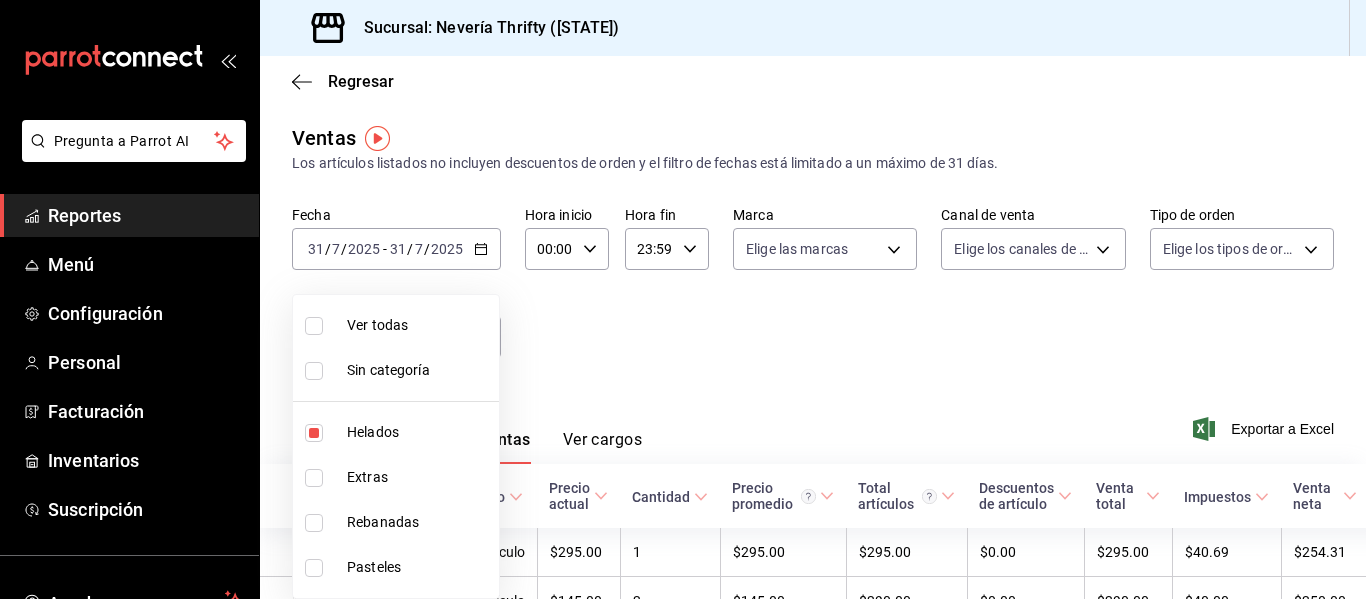click at bounding box center [314, 433] 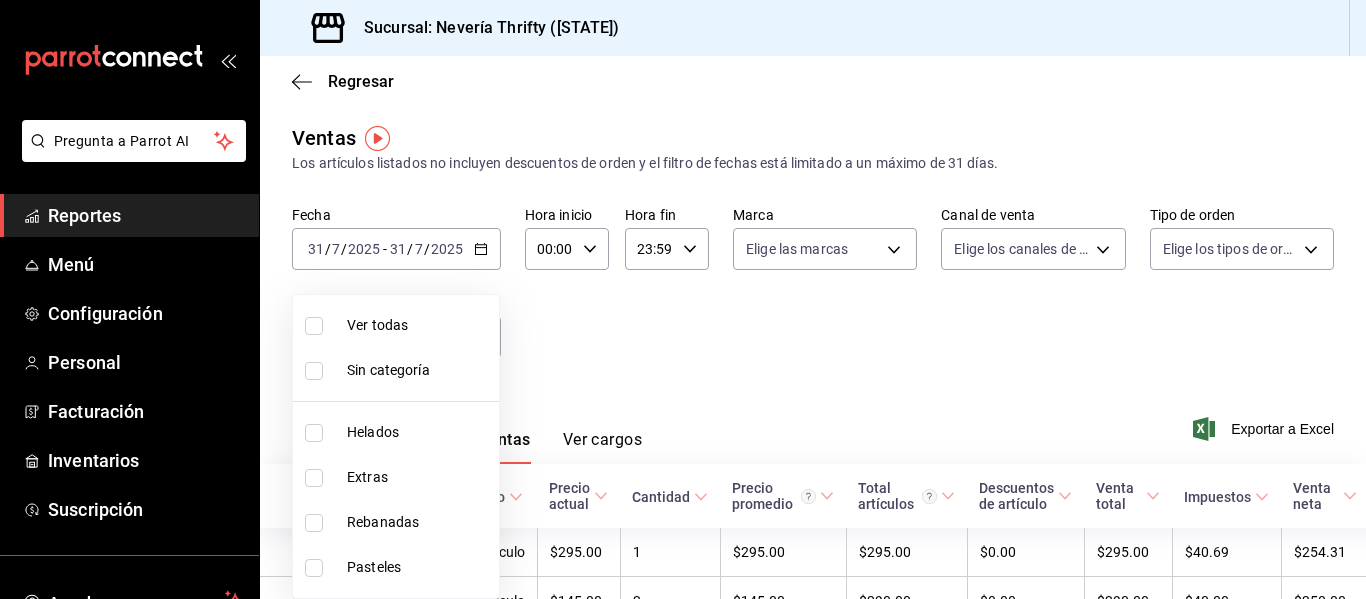 click at bounding box center (314, 478) 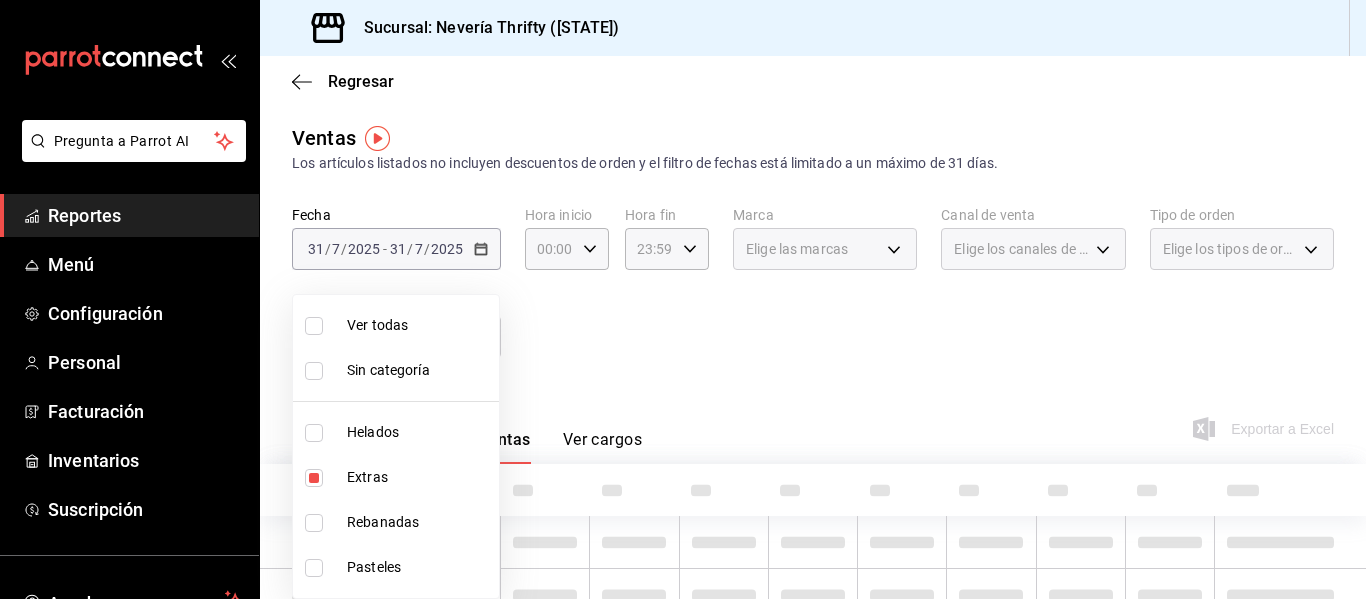 type on "2666ef43-693a-433d-8eb1-15fa94dd9228" 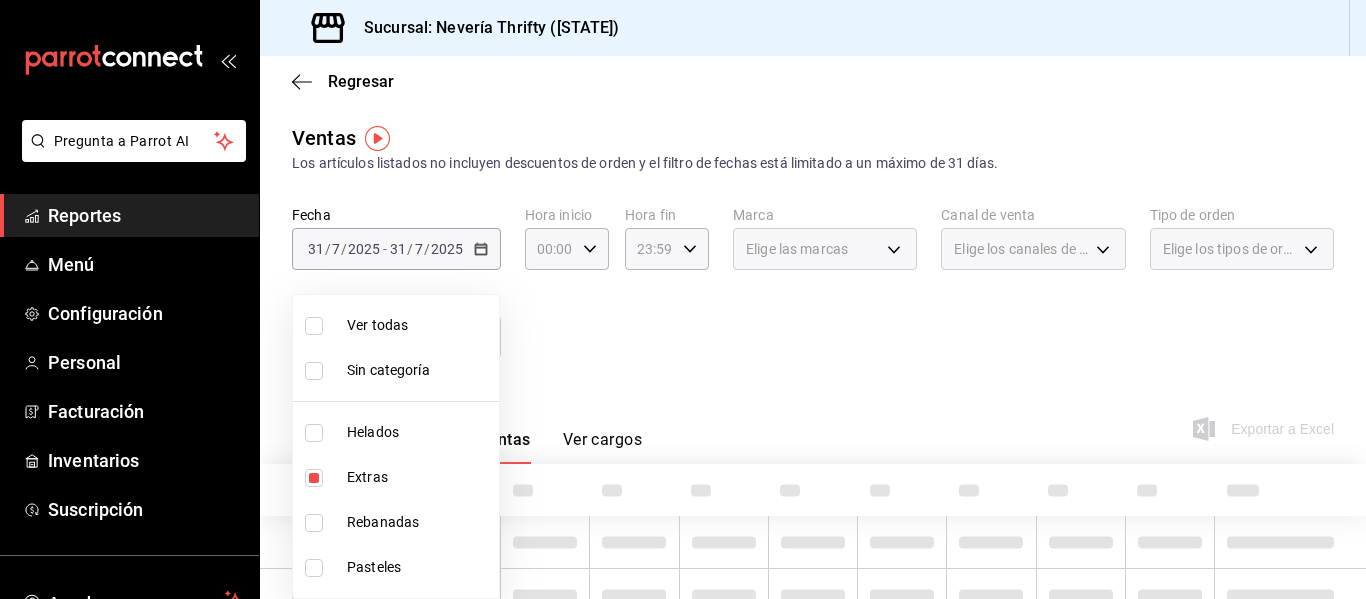 click at bounding box center (683, 299) 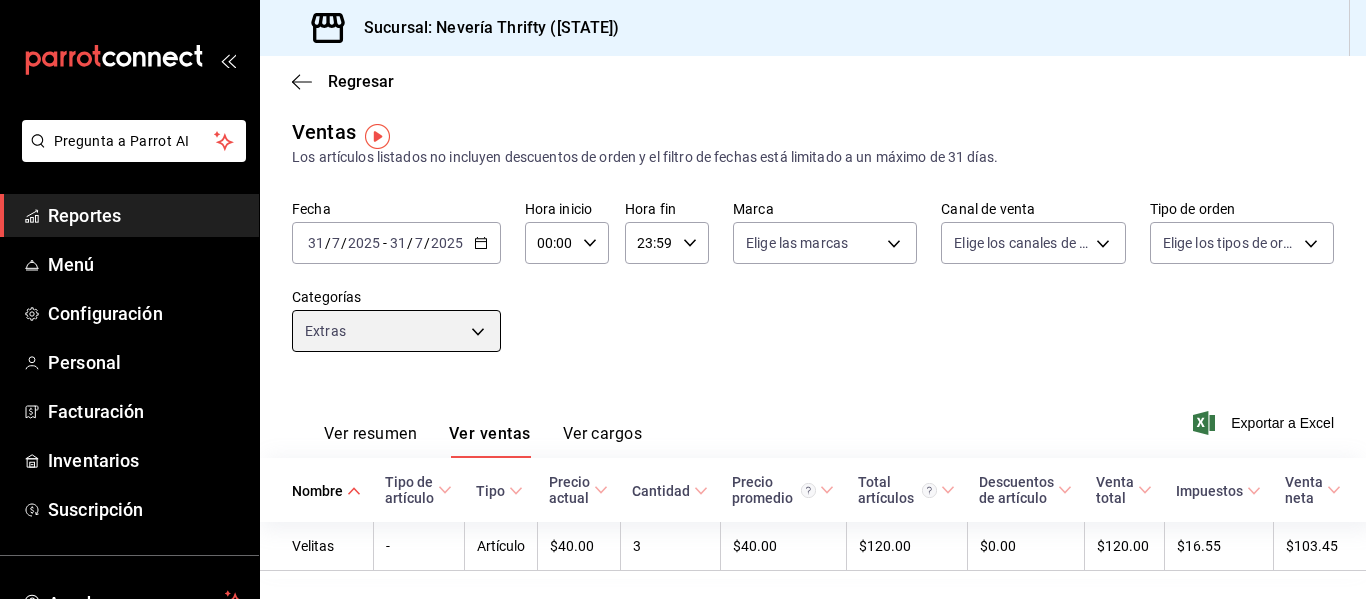 scroll, scrollTop: 0, scrollLeft: 0, axis: both 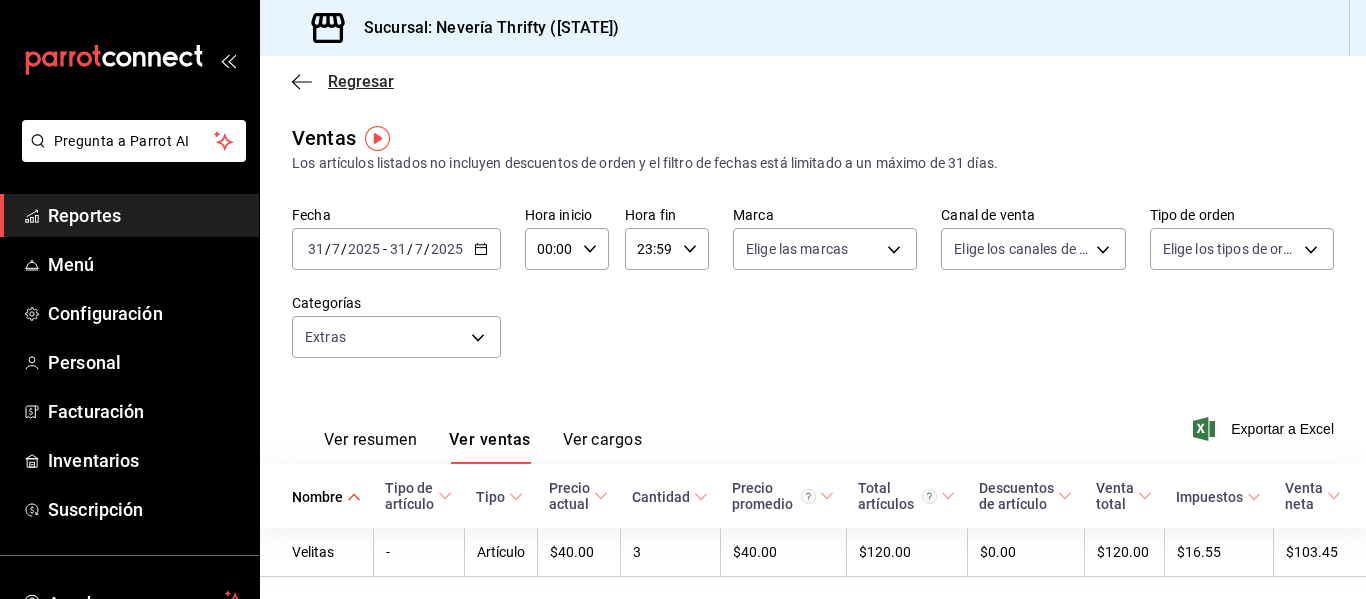 click on "Regresar" at bounding box center [361, 81] 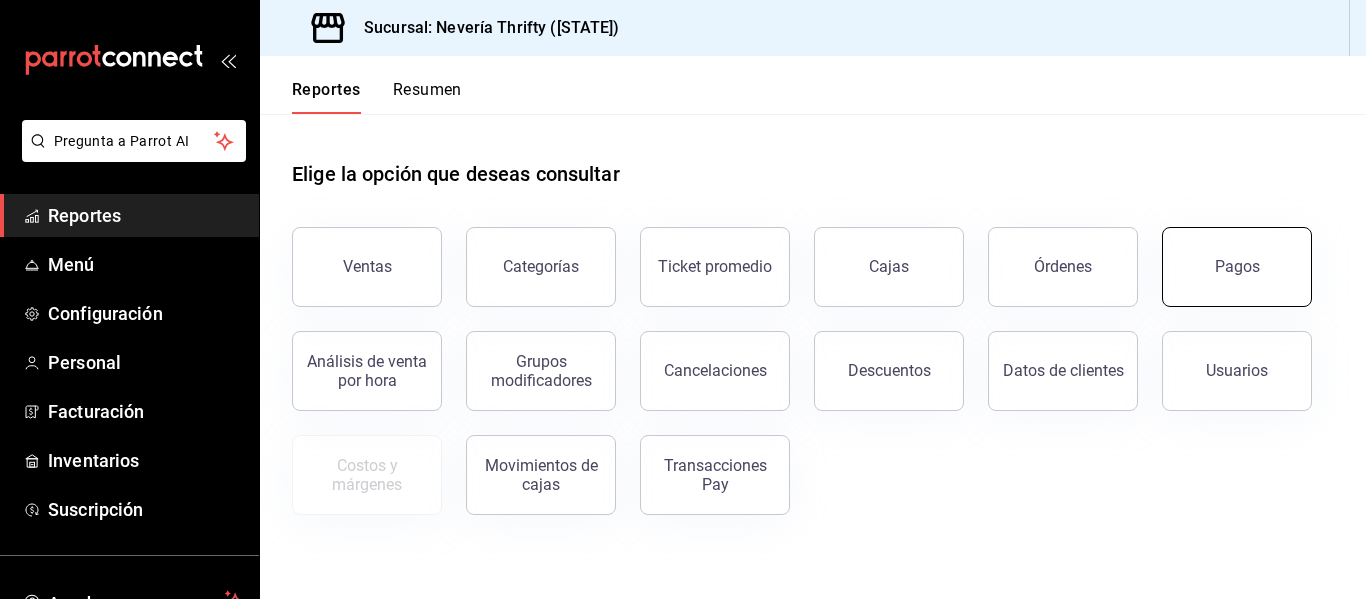 click on "Pagos" at bounding box center [1237, 267] 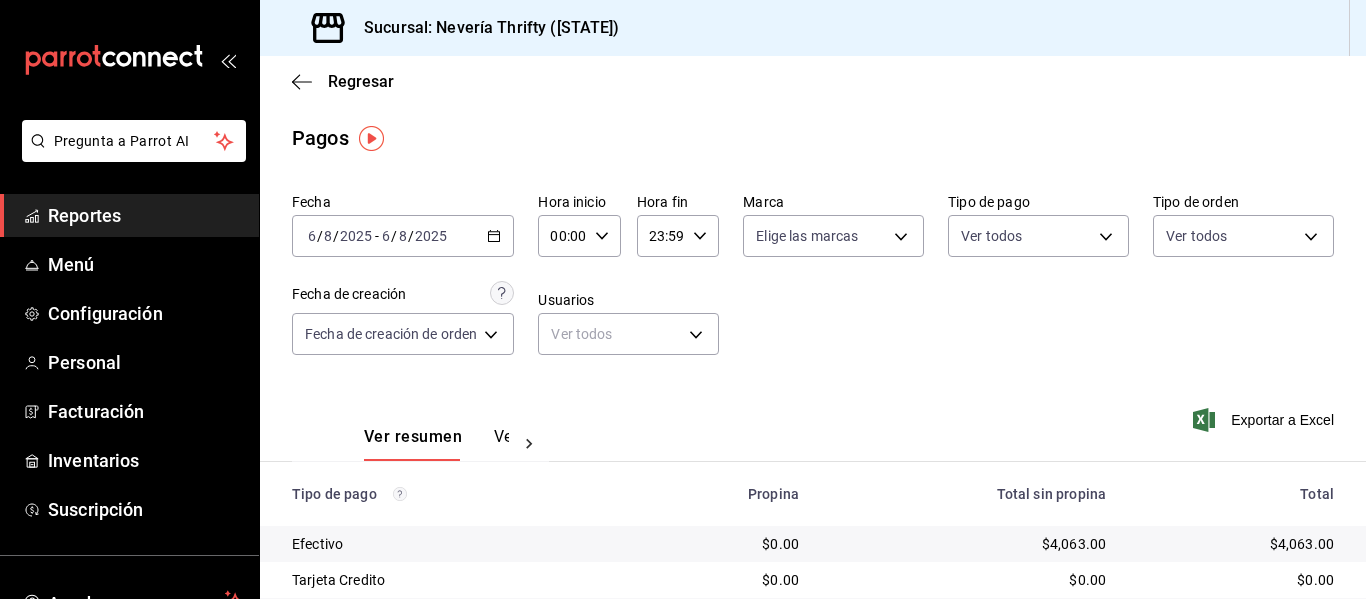 click 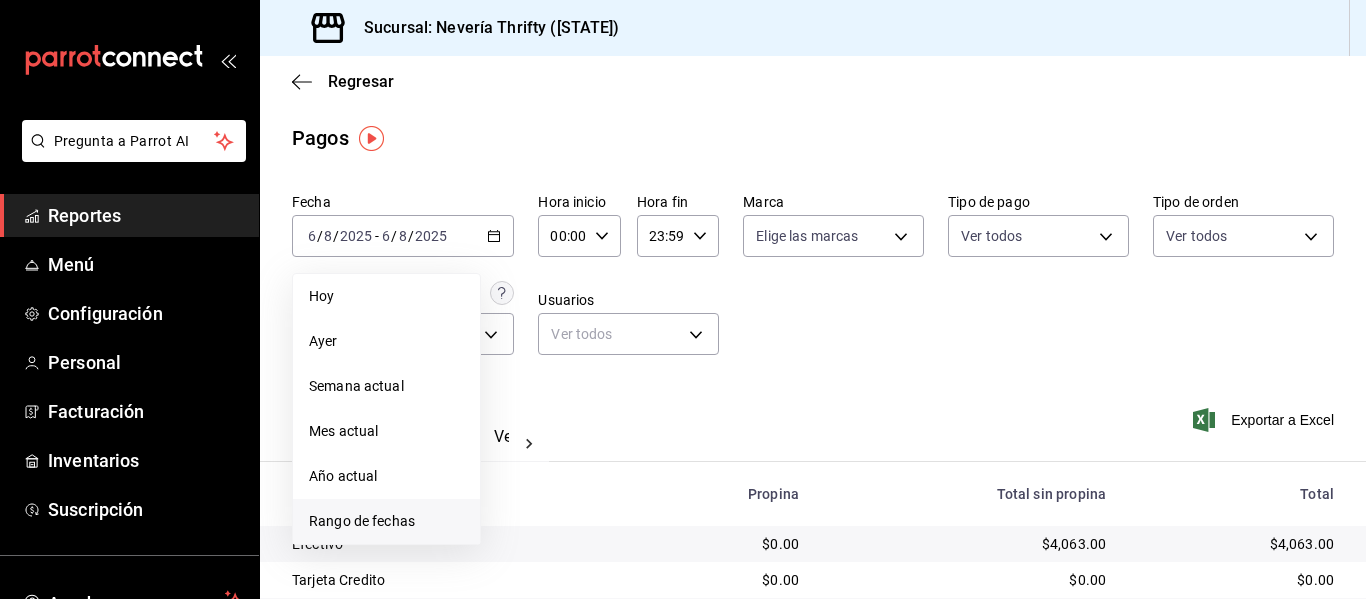 click on "Rango de fechas" at bounding box center (386, 521) 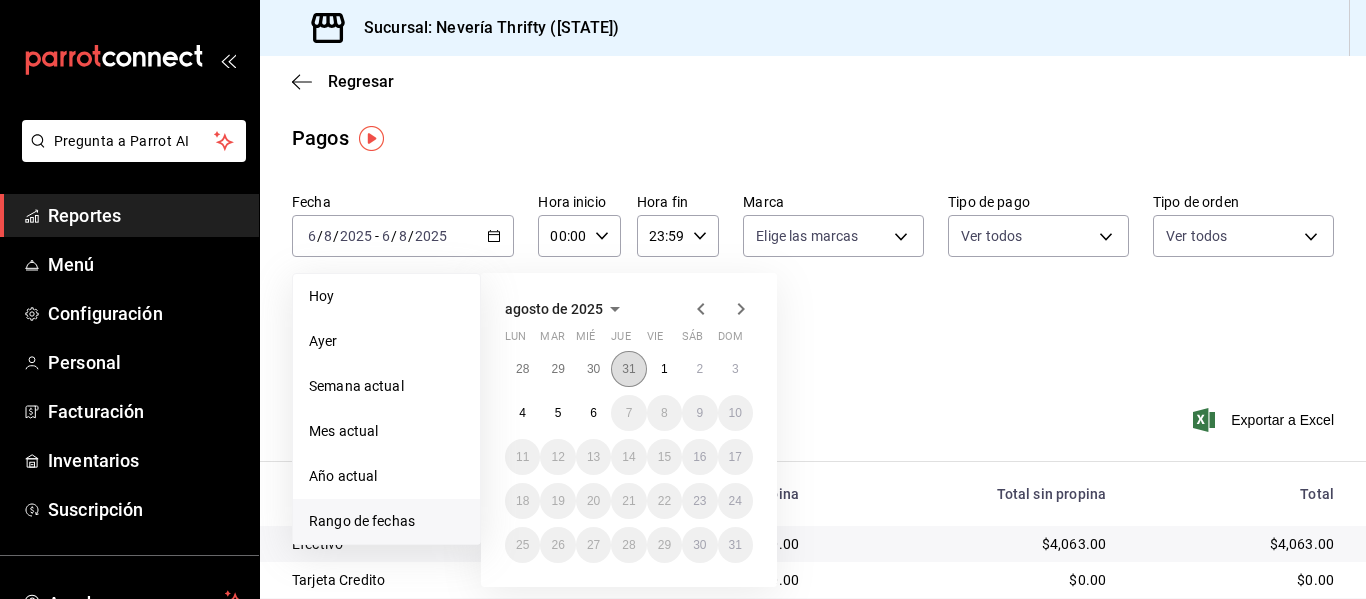 click on "31" at bounding box center (628, 369) 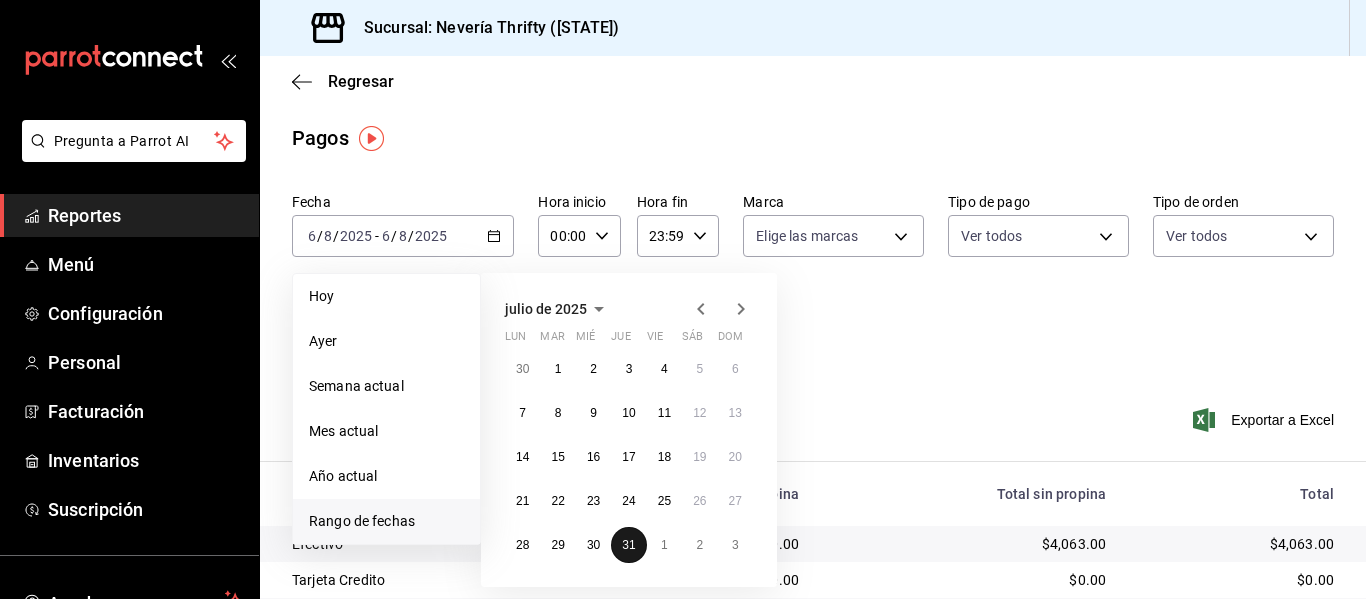 click on "31" at bounding box center (628, 545) 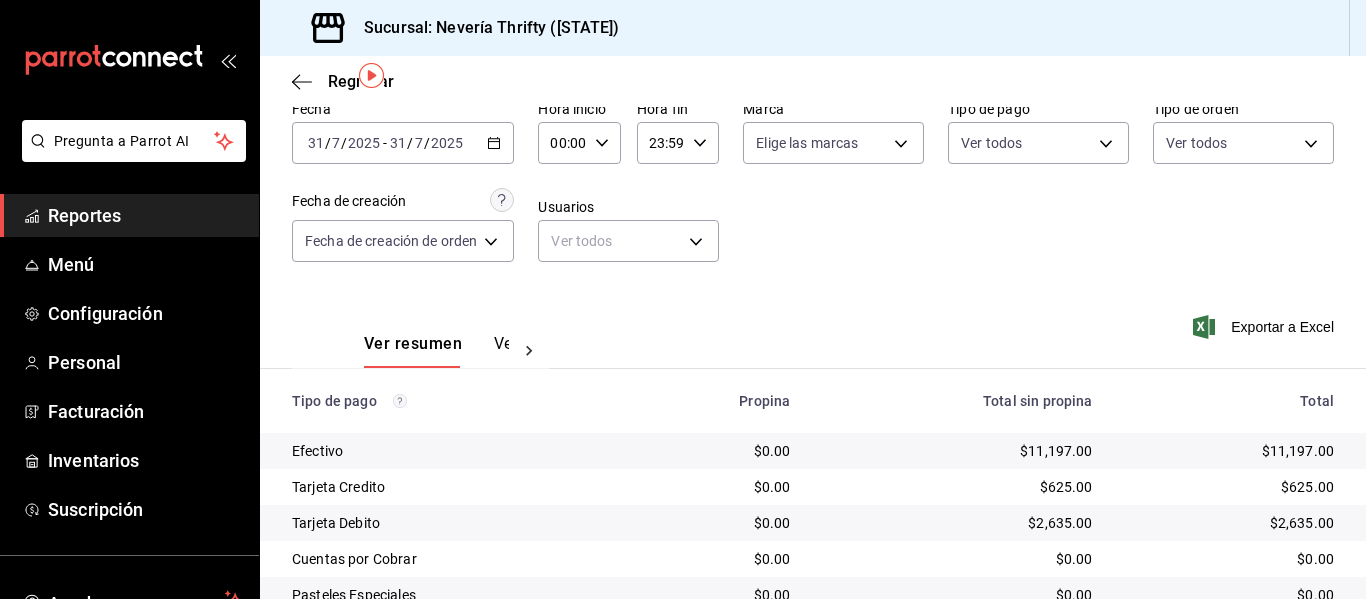 scroll, scrollTop: 0, scrollLeft: 0, axis: both 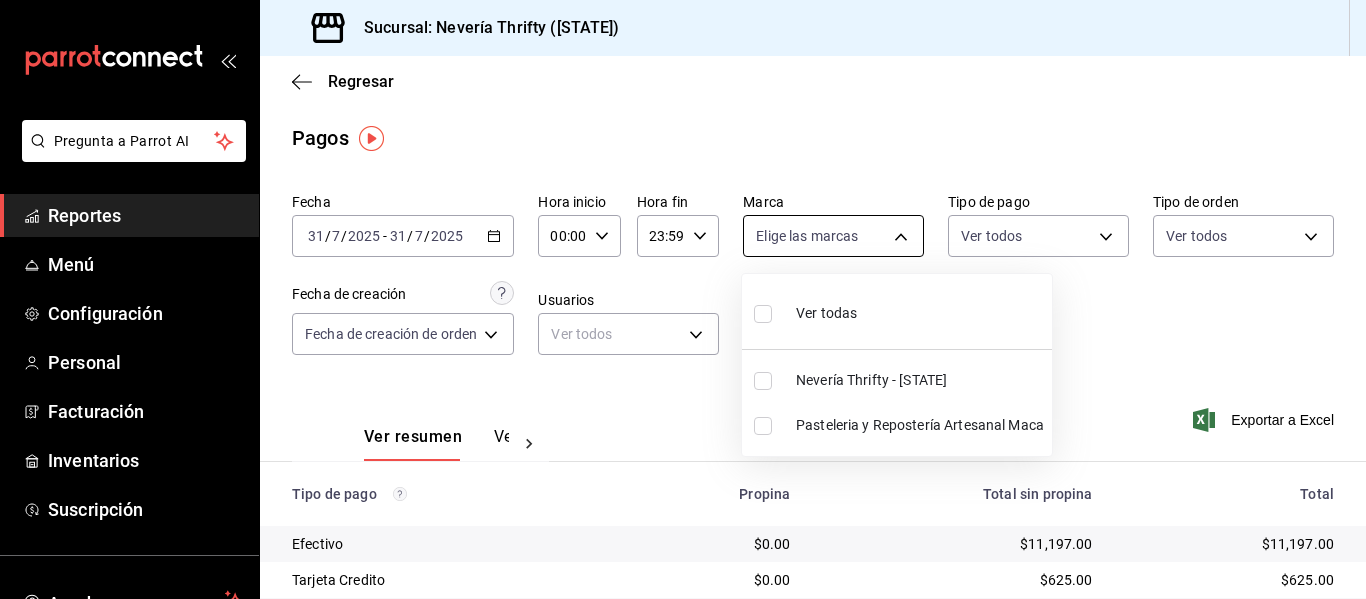 click on "Pregunta a Parrot AI Reportes   Menú   Configuración   Personal   Facturación   Inventarios   Suscripción   Ayuda Recomienda Parrot   [FIRST] [LAST]   Sugerir nueva función   Sucursal: Nevería Thrifty ([STATE]) Regresar Pagos Fecha [DATE] [DATE] - [DATE] [DATE] Hora inicio 00:00 Hora inicio Hora fin 23:59 Hora fin Marca Elige las marcas Tipo de pago Ver todos Tipo de orden Ver todos Fecha de creación   Fecha de creación de orden ORDER Usuarios Ver todos null Ver resumen Ver pagos Exportar a Excel Tipo de pago   Propina Total sin propina Total Efectivo $0.00 $11,197.00 $11,197.00 Tarjeta Credito $0.00 $625.00 $625.00 Tarjeta Debito $0.00 $2,635.00 $2,635.00 Cuentas por Cobrar $0.00 $0.00 $0.00 Pasteles Especiales $0.00 $0.00 $0.00 Pay $0.00 $1,787.00 $1,787.00 Total $0.00 $16,244.00 $16,244.00 GANA 1 MES GRATIS EN TU SUSCRIPCIÓN AQUÍ Ver video tutorial Ir a video Pregunta a Parrot AI Reportes   Menú   Configuración   Personal   Facturación   Inventarios   Suscripción" at bounding box center (683, 299) 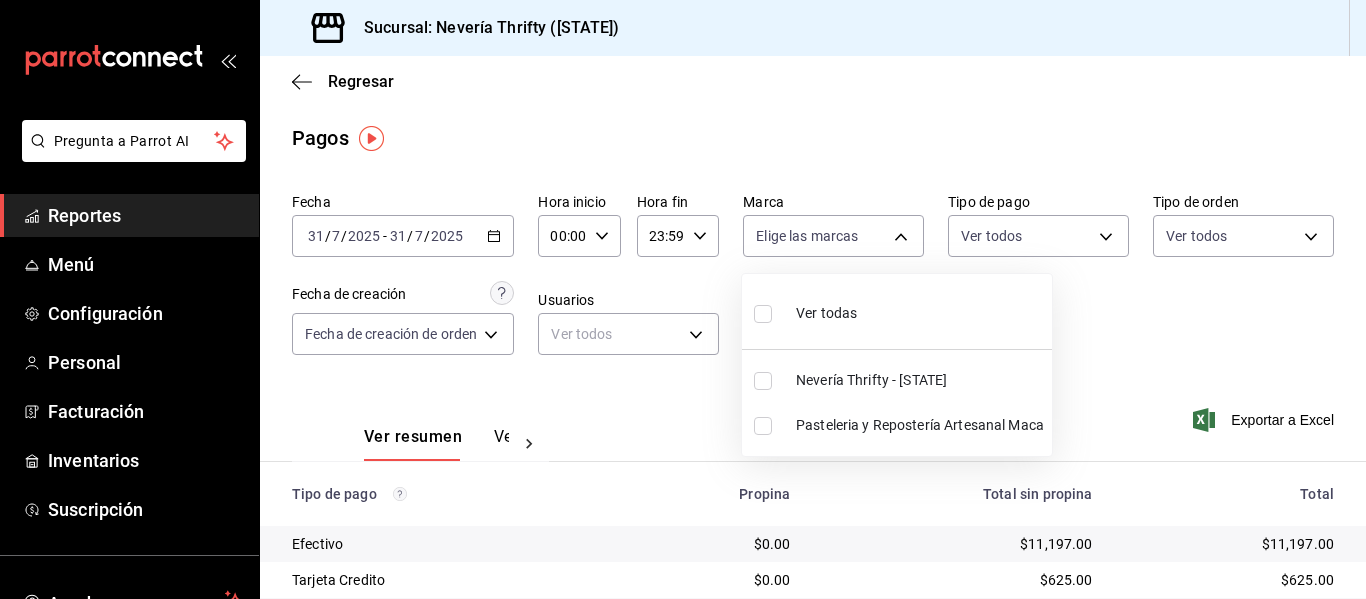 drag, startPoint x: 762, startPoint y: 380, endPoint x: 1088, endPoint y: 360, distance: 326.6129 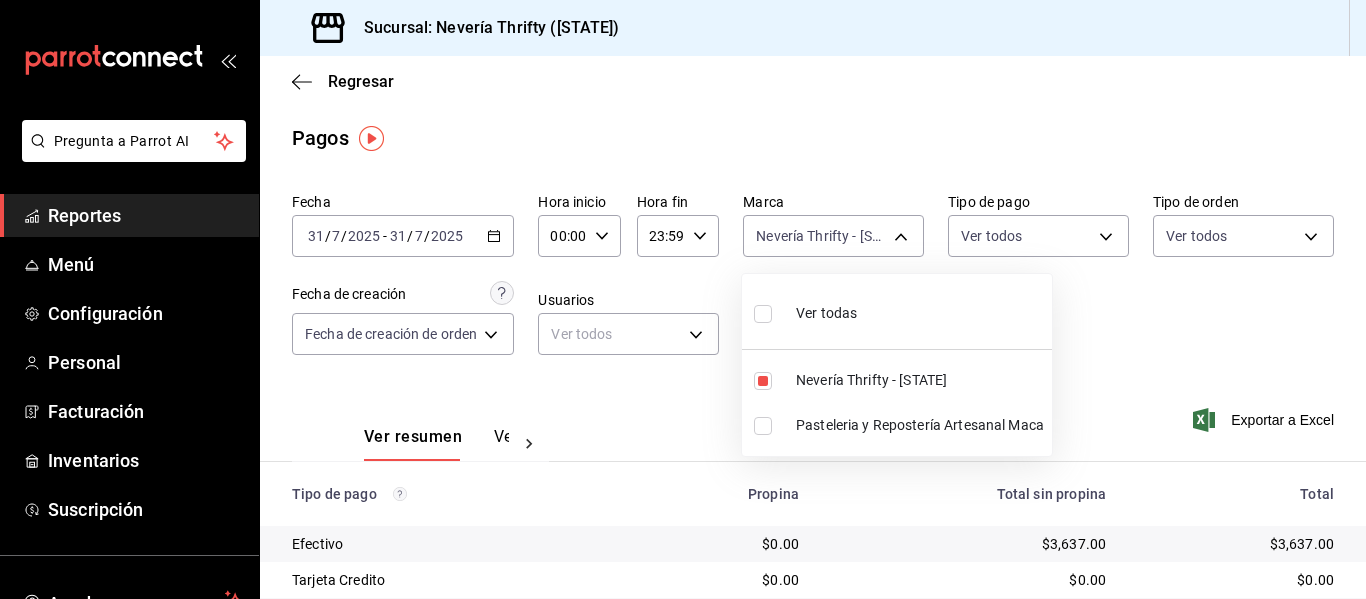 click at bounding box center [683, 299] 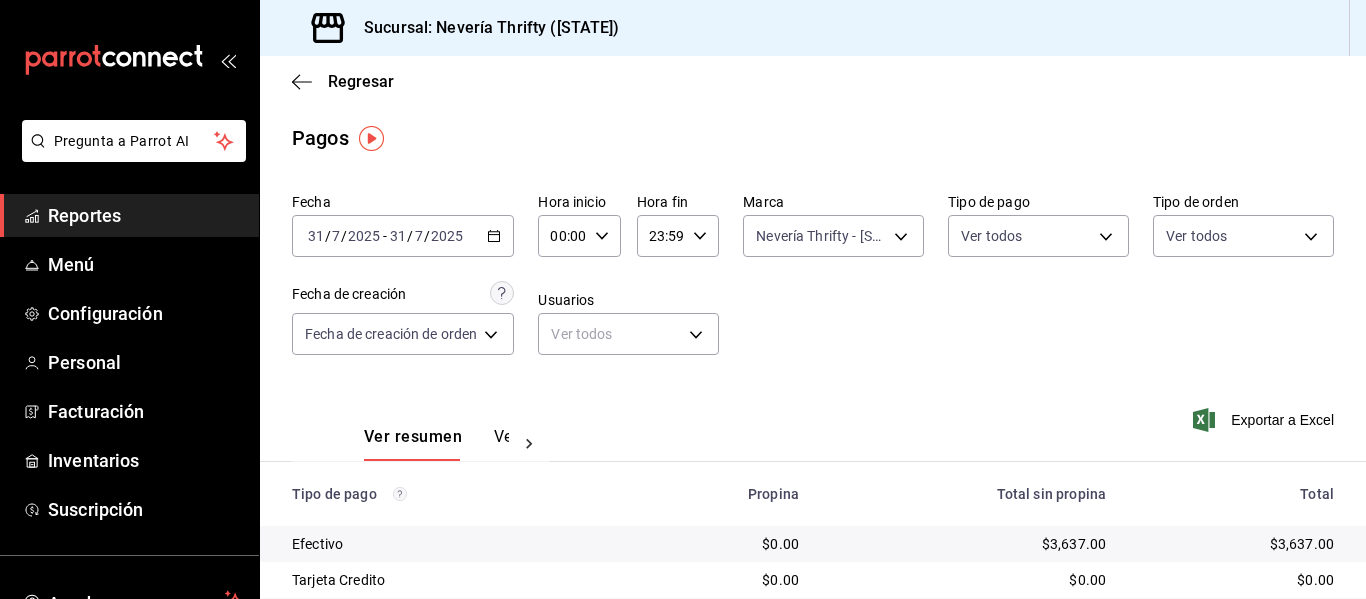 click on "Fecha [DATE] [DATE] - [DATE] [DATE] Hora inicio 00:00 Hora inicio Hora fin 23:59 Hora fin Marca Nevería Thrifty - [STATE] aa6e5e5d-80ef-43b0-a4be-16b02e93aae9 Tipo de pago Ver todos Tipo de orden Ver todos Fecha de creación   Fecha de creación de orden ORDER Usuarios Ver todos null" at bounding box center [813, 282] 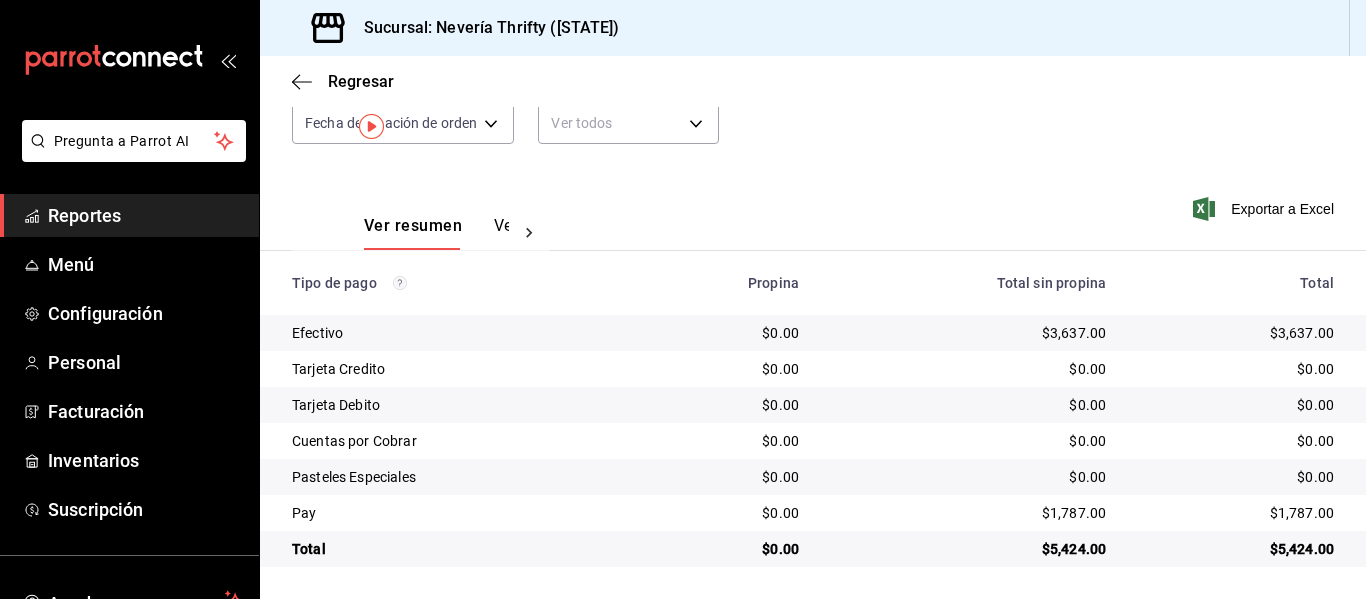 scroll, scrollTop: 0, scrollLeft: 0, axis: both 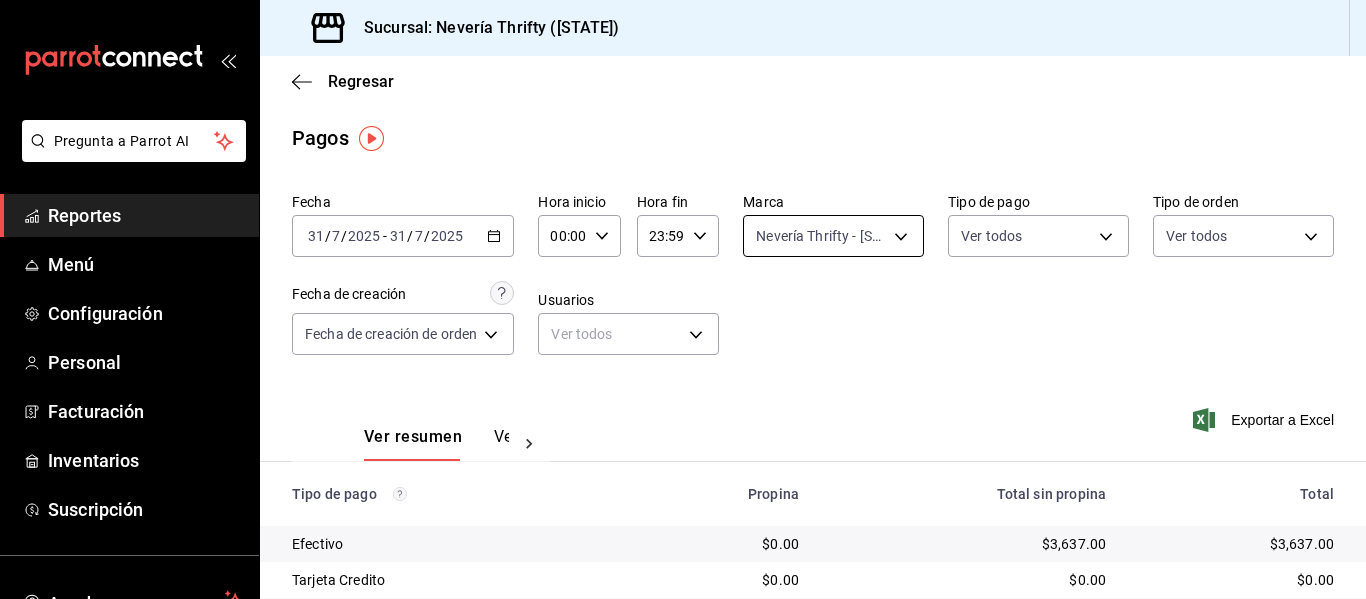 click on "Pregunta a Parrot AI Reportes   Menú   Configuración   Personal   Facturación   Inventarios   Suscripción   Ayuda Recomienda Parrot   [FIRST] [LAST]   Sugerir nueva función   Sucursal: Nevería Thrifty (BCS) Regresar Pagos Fecha [DATE] [DATE] - [DATE] [DATE] Hora inicio [TIME] Hora inicio Hora fin [TIME] Hora fin Marca Nevería Thrifty - BCS [UUID] Tipo de pago Ver todos Tipo de orden Ver todos Fecha de creación   Fecha de creación de orden ORDER Usuarios Ver todos null Ver resumen Ver pagos Exportar a Excel Tipo de pago   Propina Total sin propina Total Efectivo $[PRICE] $[PRICE] $[PRICE] Tarjeta Credito $[PRICE] $[PRICE] $[PRICE] Tarjeta Debito $[PRICE] $[PRICE] $[PRICE] Cuentas por Cobrar $[PRICE] $[PRICE] $[PRICE] Pasteles Especiales $[PRICE] $[PRICE] $[PRICE] Pay $[PRICE] $[PRICE] $[PRICE] Total $[PRICE] $[PRICE] $[PRICE] GANA 1 MES GRATIS EN TU SUSCRIPCIÓN AQUÍ Ver video tutorial Ir a video Pregunta a Parrot AI Reportes   Menú   Configuración   Personal   Facturación" at bounding box center (683, 299) 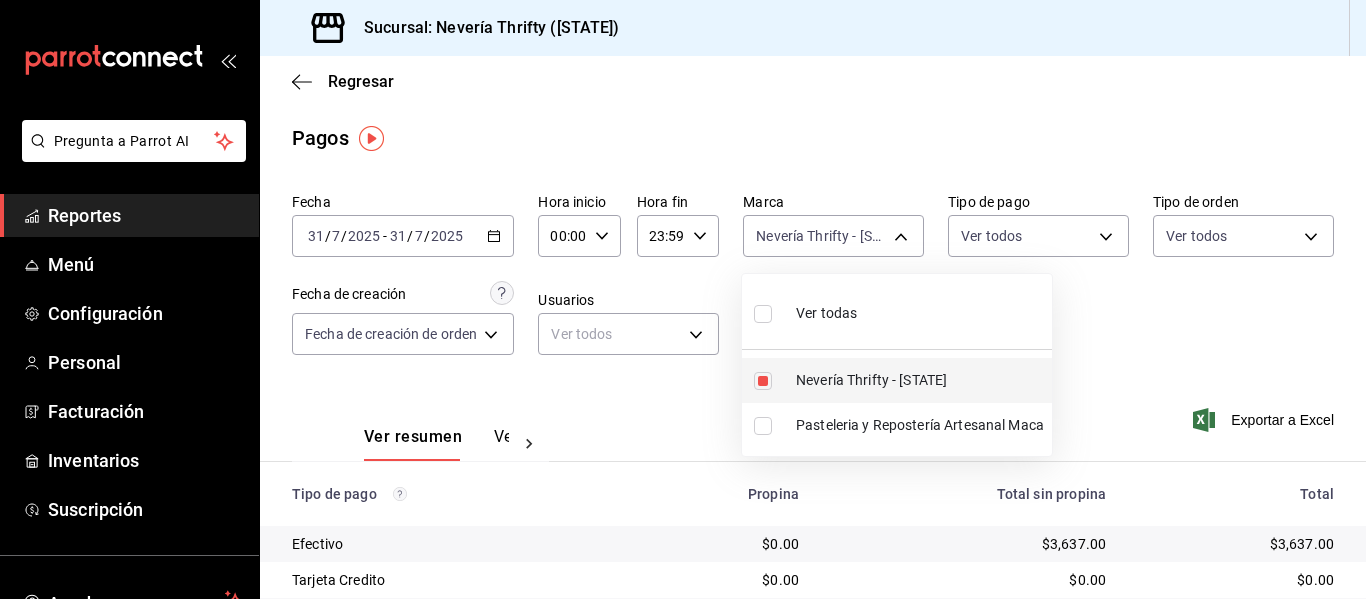 click at bounding box center (763, 381) 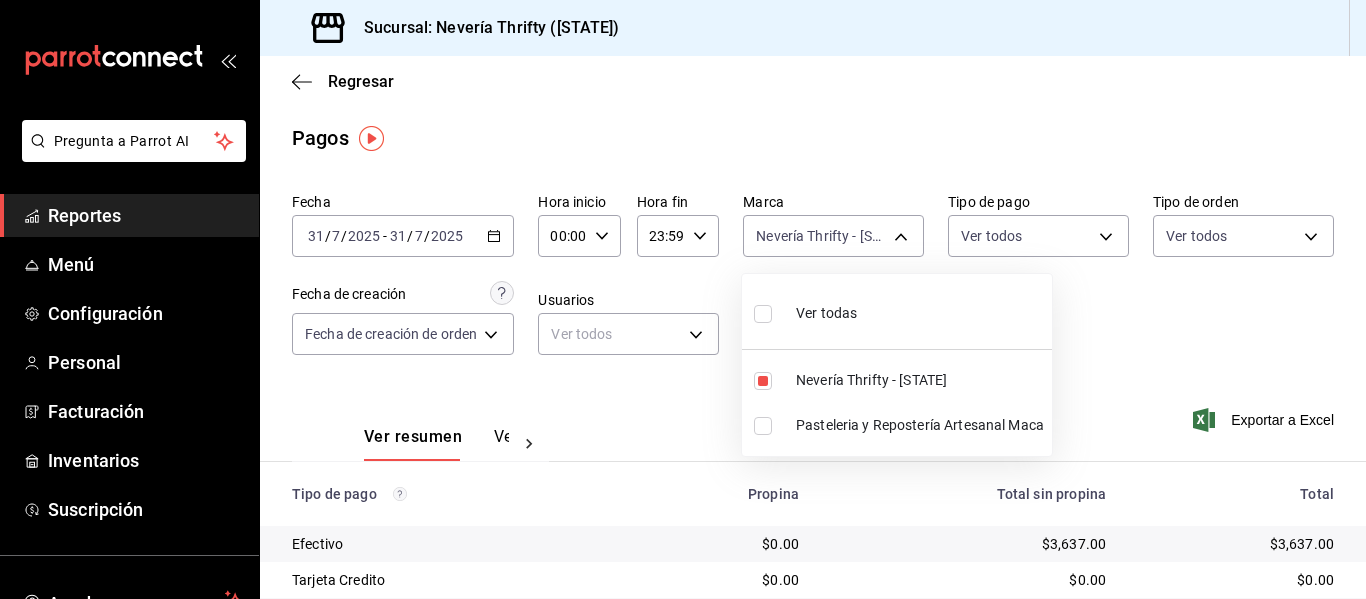 type 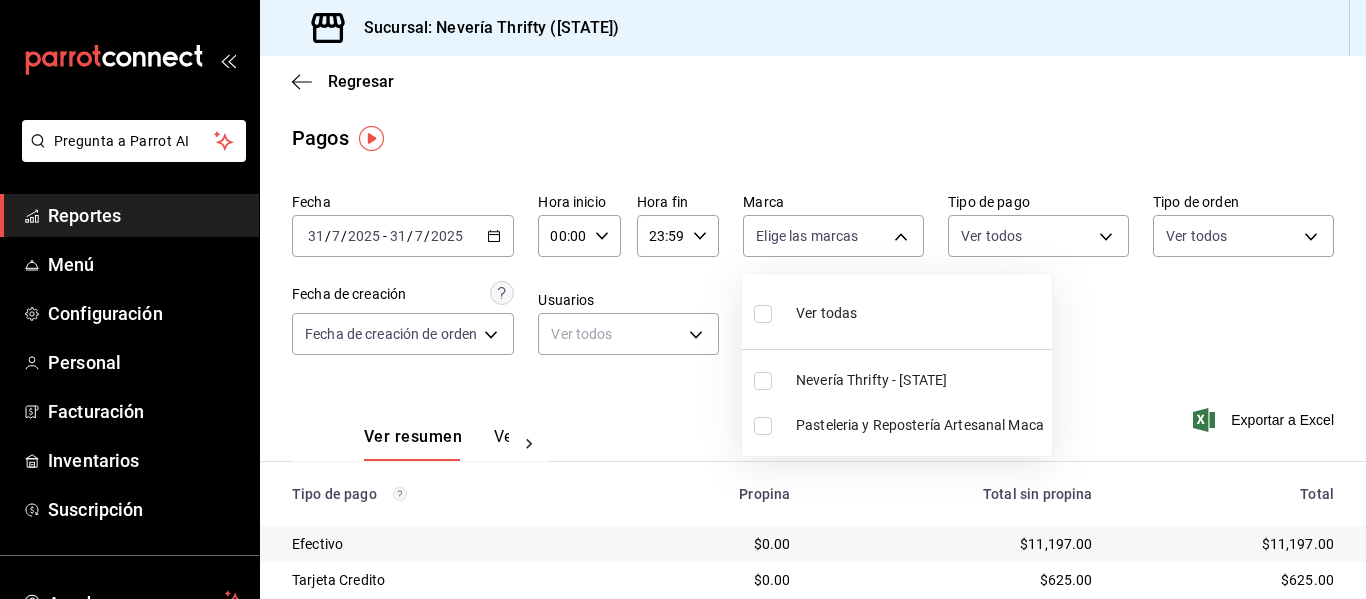 click at bounding box center [763, 426] 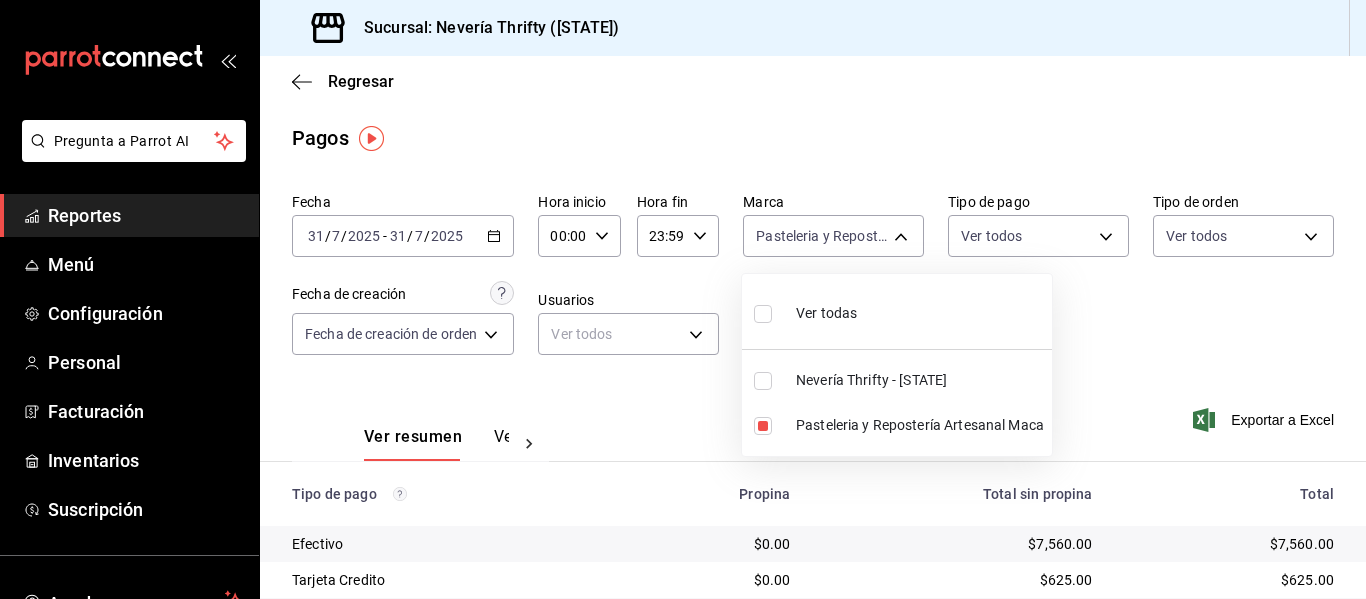 click at bounding box center (683, 299) 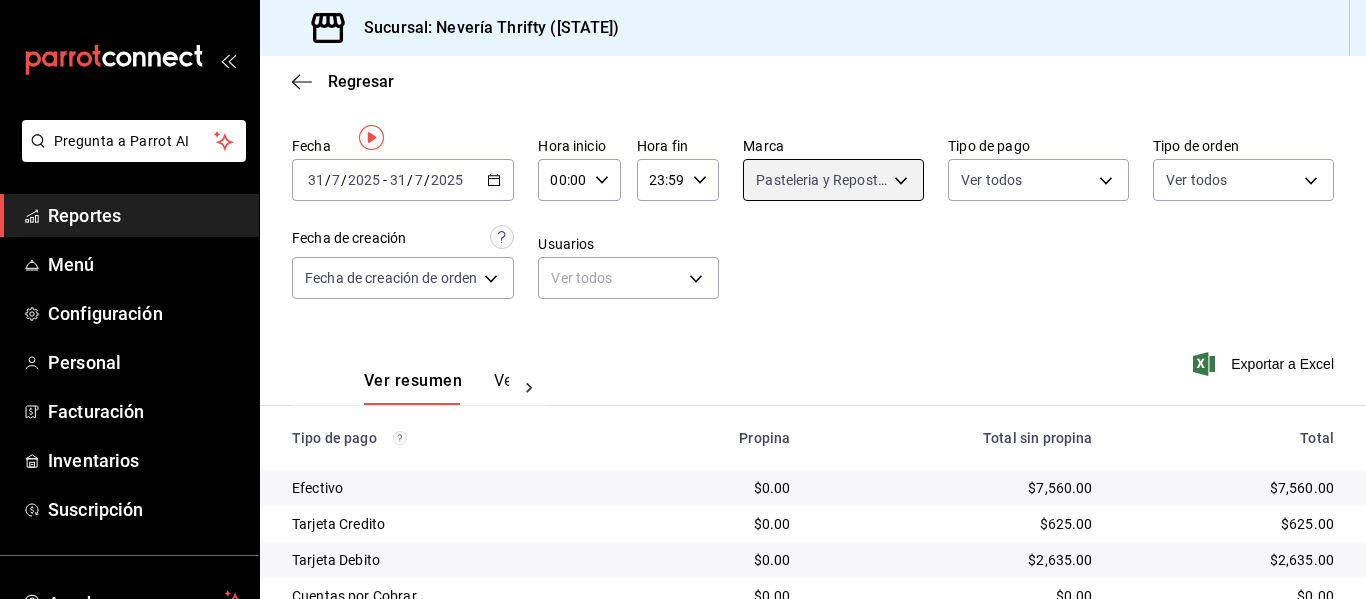 scroll, scrollTop: 0, scrollLeft: 0, axis: both 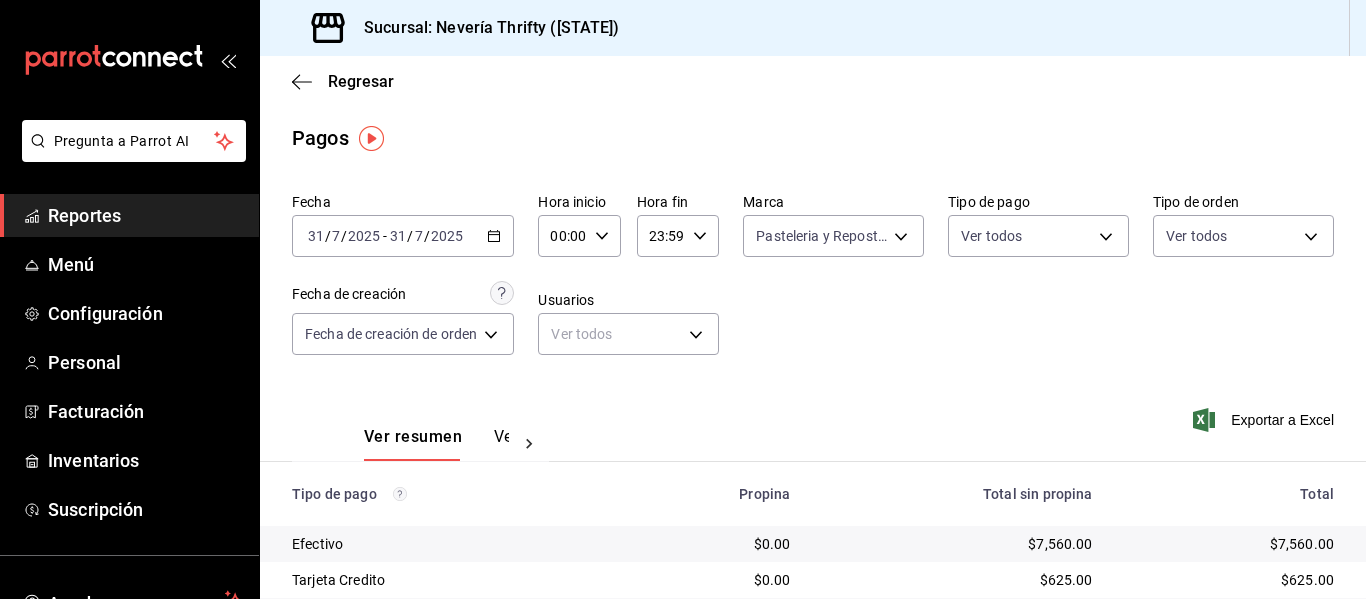 click on "2025-07-31 31 / 7 / 2025 - 2025-07-31 31 / 7 / 2025" at bounding box center (403, 236) 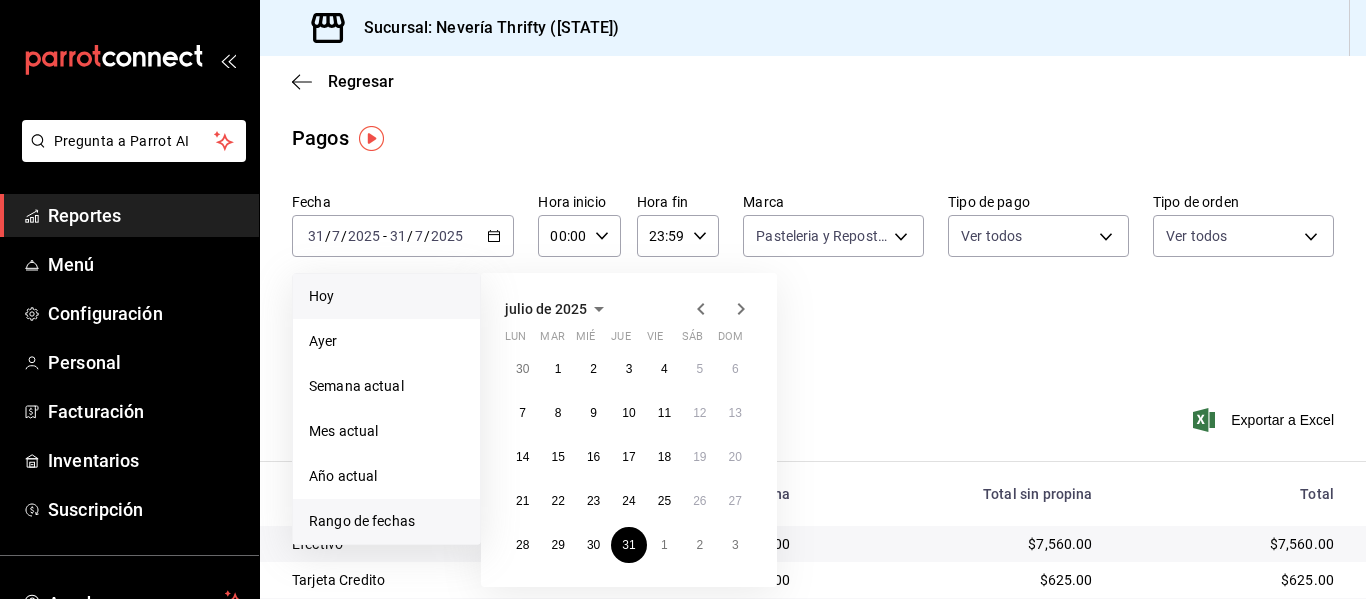 click on "Hoy" at bounding box center (386, 296) 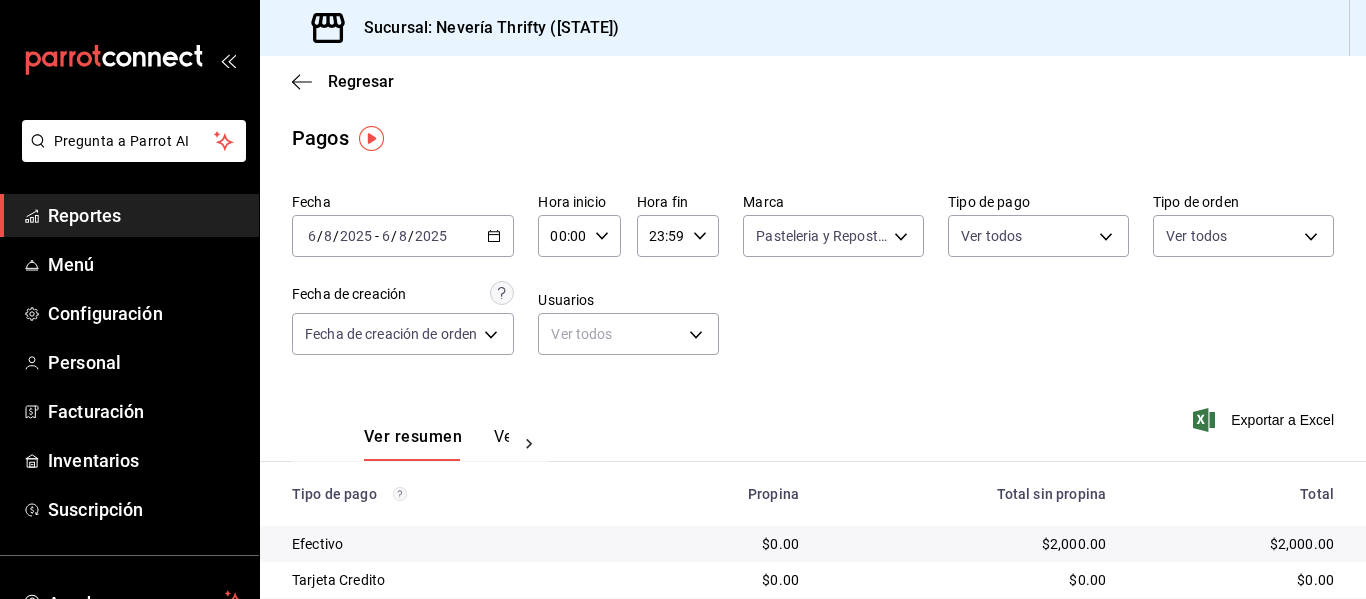 click 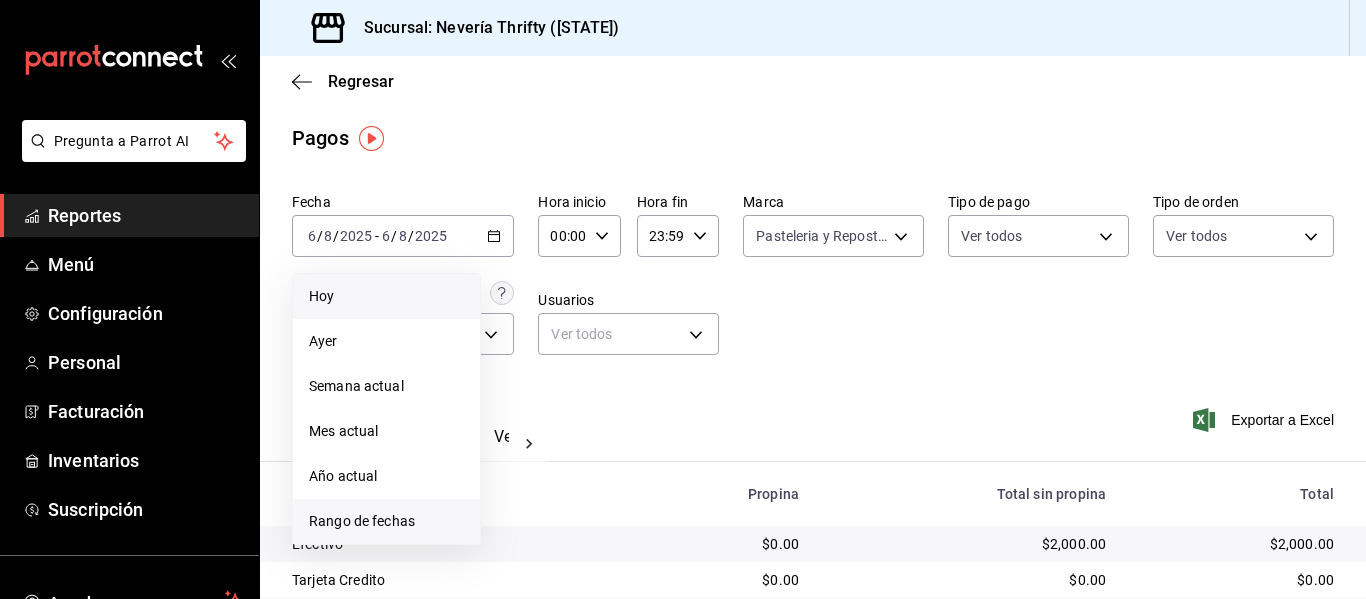 click on "Rango de fechas" at bounding box center [386, 521] 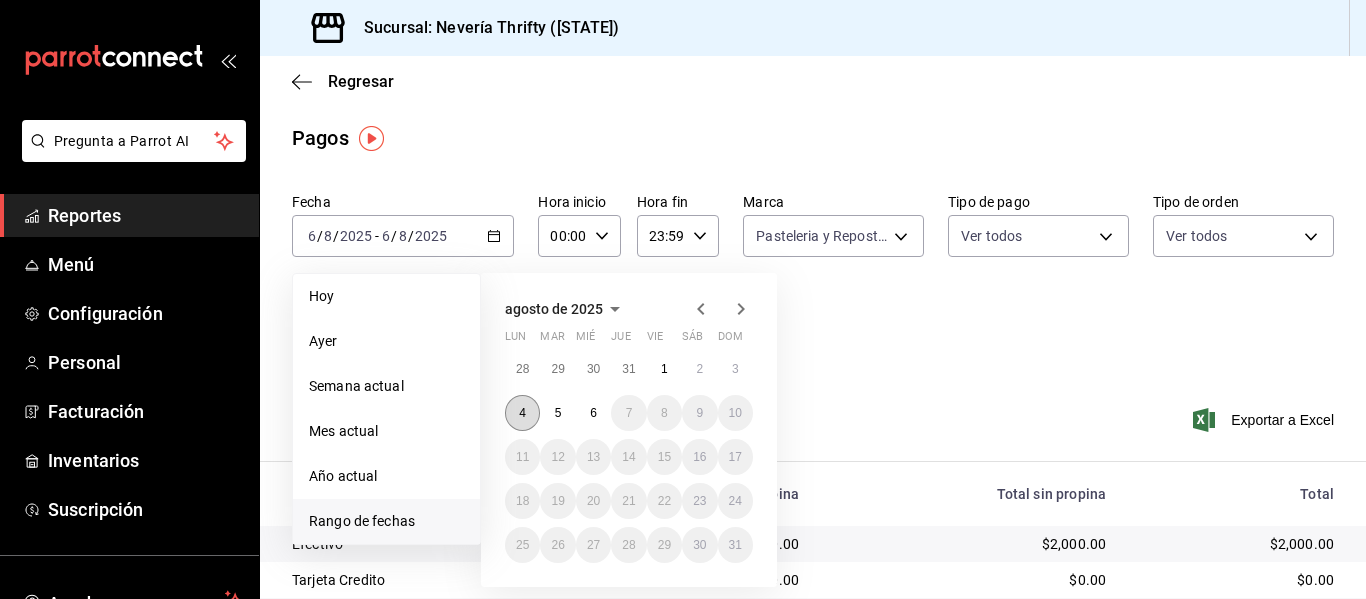 click on "4" at bounding box center (522, 413) 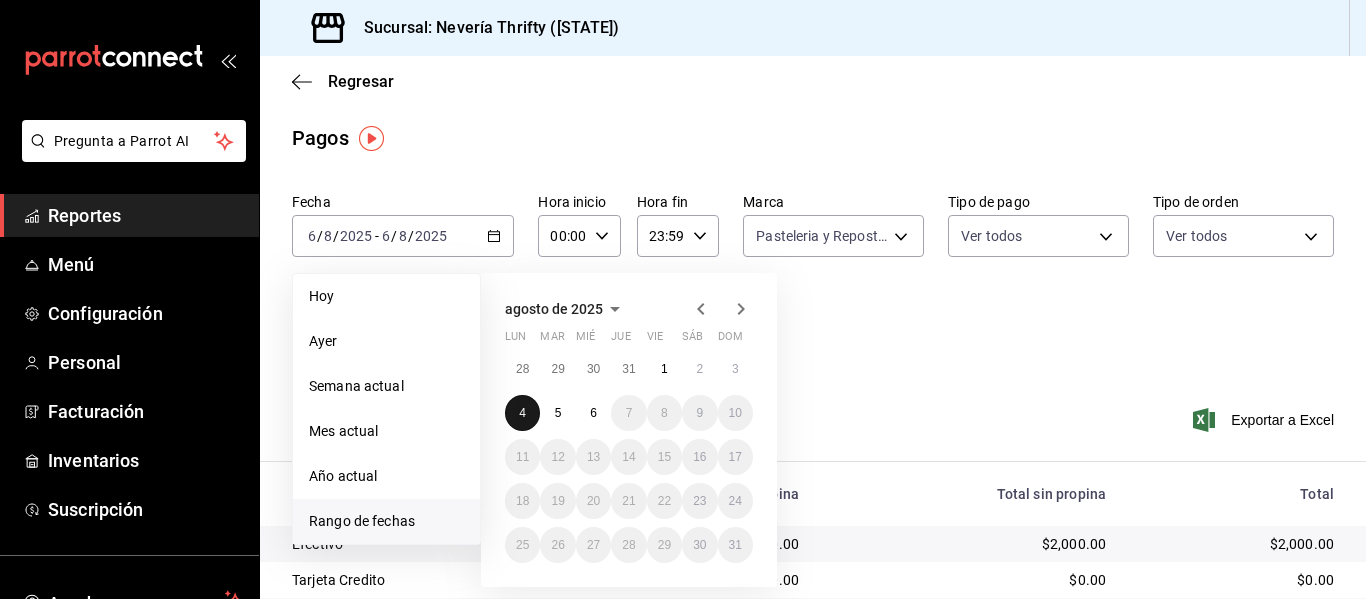 click on "4" at bounding box center [522, 413] 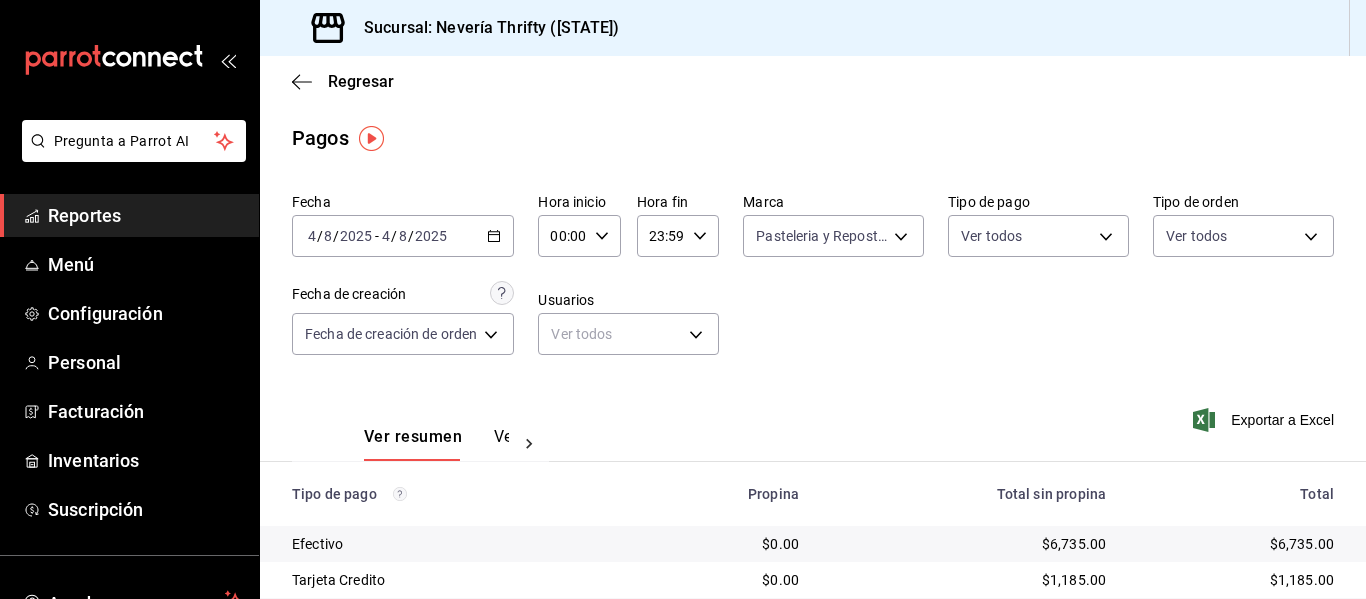 click on "Fecha [DATE] [DATE] - [DATE] [DATE] Hora inicio 00:00 Hora inicio Hora fin 23:59 Hora fin Marca Pasteleria y Repostería Artesanal Maca 1508993c-3488-40cf-868b-03596512d81c Tipo de pago Ver todos Tipo de orden Ver todos Fecha de creación   Fecha de creación de orden ORDER Usuarios Ver todos null" at bounding box center [813, 282] 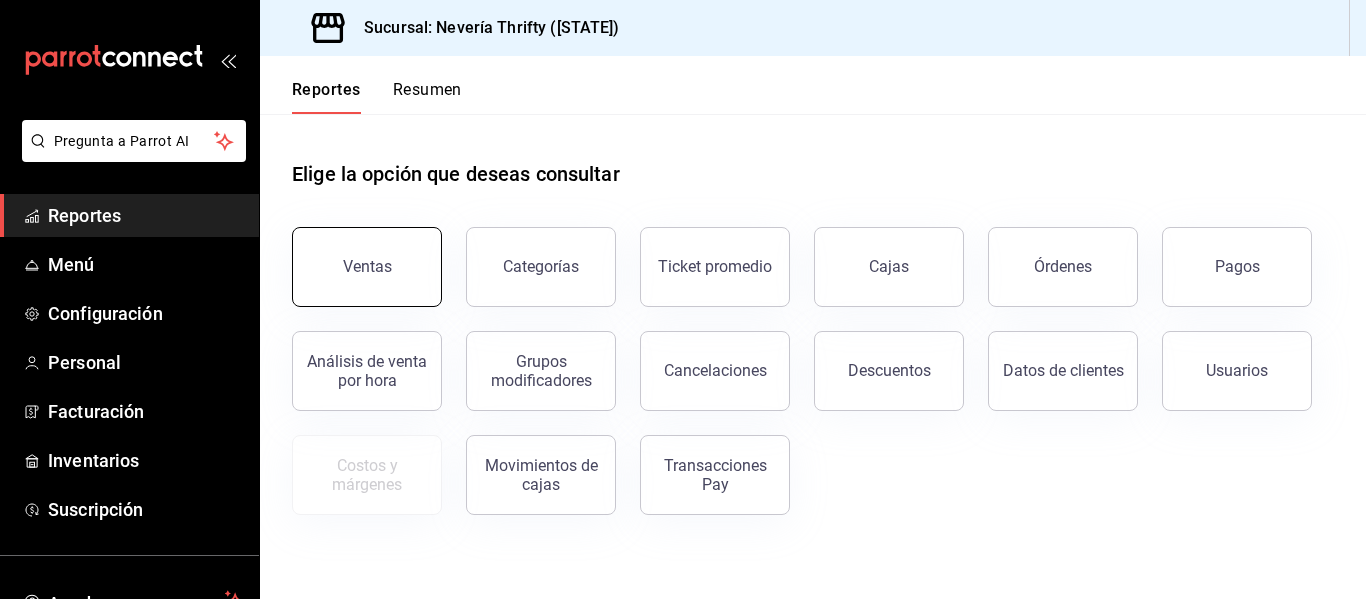 click on "Ventas" at bounding box center (367, 267) 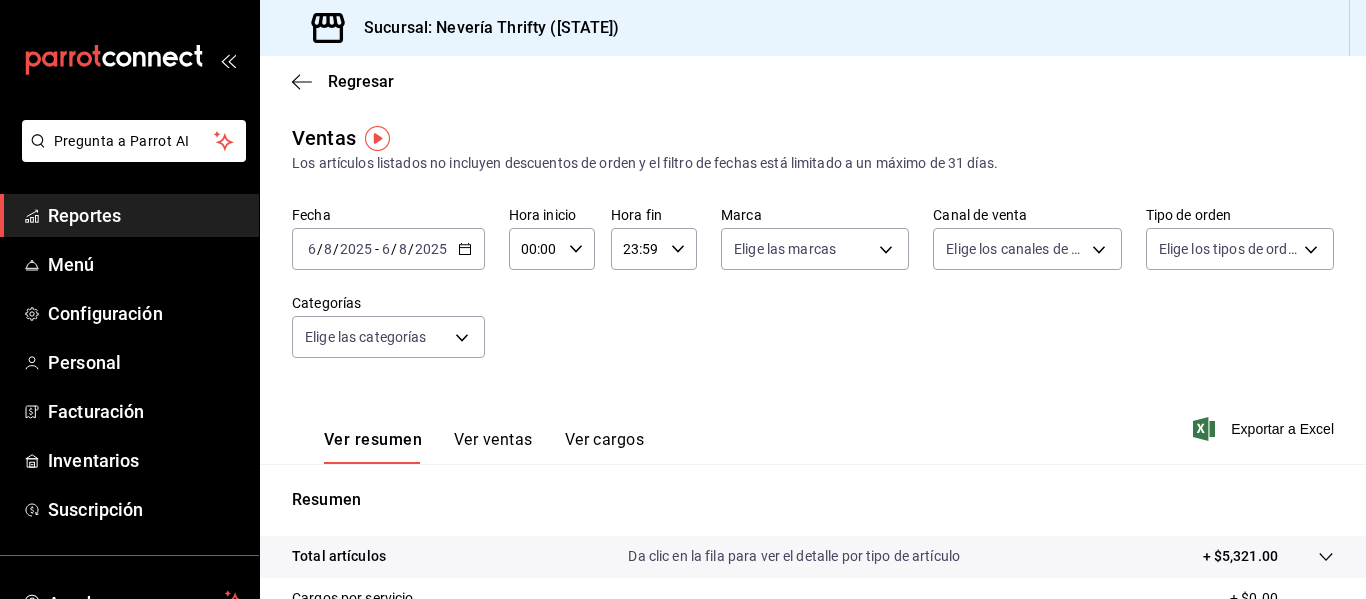 click 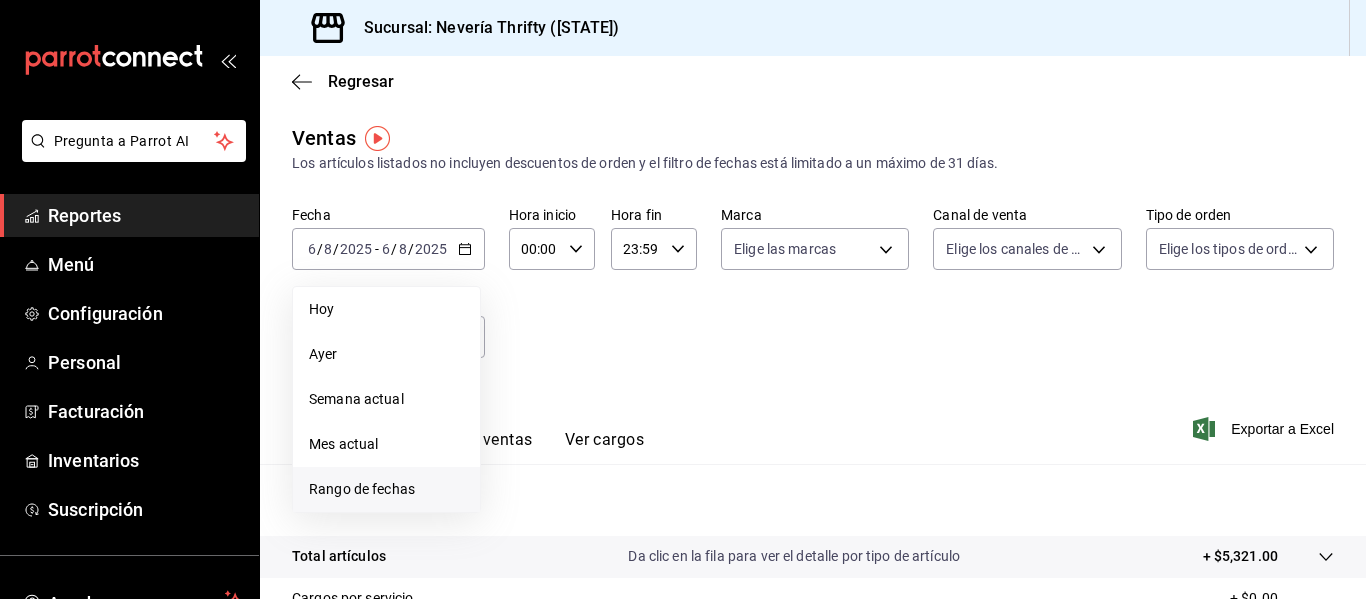 click on "Rango de fechas" at bounding box center [386, 489] 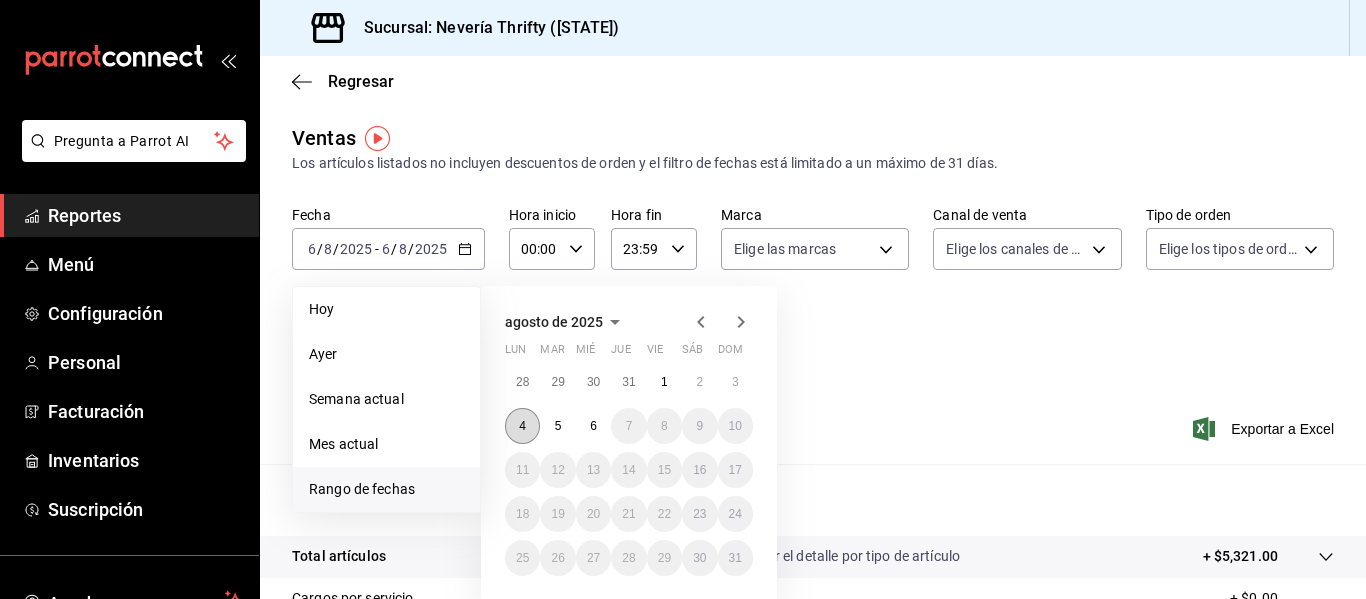 click on "4" at bounding box center (522, 426) 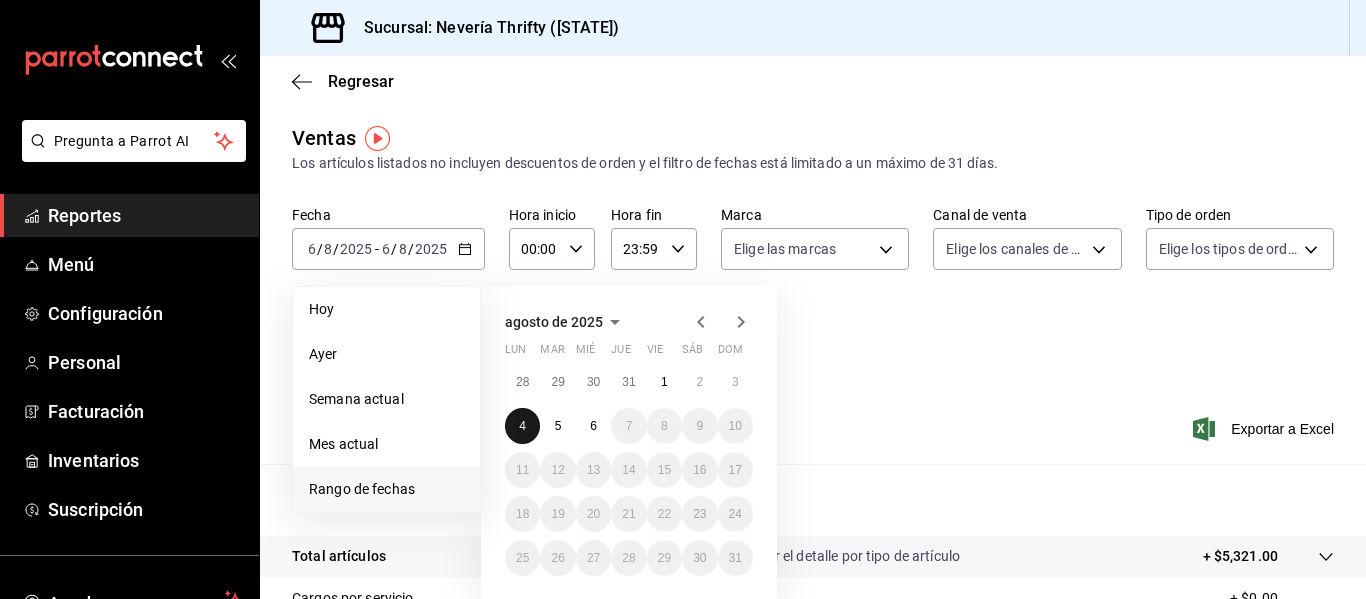 click on "4" at bounding box center (522, 426) 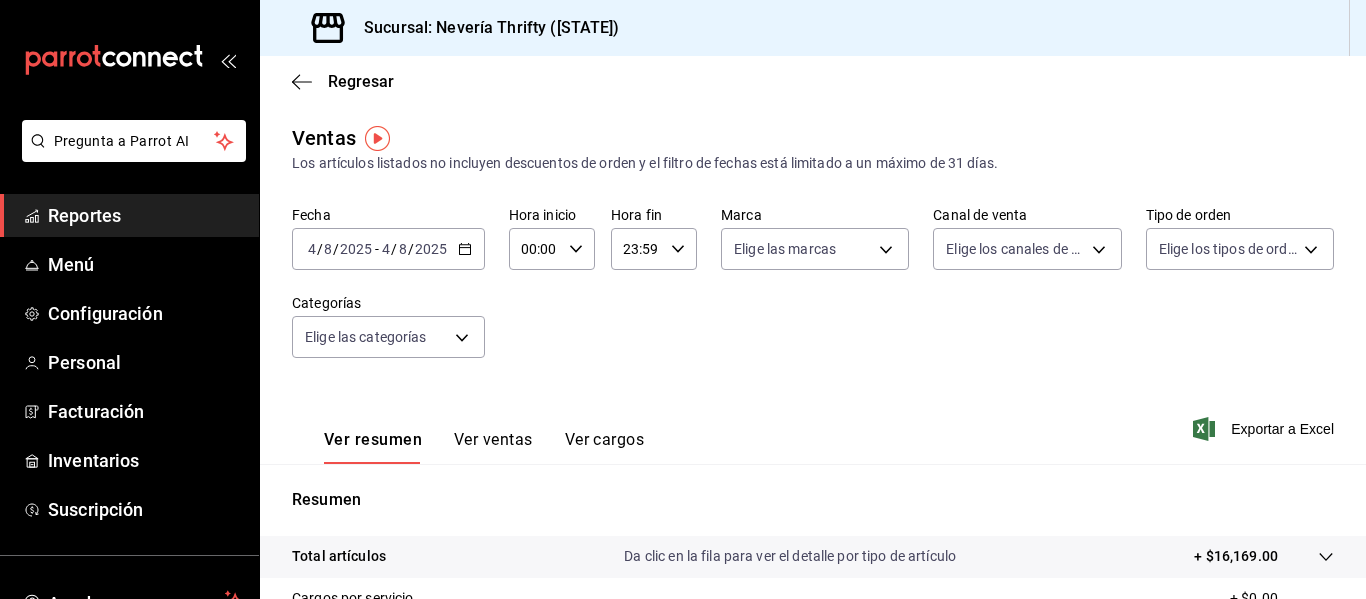 click on "Fecha 2025-08-04 4 / 8 / 2025 - 2025-08-04 4 / 8 / 2025 Hora inicio 00:00 Hora inicio Hora fin 23:59 Hora fin Marca Elige las marcas Canal de venta Elige los canales de venta Tipo de orden Elige los tipos de orden Categorías Elige las categorías" at bounding box center [813, 294] 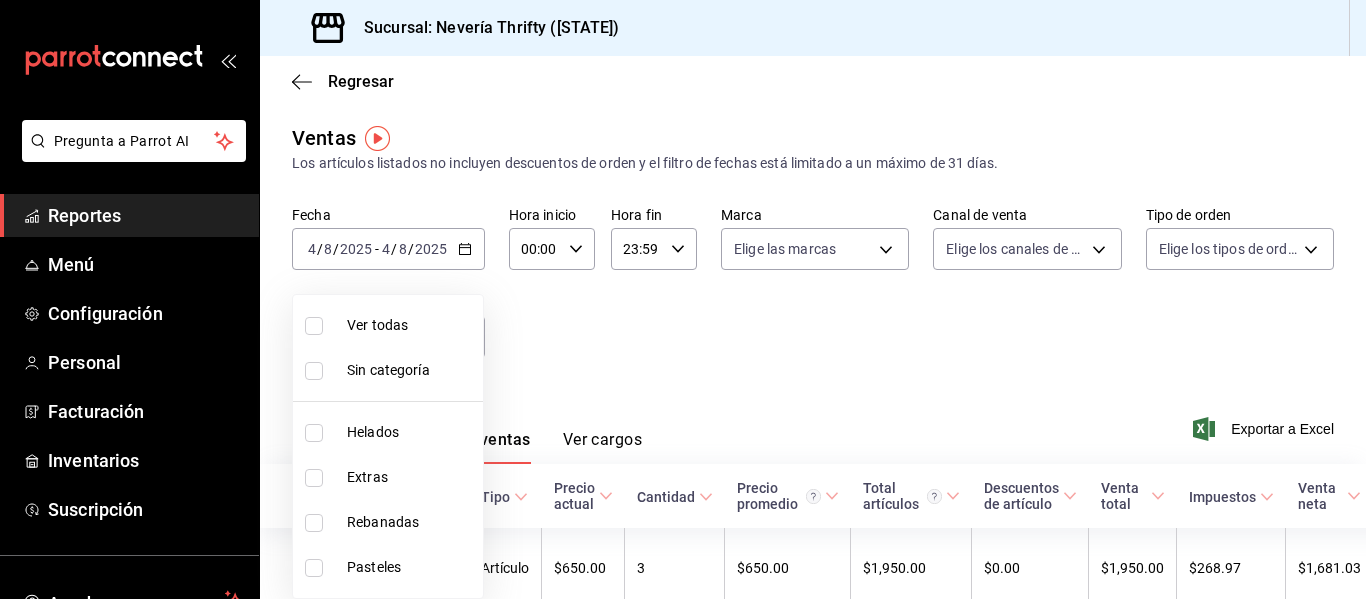 click on "Pregunta a Parrot AI Reportes   Menú   Configuración   Personal   Facturación   Inventarios   Suscripción   Ayuda Recomienda Parrot   [FIRST] [LAST]   Sugerir nueva función   Sucursal: Nevería Thrifty ([STATE]) Regresar Ventas Los artículos listados no incluyen descuentos de orden y el filtro de fechas está limitado a un máximo de 31 días. Fecha [DATE] [DATE] - [DATE] [DATE] Hora inicio 00:00 Hora inicio Hora fin 23:59 Hora fin Marca Elige las marcas Canal de venta Elige los canales de venta Tipo de orden Elige los tipos de orden Categorías Elige las categorías Ver resumen Ver ventas Ver cargos Exportar a Excel Nombre Tipo de artículo Tipo Precio actual Cantidad Precio promedio   Total artículos   Descuentos de artículo Venta total Impuestos Venta neta Frutos Rojos Grande - Artículo $650.00 3 $650.00 $1,950.00 $0.00 $1,950.00 $268.97 $1,681.03 Cono De Waffle Doble - Artículo $96.00 19 $96.00 $1,824.00 $0.00 $1,824.00 $251.59 $1,572.41 Vaso Sencillo - Artículo $62.00" at bounding box center (683, 299) 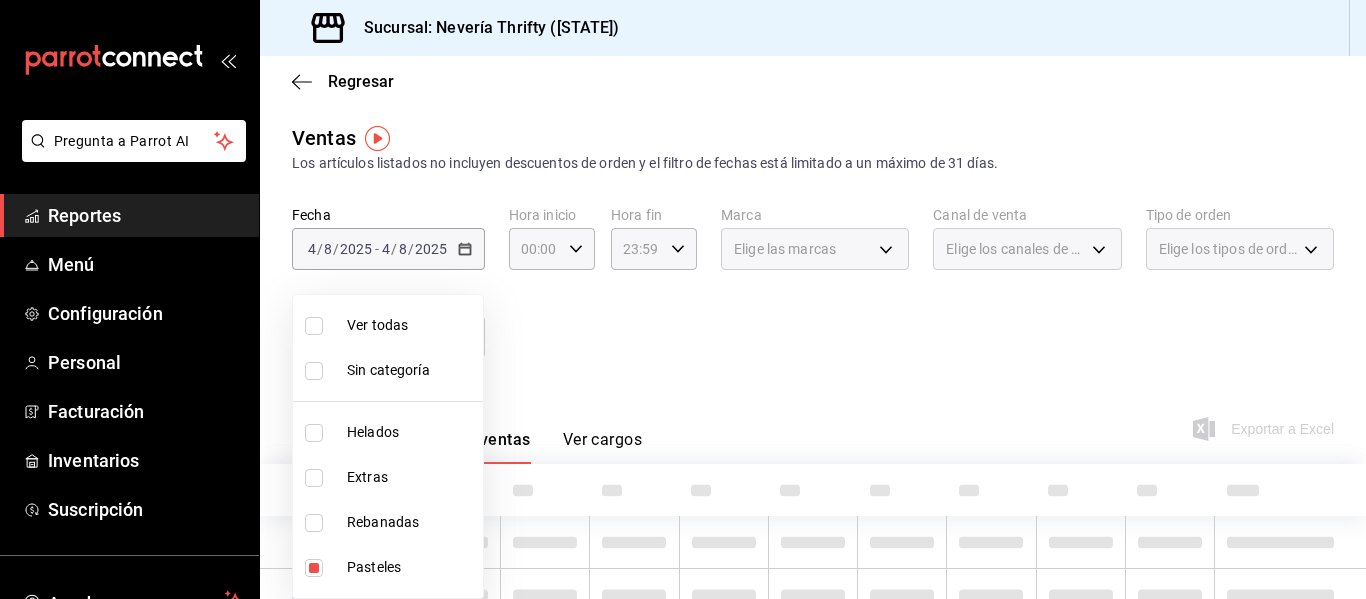 click at bounding box center (683, 299) 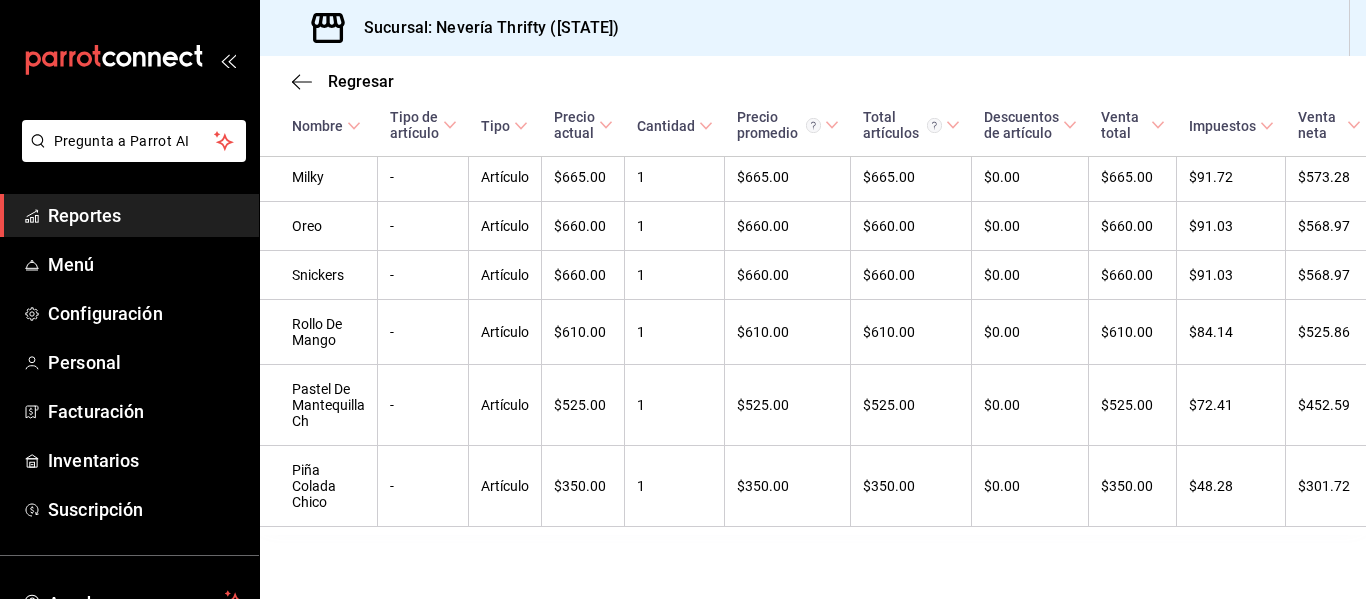 scroll, scrollTop: 742, scrollLeft: 0, axis: vertical 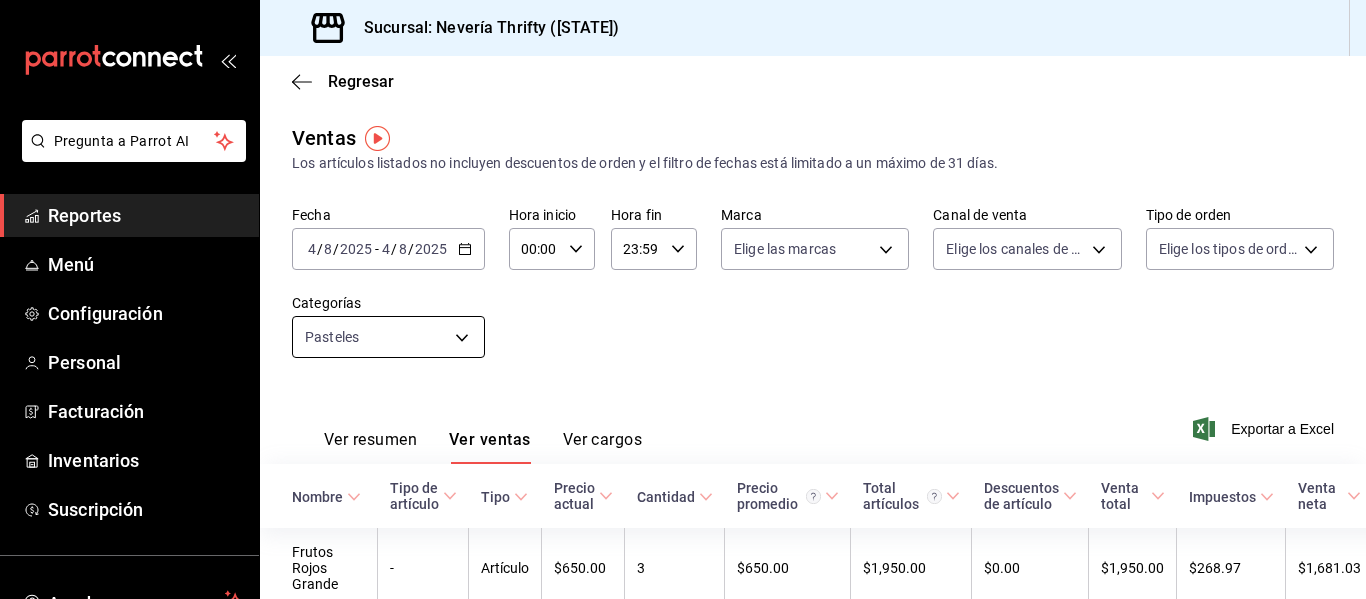 click on "Pregunta a Parrot AI Reportes   Menú   Configuración   Personal   Facturación   Inventarios   Suscripción   Ayuda Recomienda Parrot   [FIRST] [LAST]   Sugerir nueva función   Sucursal: Nevería Thrifty (BCS) Regresar Ventas Los artículos listados no incluyen descuentos de orden y el filtro de fechas está limitado a un máximo de 31 días. Fecha [DATE] [DATE] - [DATE] [DATE] Hora inicio [TIME] Hora inicio Hora fin [TIME] Hora fin Marca Elige las marcas Canal de venta Elige los canales de venta Tipo de orden Elige los tipos de orden Categorías Pasteles [UUID] Ver resumen Ver ventas Ver cargos Exportar a Excel Nombre Tipo de artículo Tipo Precio actual Cantidad Precio promedio   Total artículos   Descuentos de artículo Venta total Impuestos Venta neta Frutos Rojos Grande - Artículo $[PRICE] [NUMBER] $[PRICE] $[PRICE] $[PRICE] $[PRICE] $[PRICE] Piña Colada Grande - Artículo $[PRICE] [NUMBER] $[PRICE] $[PRICE] $[PRICE] $[PRICE] $[PRICE] - $[PRICE]" at bounding box center (683, 299) 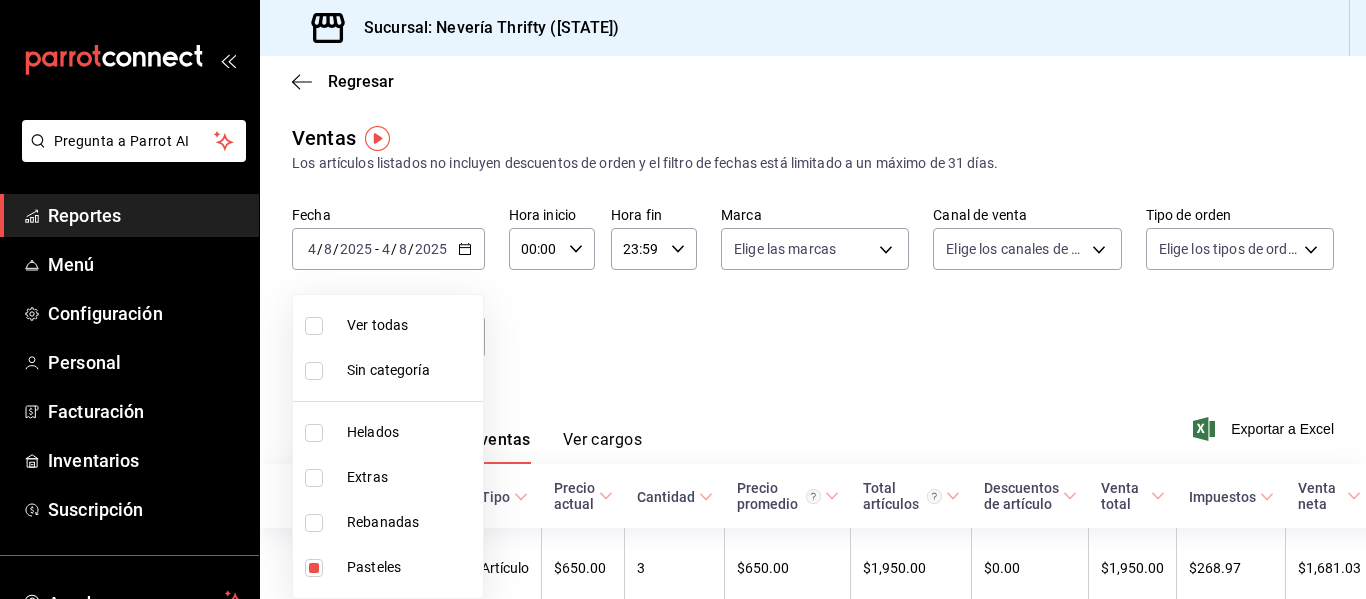 drag, startPoint x: 312, startPoint y: 577, endPoint x: 322, endPoint y: 500, distance: 77.64664 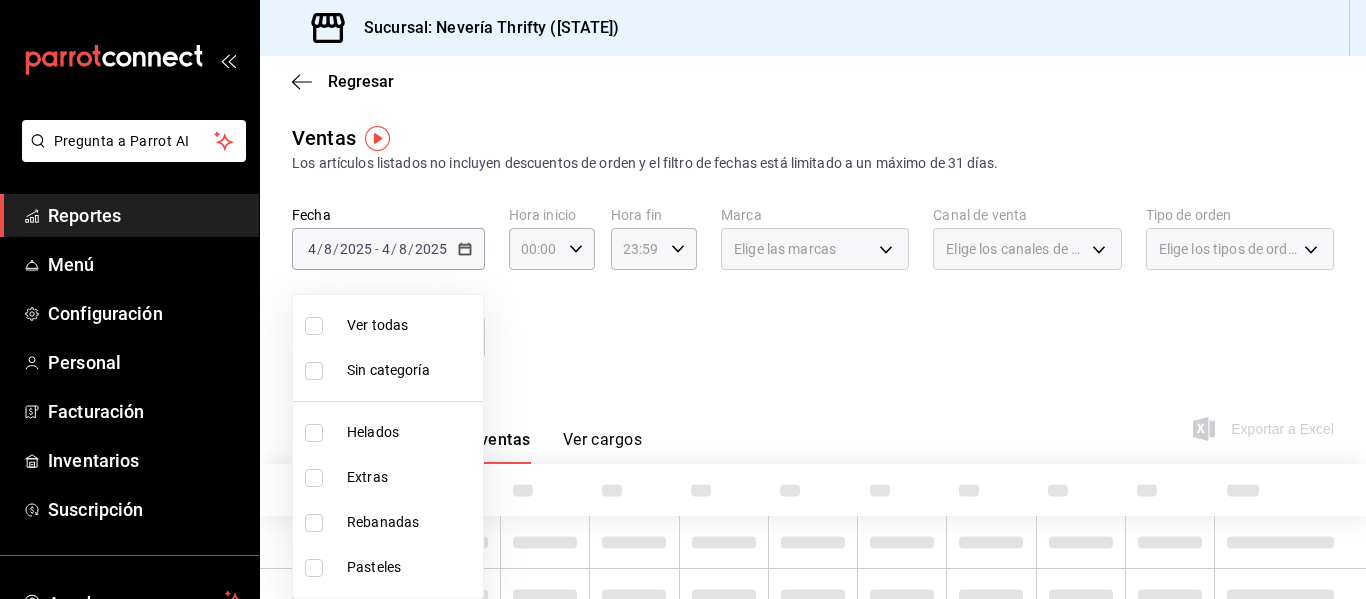 click at bounding box center (314, 523) 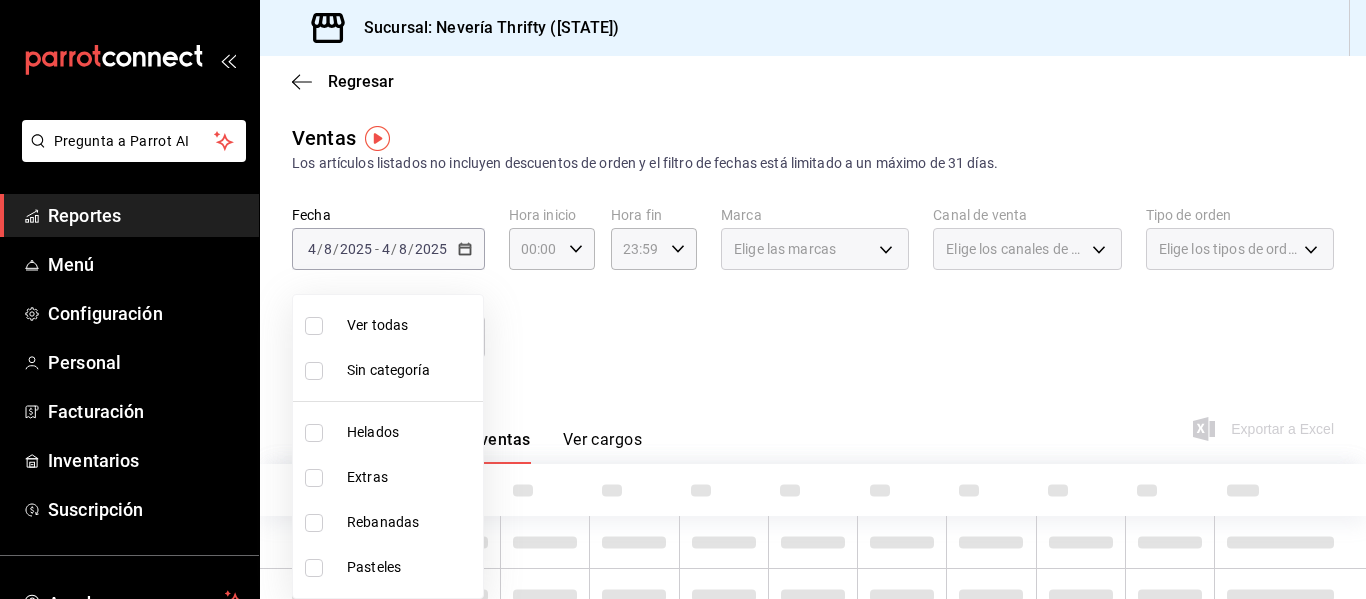 type on "74bd740e-3aa1-490c-81d0-975f3653bd1e" 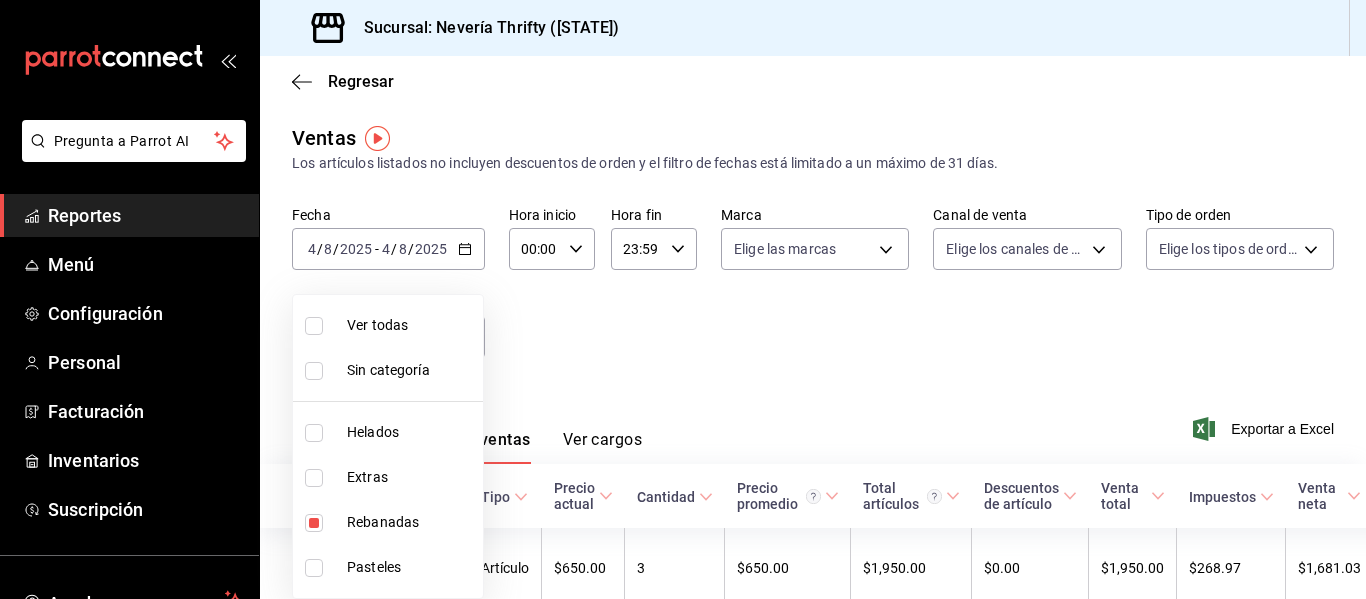 click at bounding box center [683, 299] 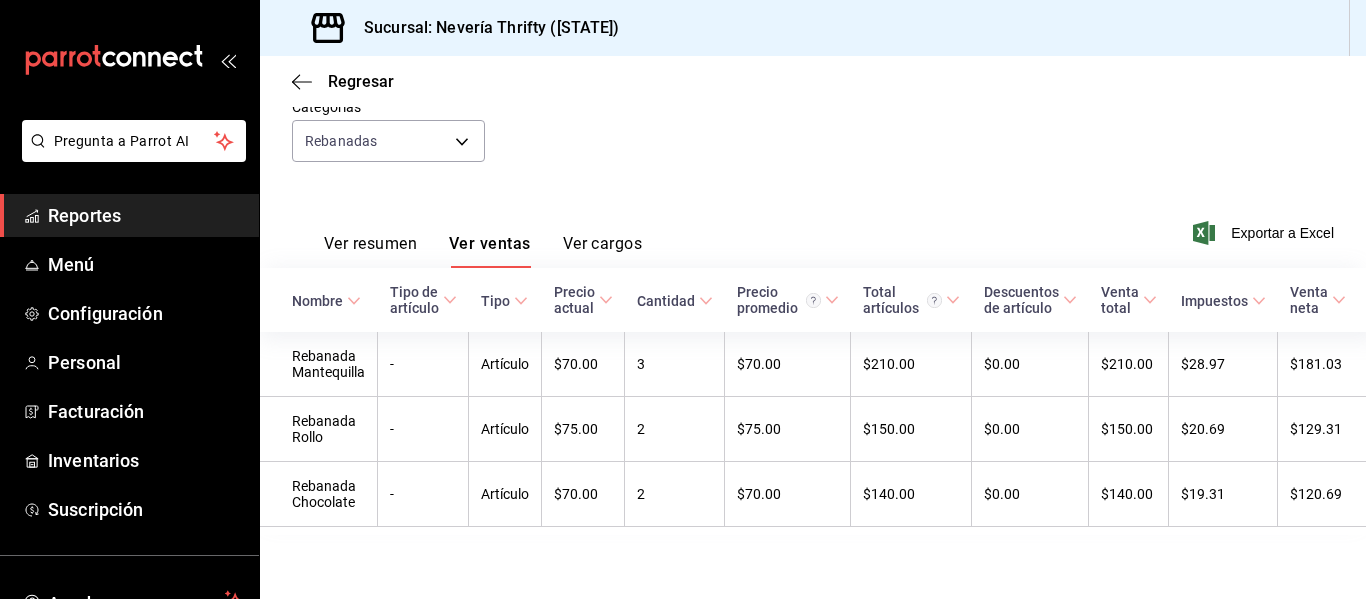 scroll, scrollTop: 0, scrollLeft: 0, axis: both 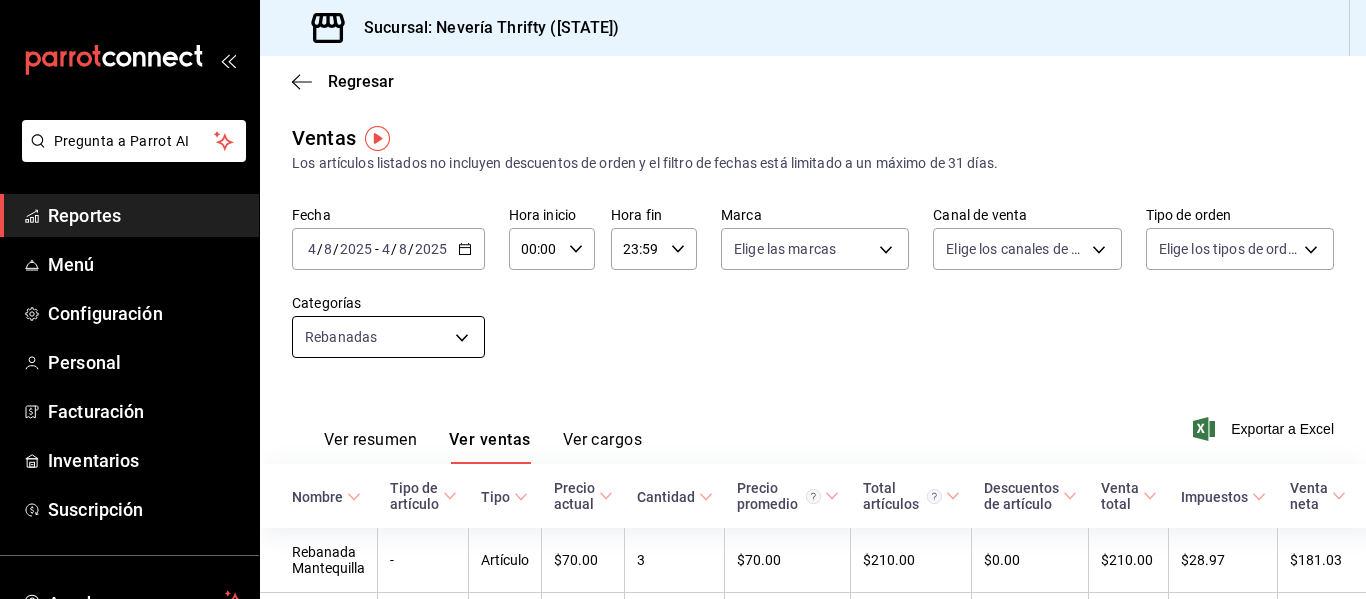 click on "Pregunta a Parrot AI Reportes   Menú   Configuración   Personal   Facturación   Inventarios   Suscripción   Ayuda Recomienda Parrot   [FIRST] [LAST]   Sugerir nueva función   Sucursal: Nevería Thrifty ([STATE]) Regresar Ventas Los artículos listados no incluyen descuentos de orden y el filtro de fechas está limitado a un máximo de 31 días. Fecha [DATE] [DATE] - [DATE] [DATE] Hora inicio 00:00 Hora inicio Hora fin 23:59 Hora fin Marca Elige las marcas Canal de venta Elige los canales de venta Tipo de orden Elige los tipos de orden Categorías Rebanadas [UUID] Ver resumen Ver ventas Ver cargos Exportar a Excel Nombre Tipo de artículo Tipo Precio actual Cantidad Precio promedio   Total artículos   Descuentos de artículo Venta total Impuestos Venta neta Rebanada Mantequilla - Artículo $70.00 3 $70.00 $210.00 $0.00 $210.00 $28.97 $181.03 Rebanada Rollo - Artículo $75.00 2 $75.00 $150.00 $0.00 $150.00 $20.69 $129.31 Rebanada Chocolate - $70.00 2" at bounding box center [683, 299] 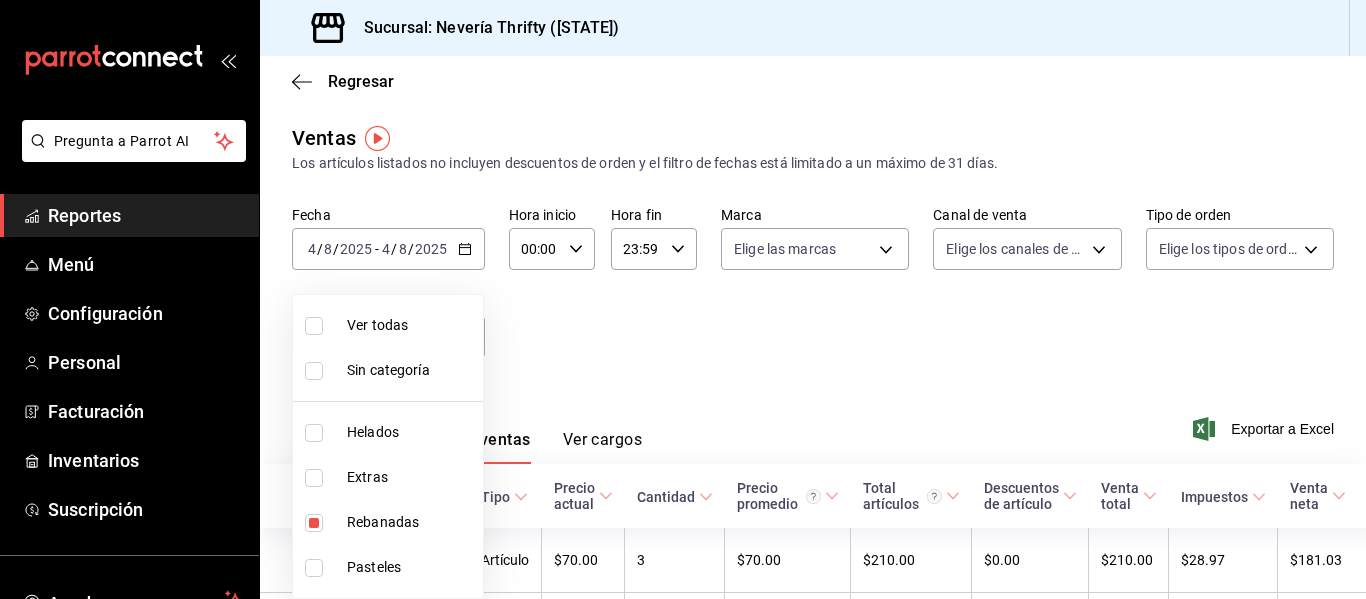 click at bounding box center (318, 523) 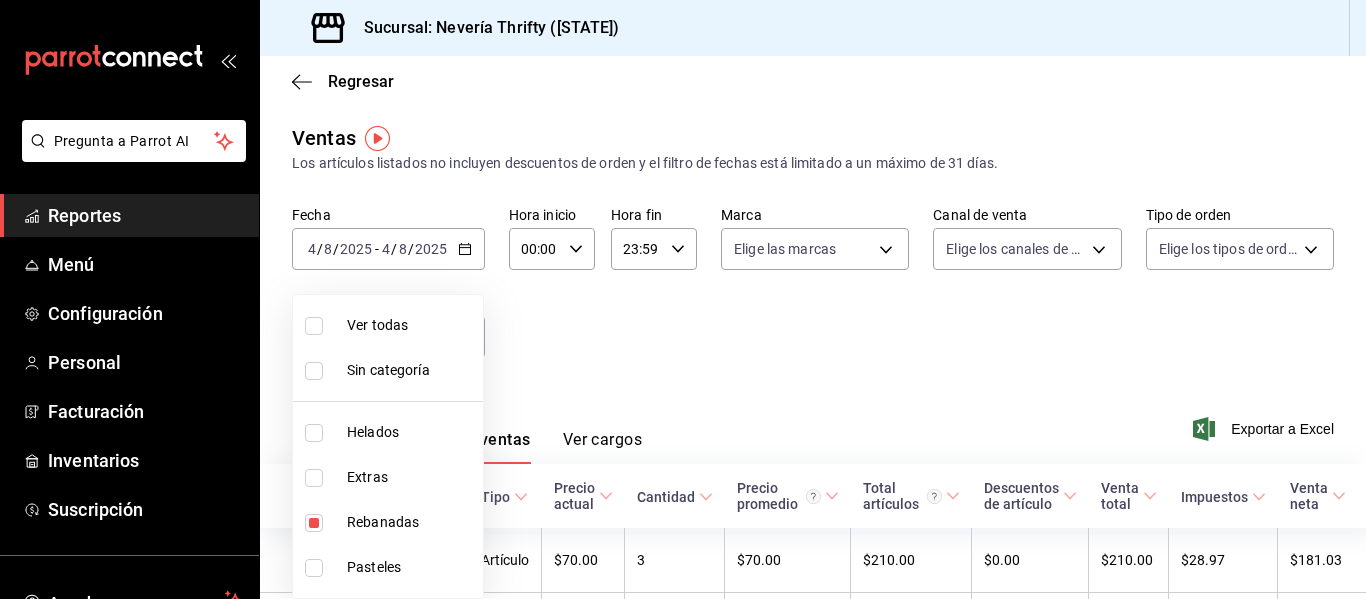 click at bounding box center (314, 523) 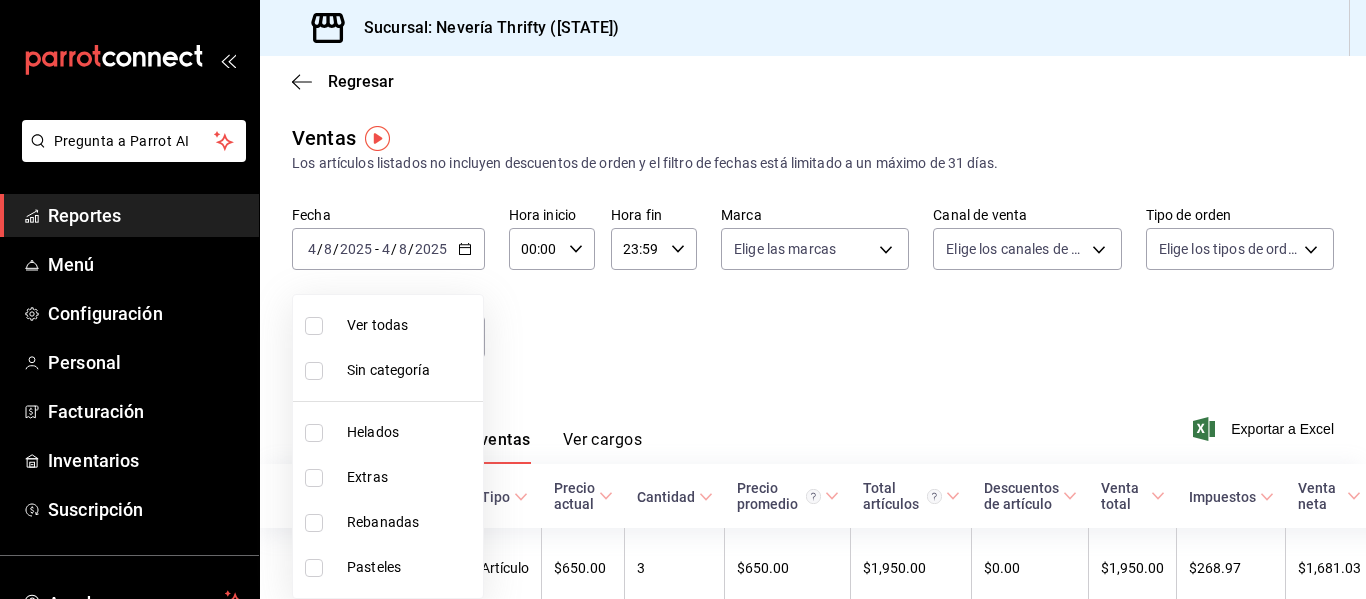 click at bounding box center (314, 433) 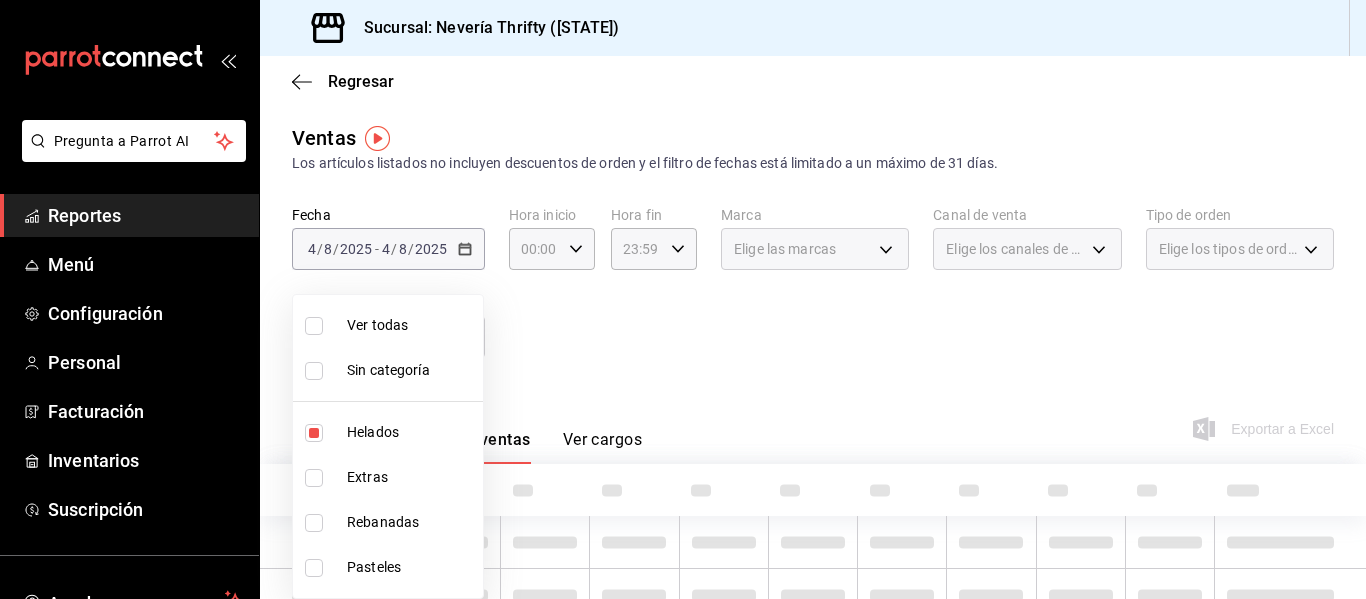 click at bounding box center [683, 299] 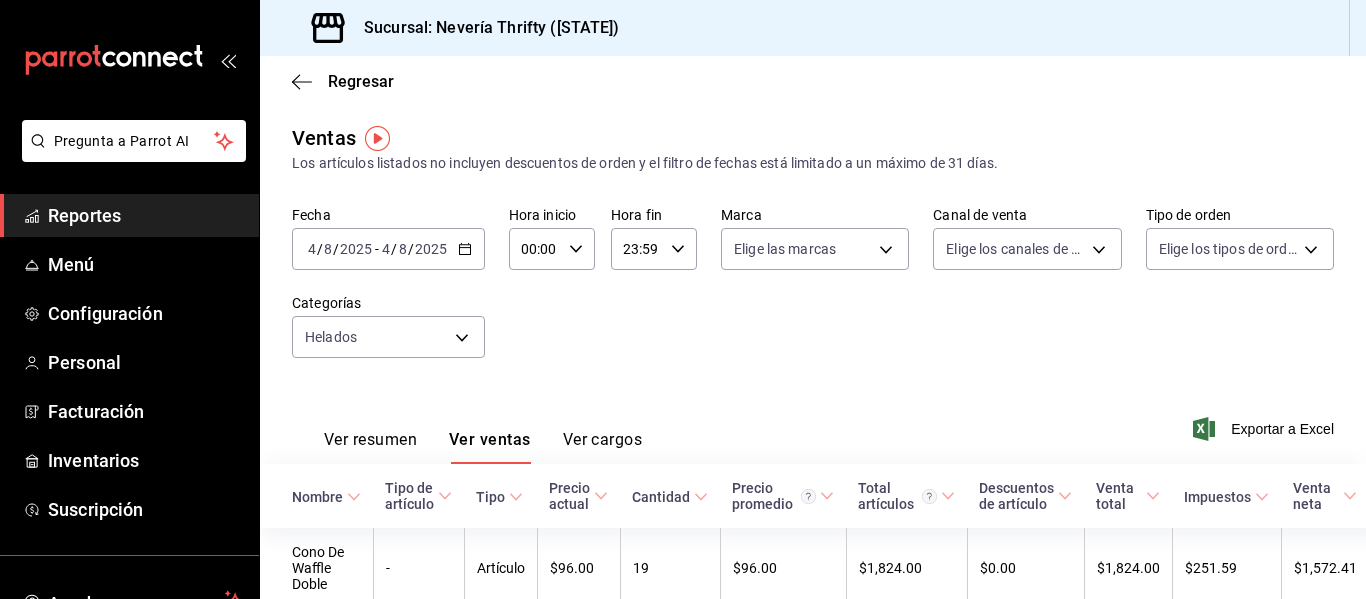 click 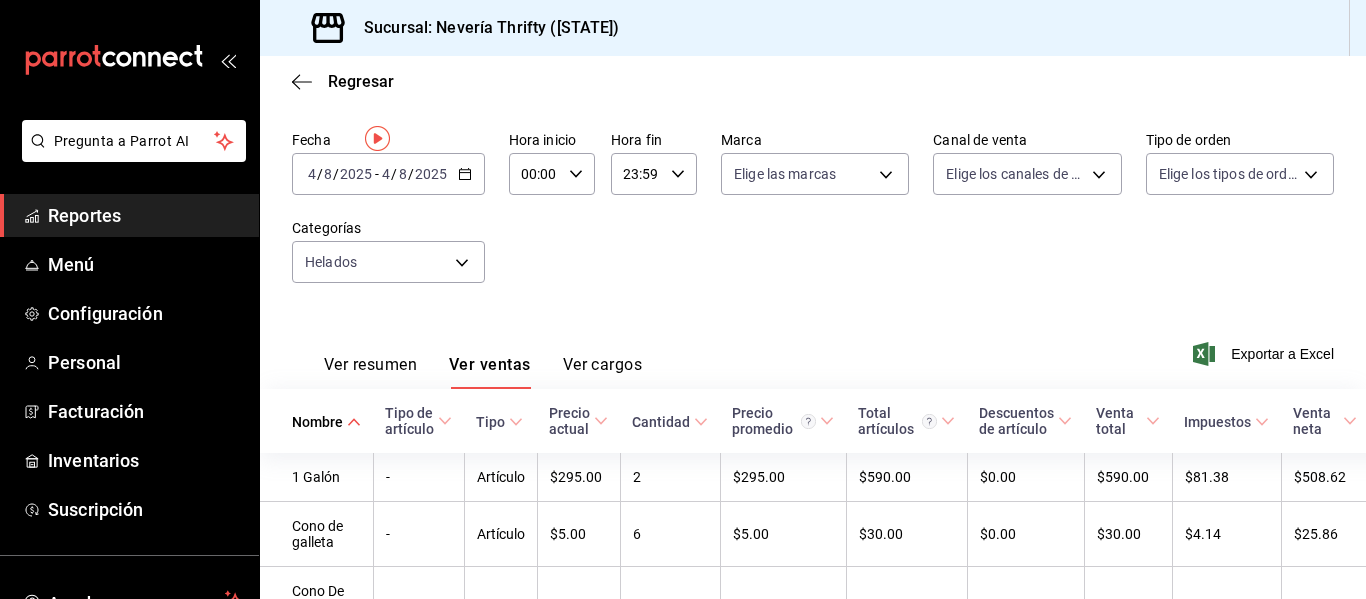 scroll, scrollTop: 0, scrollLeft: 0, axis: both 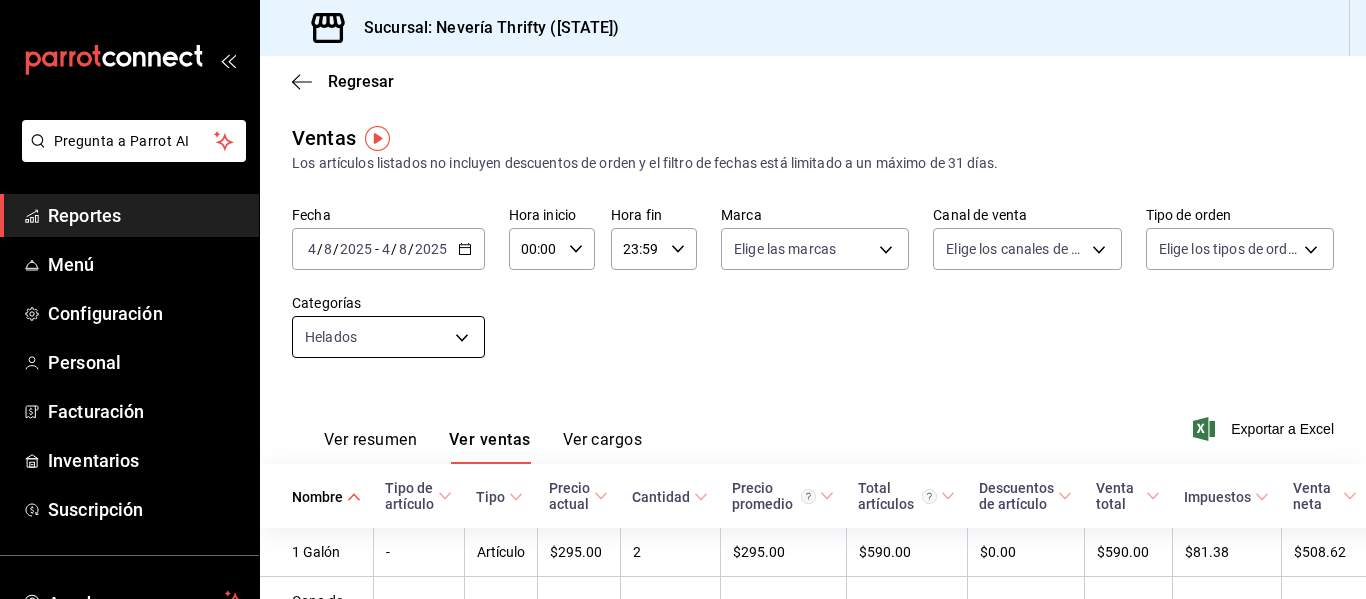 click on "Pregunta a Parrot AI Reportes   Menú   Configuración   Personal   Facturación   Inventarios   Suscripción   Ayuda Recomienda Parrot   [FIRST] [LAST]   Sugerir nueva función   Sucursal: Nevería Thrifty (BCS) Regresar Ventas Los artículos listados no incluyen descuentos de orden y el filtro de fechas está limitado a un máximo de 31 días. Fecha [DATE] [DATE] - [DATE] [DATE] Hora inicio [TIME] Hora inicio Hora fin [TIME] Hora fin Marca Elige las marcas Canal de venta Elige los canales de venta Tipo de orden Elige los tipos de orden Categorías Helados [UUID] Ver resumen Ver ventas Ver cargos Exportar a Excel Nombre Tipo de artículo Tipo Precio actual Cantidad Precio promedio   Total artículos   Descuentos de artículo Venta total Impuestos Venta neta 1 Galón - Artículo $[PRICE] [NUMBER] $[PRICE] $[PRICE] $[PRICE] $[PRICE] $[PRICE] Cono de galleta - Artículo $[PRICE] [NUMBER] $[PRICE] $[PRICE] $[PRICE] $[PRICE] $[PRICE] Cono De Galleta Sencillo - Artículo $[PRICE] [NUMBER]" at bounding box center (683, 299) 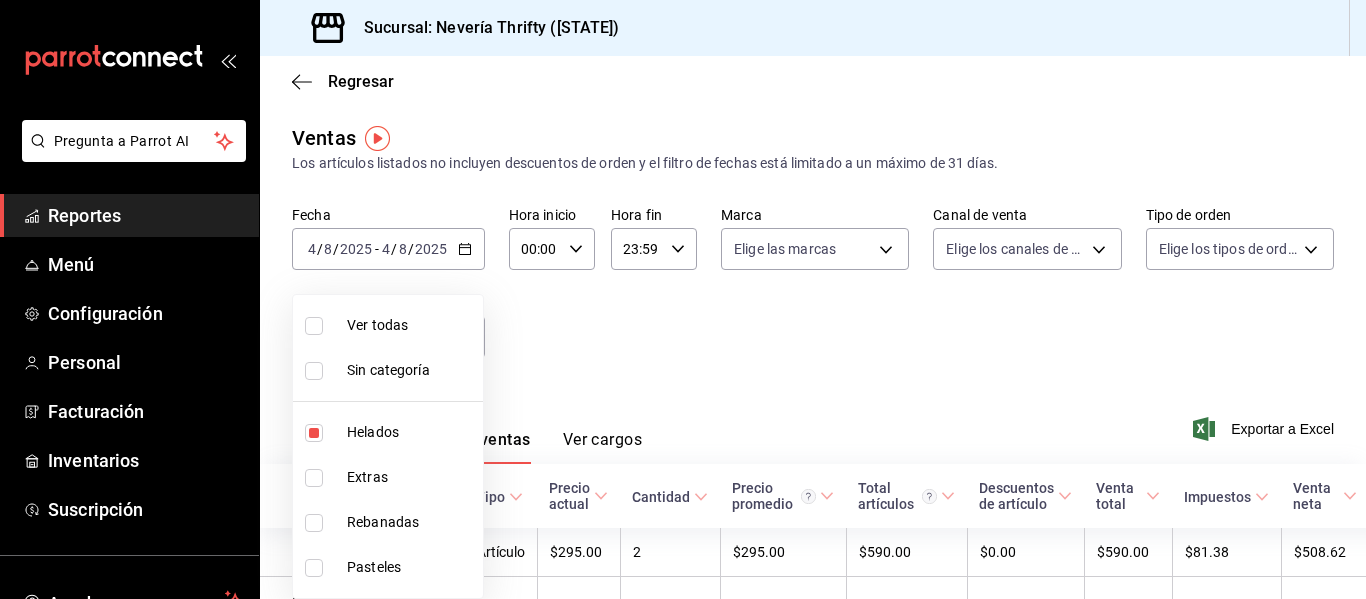 click at bounding box center (314, 433) 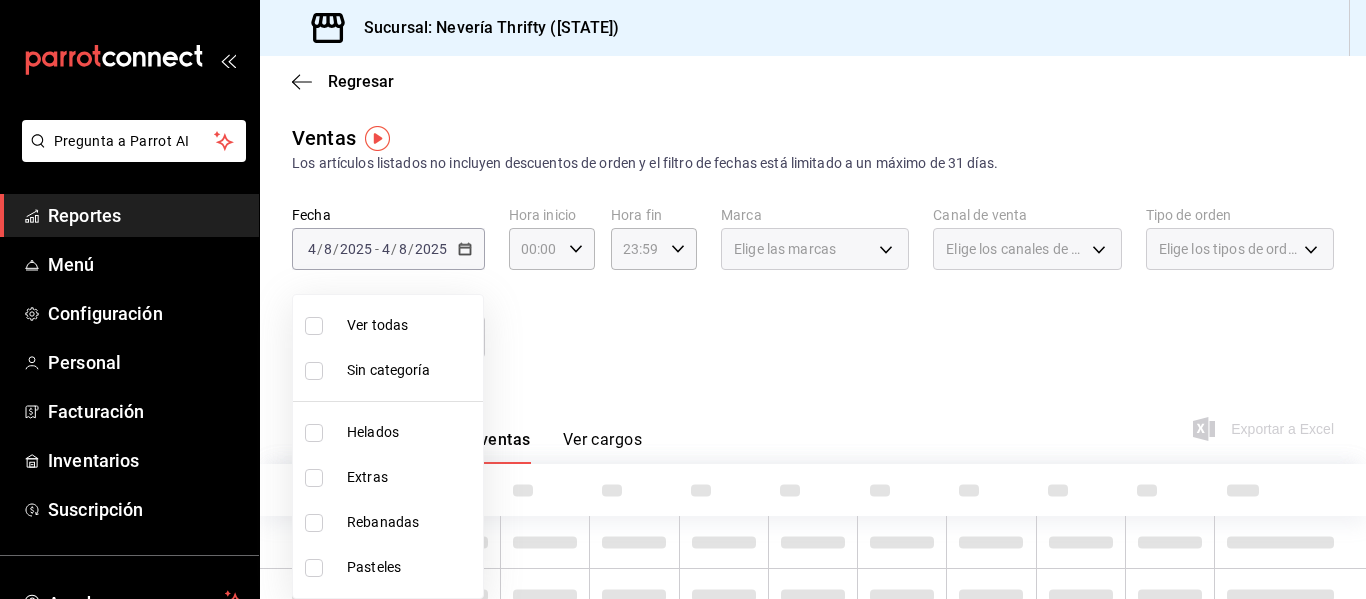 click at bounding box center (314, 478) 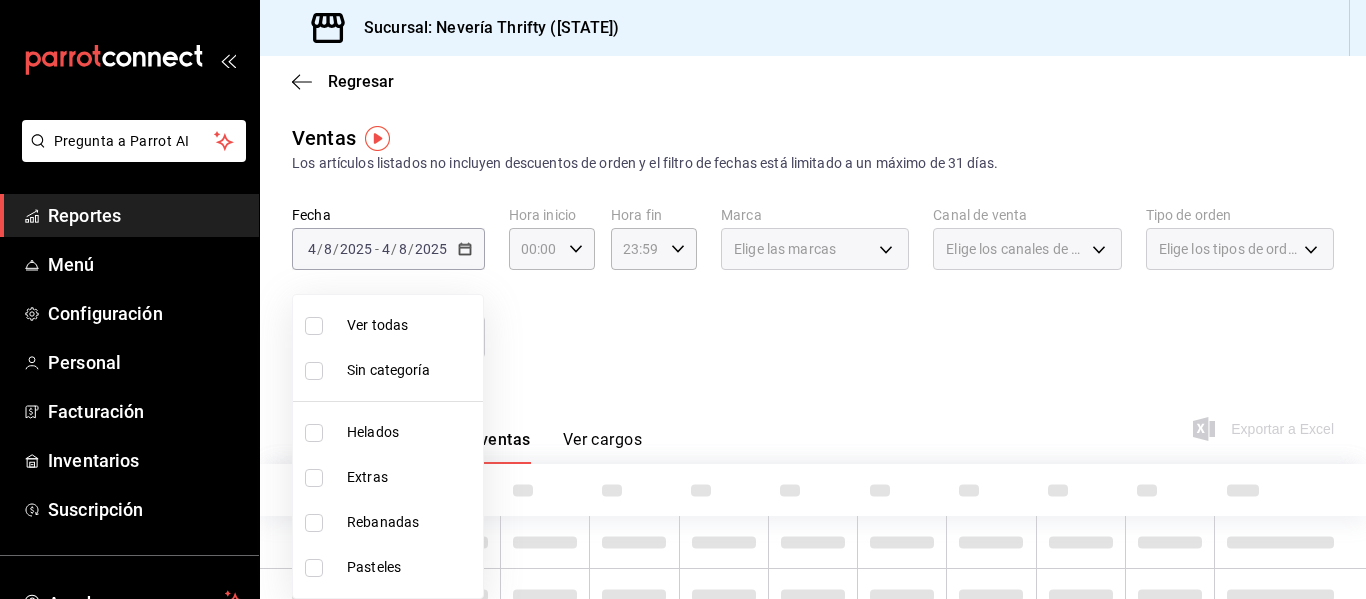 type on "2666ef43-693a-433d-8eb1-15fa94dd9228" 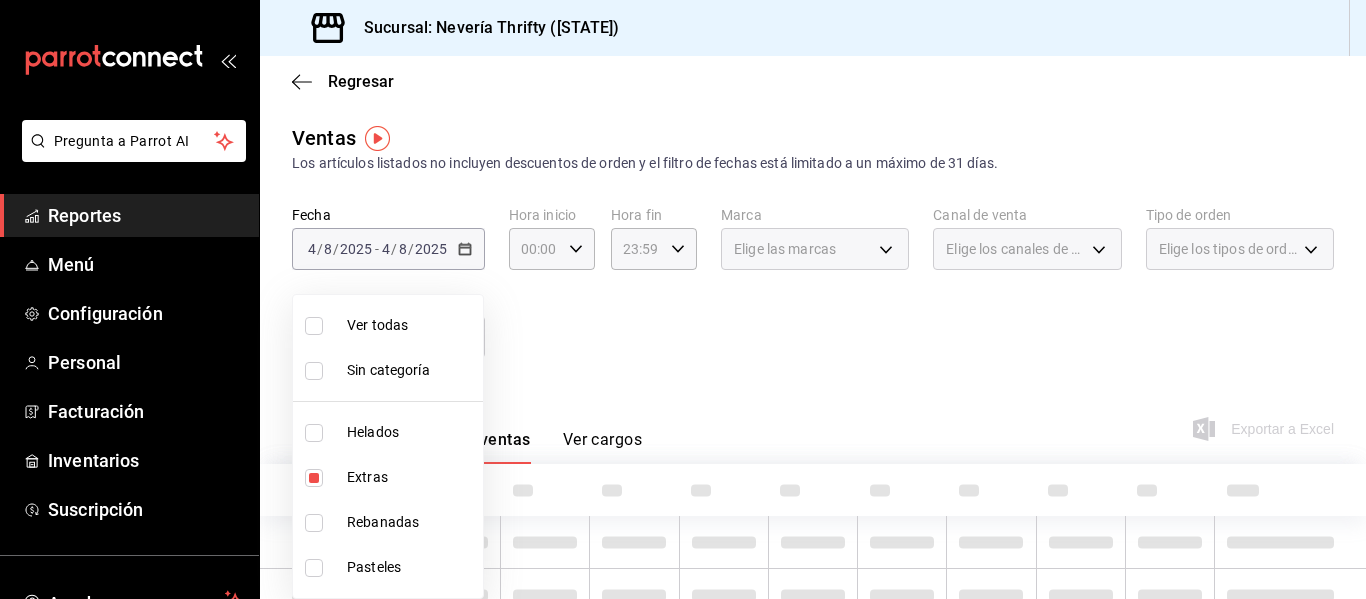 click at bounding box center (683, 299) 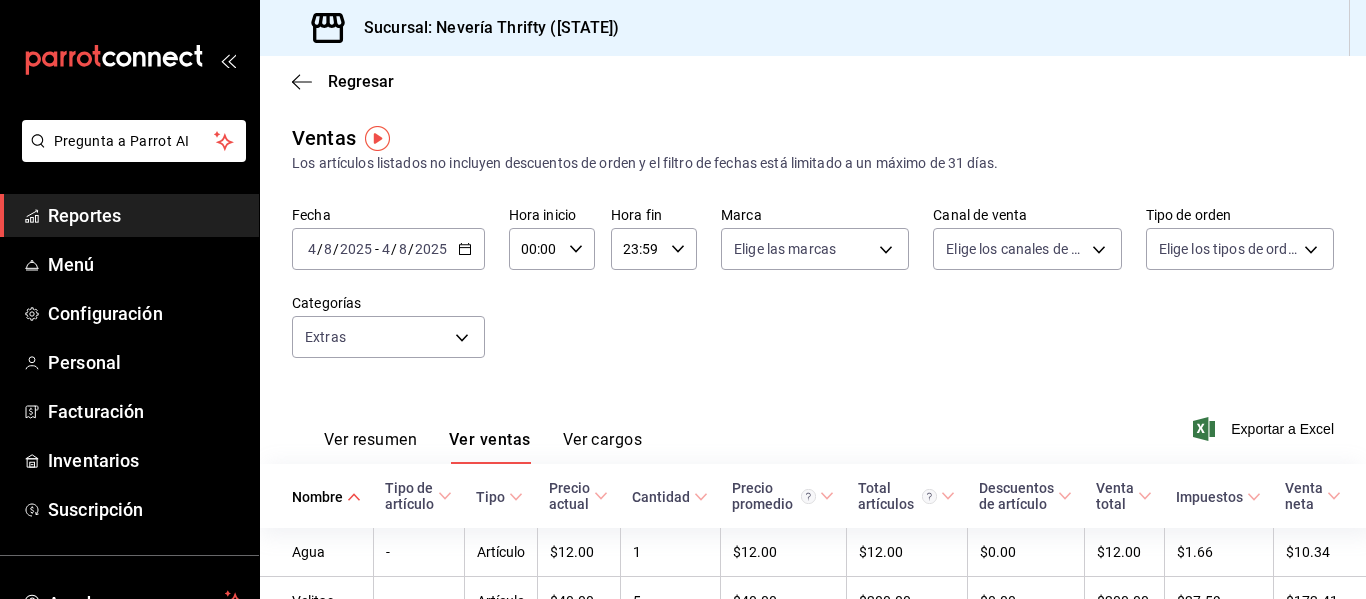 click on "Fecha [DATE] [DATE] - [DATE] [DATE] Hora inicio [TIME] Hora inicio Hora fin [TIME] Hora fin Marca Elige las marcas Canal de venta Elige los canales de venta Tipo de orden Elige los tipos de orden Categorías Extras [UUID]" at bounding box center (813, 294) 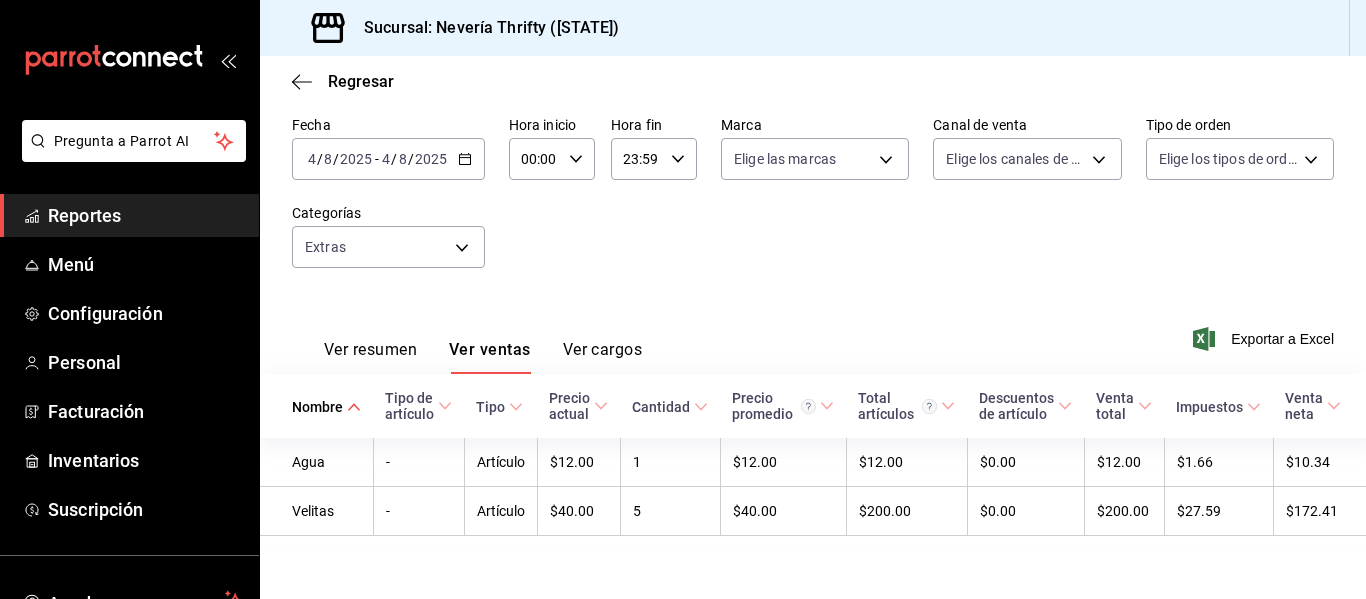 scroll, scrollTop: 118, scrollLeft: 0, axis: vertical 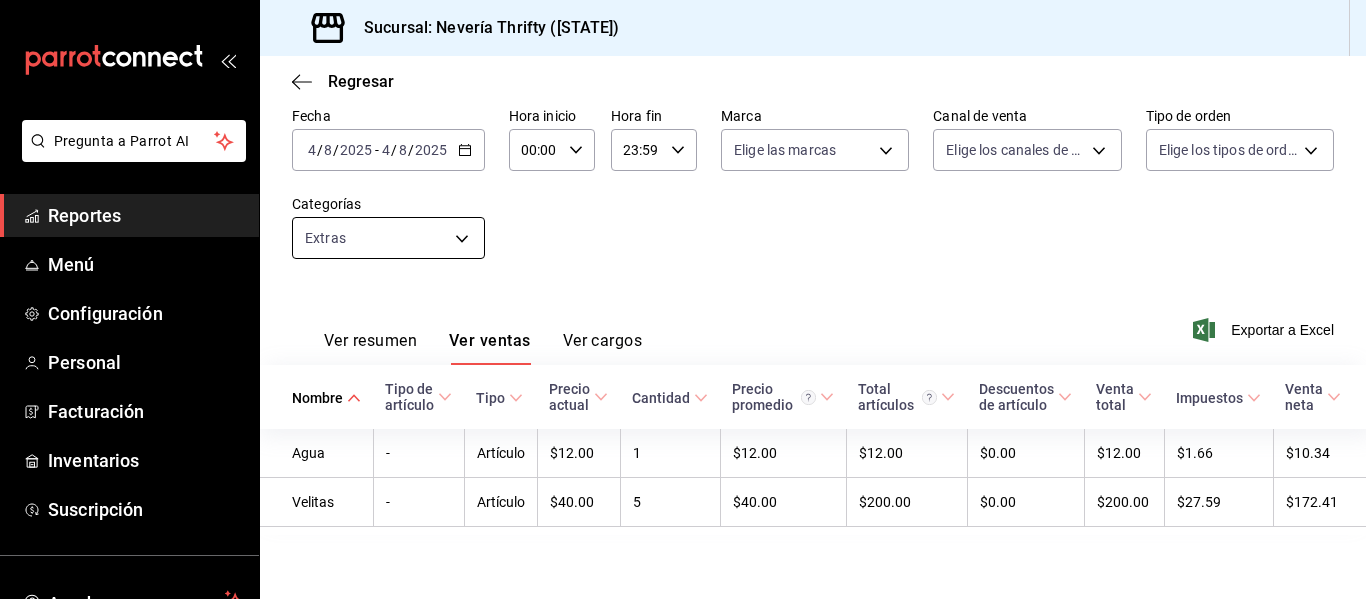 click on "Pregunta a Parrot AI Reportes   Menú   Configuración   Personal   Facturación   Inventarios   Suscripción   Ayuda Recomienda Parrot   [FIRST] [LAST]   Sugerir nueva función   Sucursal: Nevería Thrifty ([STATE]) Regresar Ventas Los artículos listados no incluyen descuentos de orden y el filtro de fechas está limitado a un máximo de 31 días. Fecha [DATE] [DATE] - [DATE] [DATE] Hora inicio 00:00 Hora inicio Hora fin 23:59 Hora fin Marca Elige las marcas Canal de venta Elige los canales de venta Tipo de orden Elige los tipos de orden Categorías Extras [UUID] Ver resumen Ver ventas Ver cargos Exportar a Excel Nombre Tipo de artículo Tipo Precio actual Cantidad Precio promedio   Total artículos   Descuentos de artículo Venta total Impuestos Venta neta Agua - Artículo $12.00 1 $12.00 $12.00 $0.00 $12.00 $1.66 $10.34 Velitas - Artículo $40.00 5 $40.00 $200.00 $0.00 $200.00 $27.59 $172.41 GANA 1 MES GRATIS EN TU SUSCRIPCIÓN AQUÍ Ir a video" at bounding box center [683, 299] 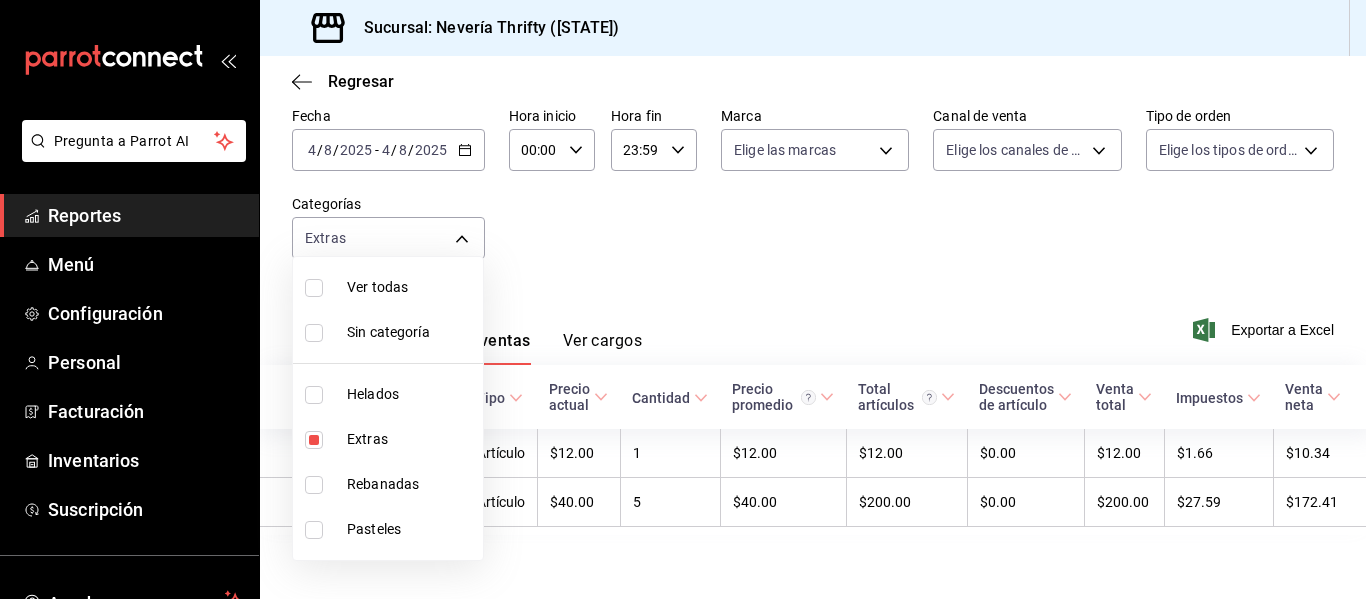 click at bounding box center (314, 440) 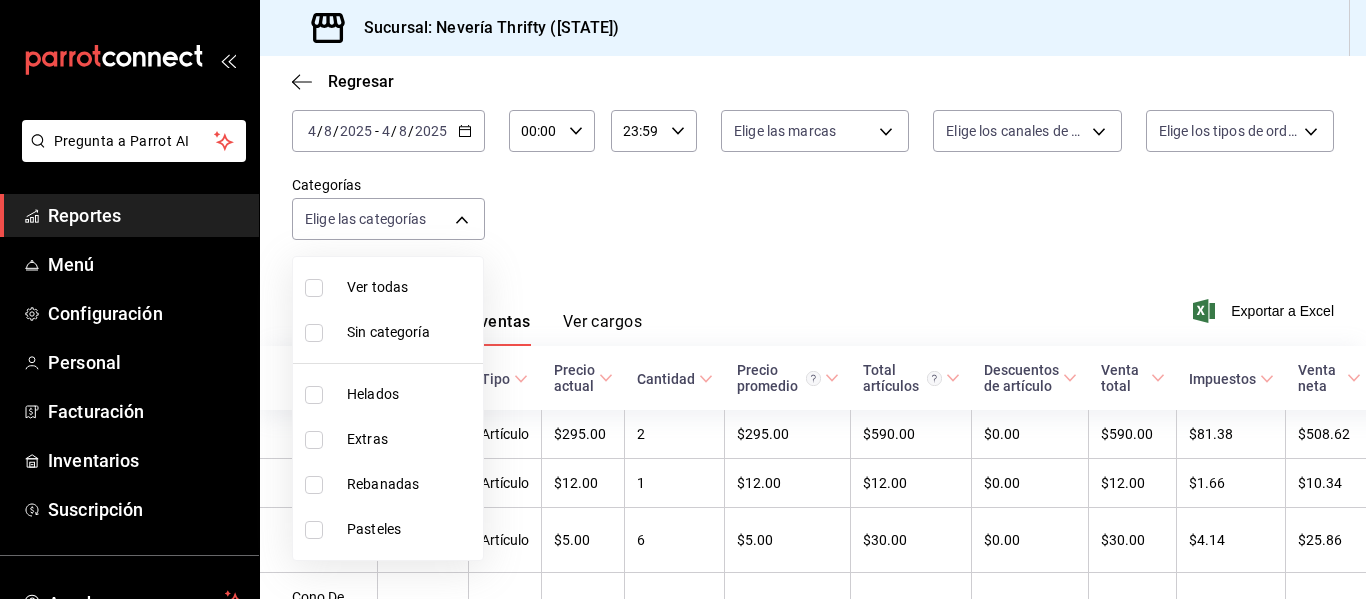 click at bounding box center (318, 395) 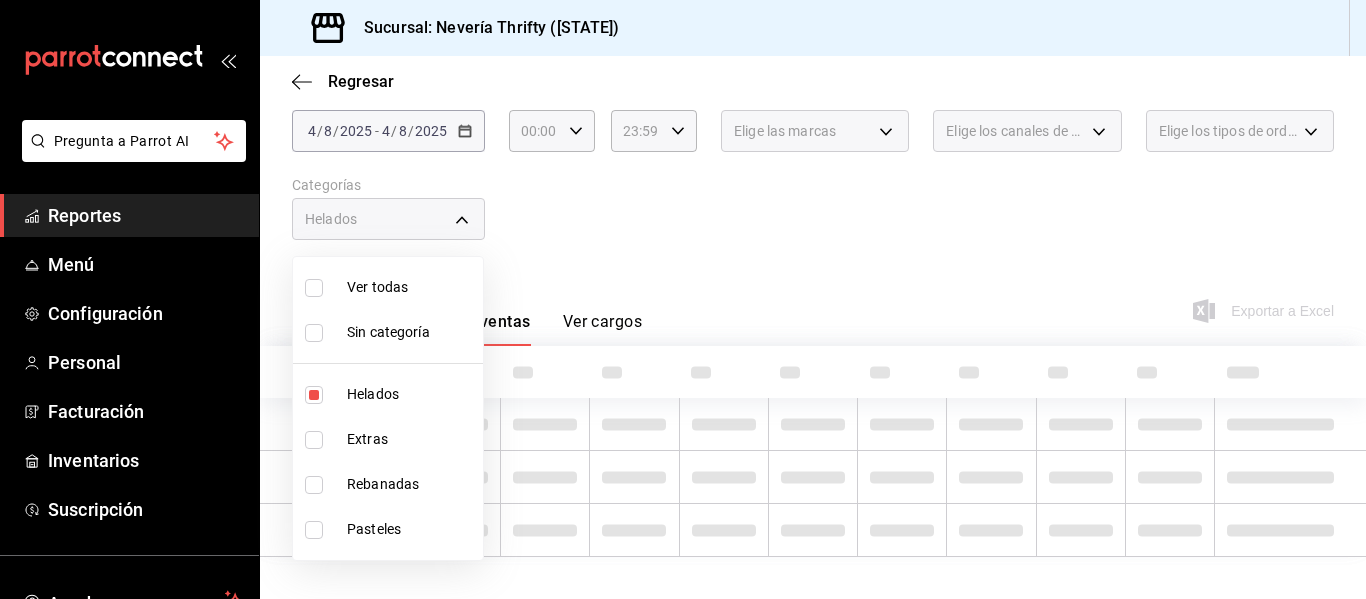 click at bounding box center (683, 299) 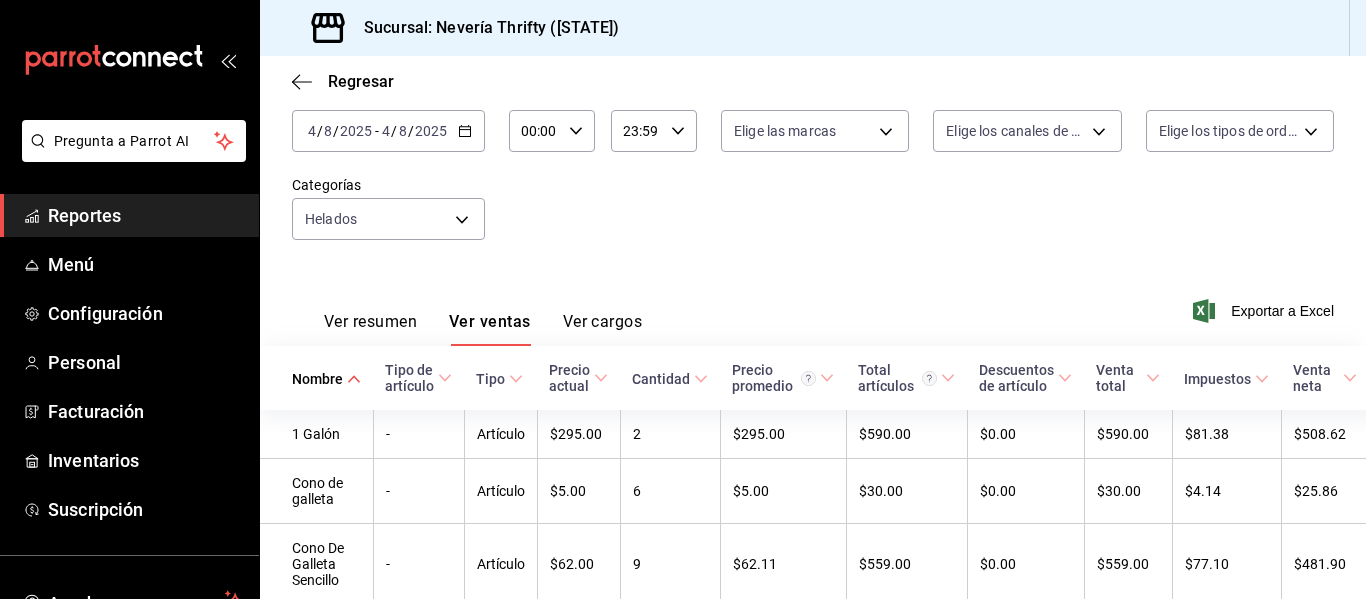 click 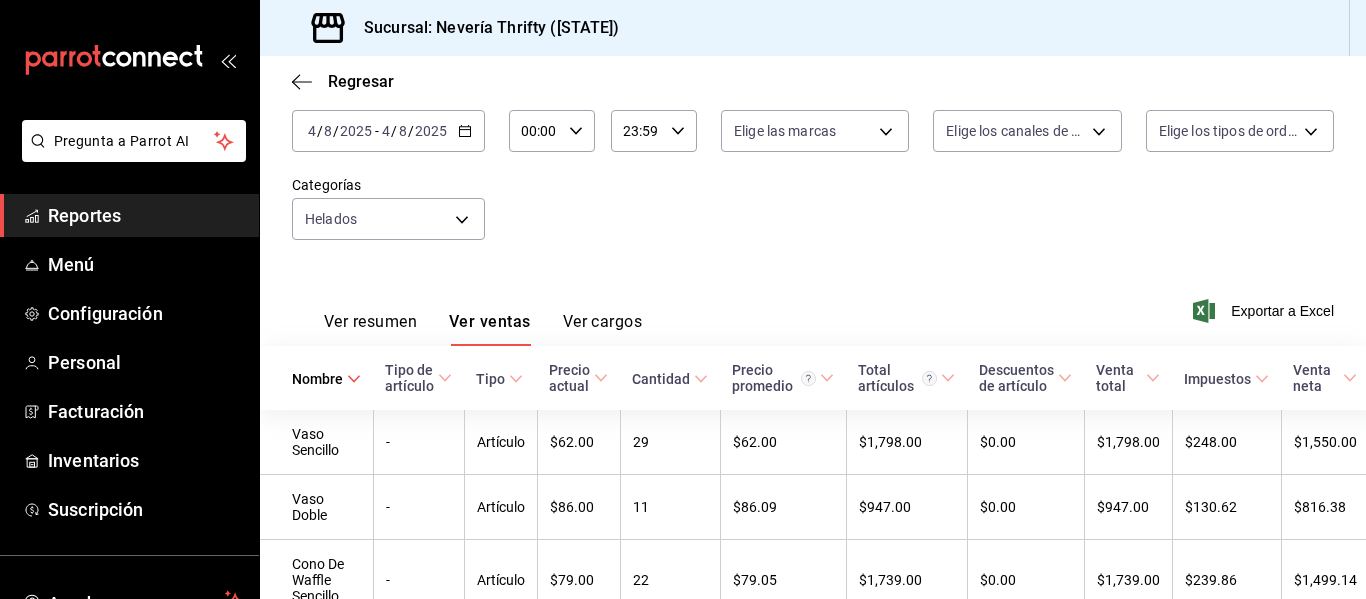 click on "Nombre" at bounding box center [316, 378] 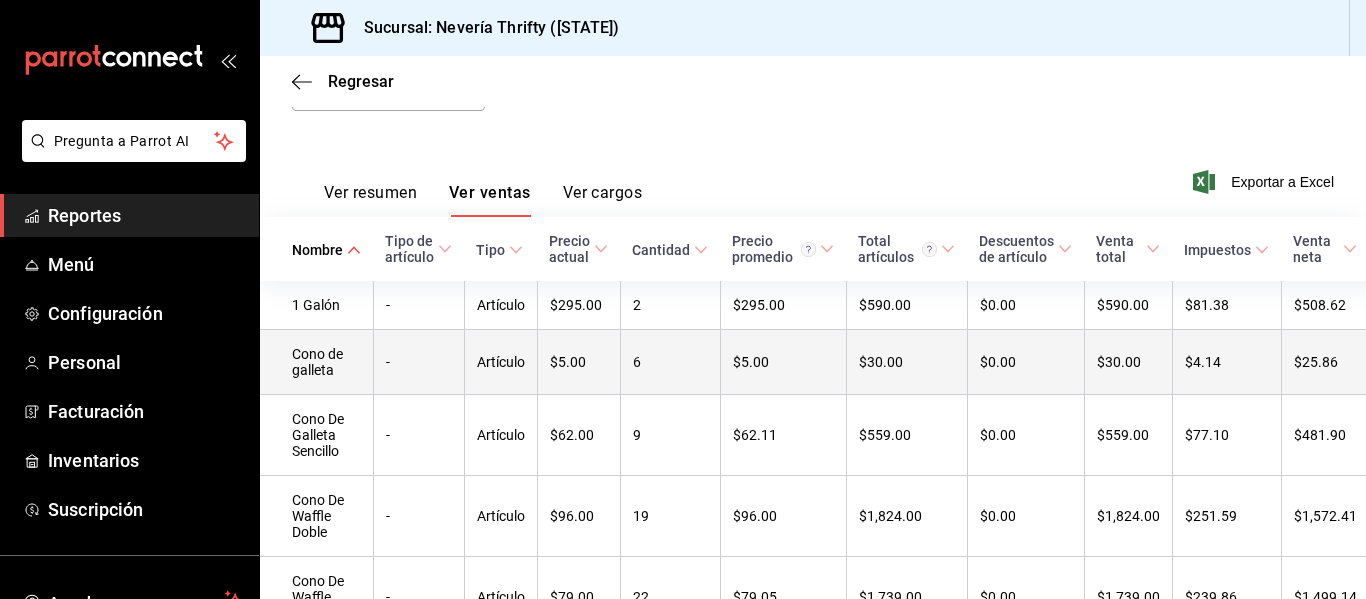 scroll, scrollTop: 318, scrollLeft: 0, axis: vertical 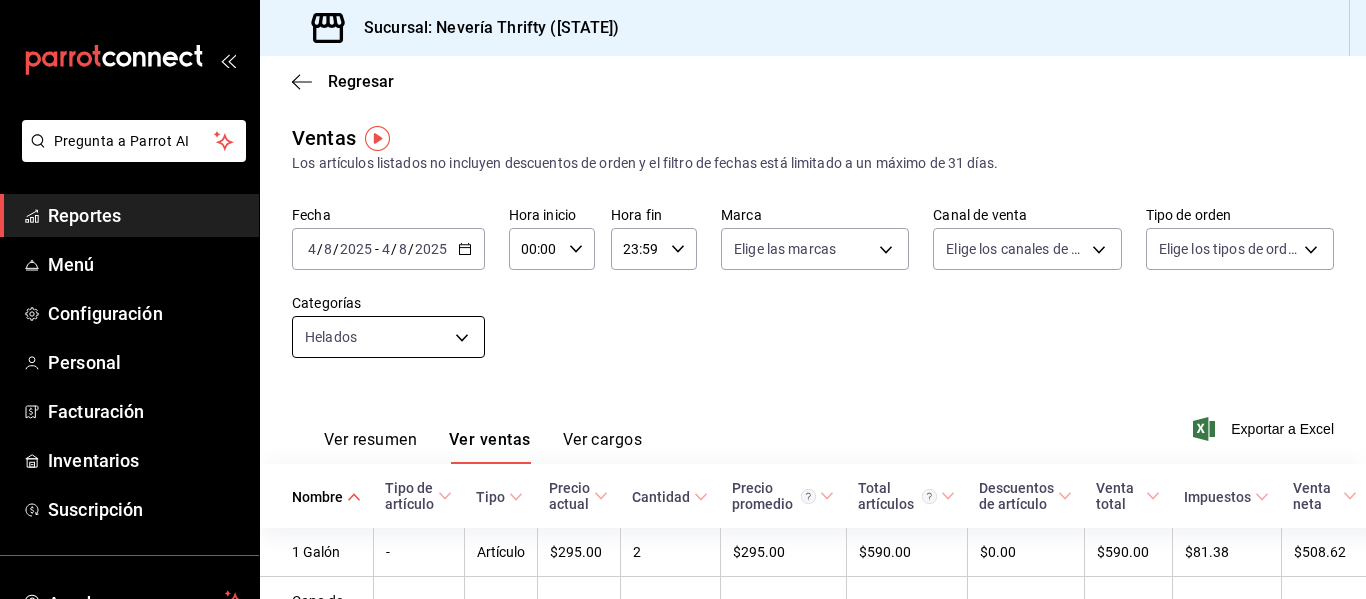 click on "Pregunta a Parrot AI Reportes   Menú   Configuración   Personal   Facturación   Inventarios   Suscripción   Ayuda Recomienda Parrot   [FIRST] [LAST]   Sugerir nueva función   Sucursal: Nevería Thrifty (BCS) Regresar Ventas Los artículos listados no incluyen descuentos de orden y el filtro de fechas está limitado a un máximo de 31 días. Fecha [DATE] [DATE] - [DATE] [DATE] Hora inicio [TIME] Hora inicio Hora fin [TIME] Hora fin Marca Elige las marcas Canal de venta Elige los canales de venta Tipo de orden Elige los tipos de orden Categorías Helados [UUID] Ver resumen Ver ventas Ver cargos Exportar a Excel Nombre Tipo de artículo Tipo Precio actual Cantidad Precio promedio   Total artículos   Descuentos de artículo Venta total Impuestos Venta neta 1 Galón - Artículo $[PRICE] [NUMBER] $[PRICE] $[PRICE] $[PRICE] $[PRICE] $[PRICE] Cono de galleta - Artículo $[PRICE] [NUMBER] $[PRICE] $[PRICE] $[PRICE] $[PRICE] $[PRICE] Cono De Galleta Sencillo - Artículo $[PRICE] [NUMBER]" at bounding box center [683, 299] 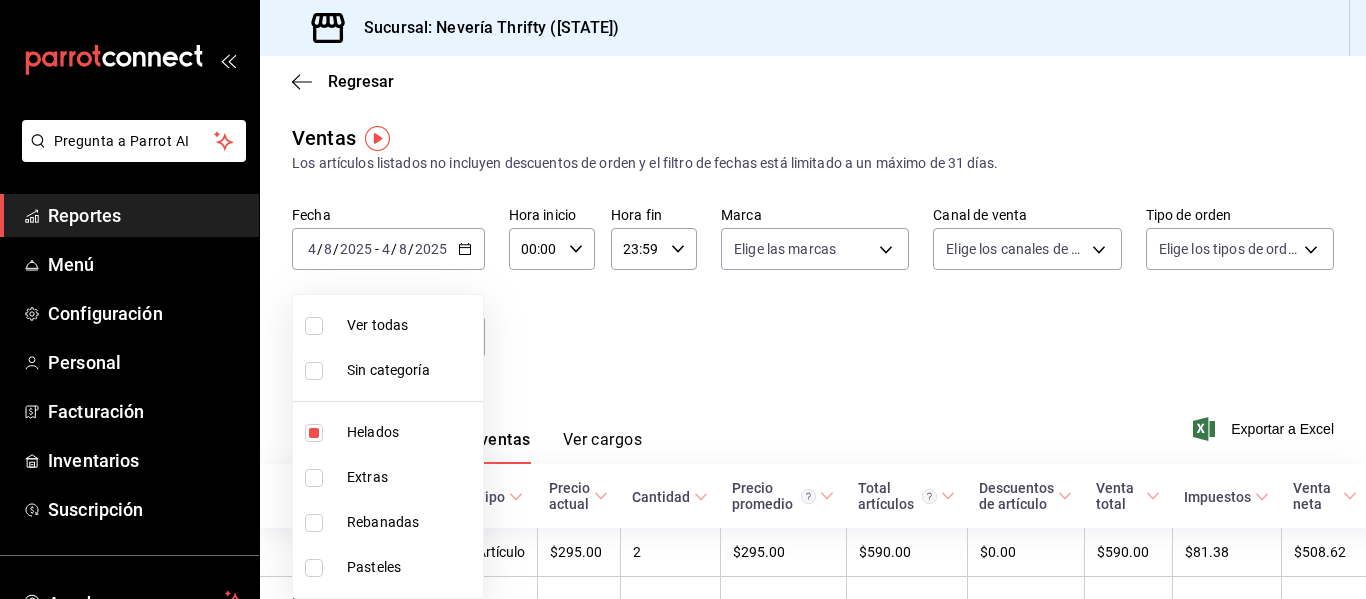 click at bounding box center (314, 433) 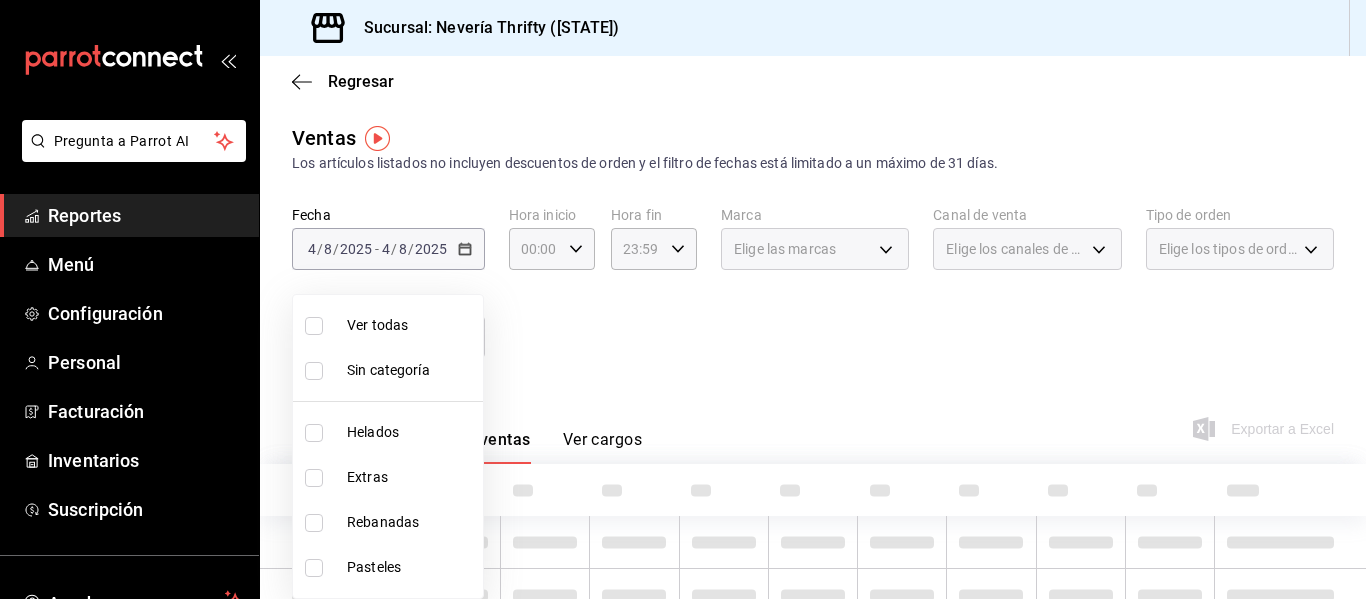 click at bounding box center (314, 523) 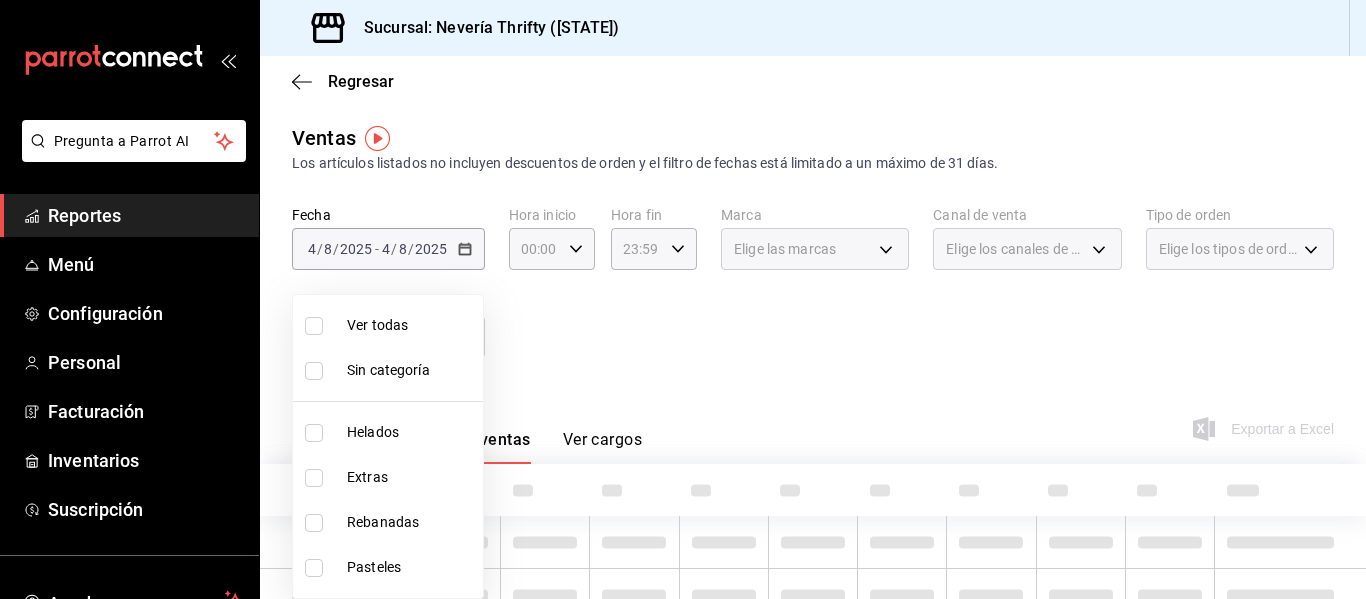 checkbox on "true" 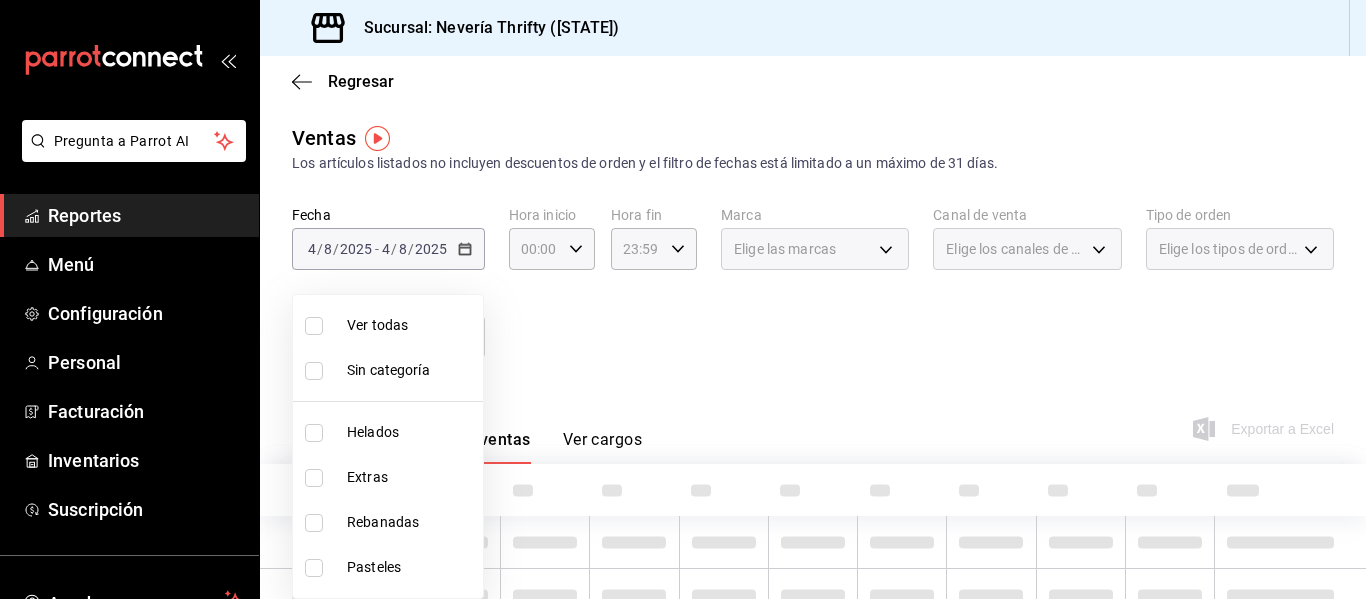 type on "74bd740e-3aa1-490c-81d0-975f3653bd1e" 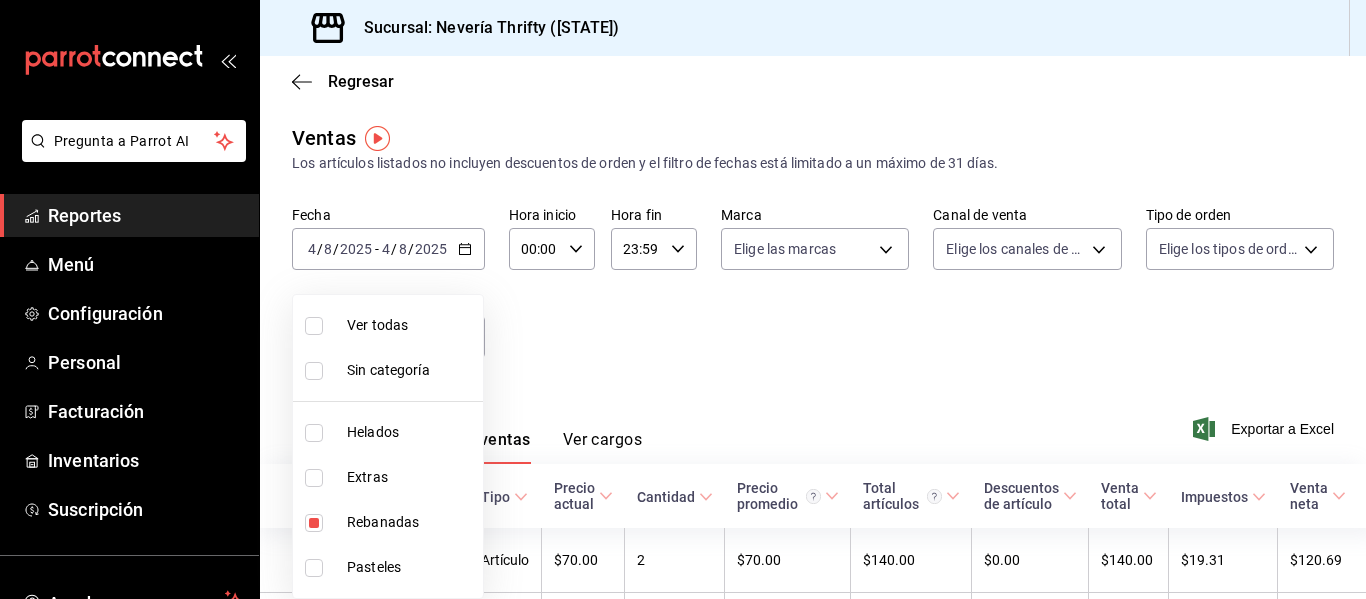 click at bounding box center [683, 299] 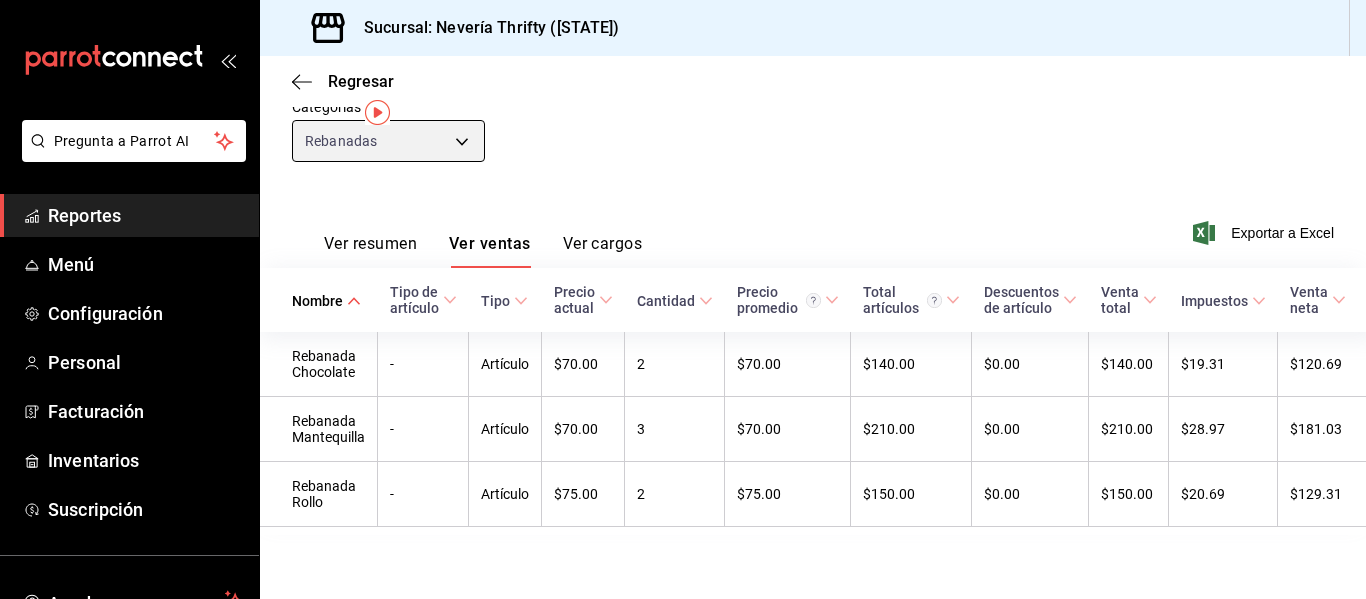 scroll, scrollTop: 0, scrollLeft: 0, axis: both 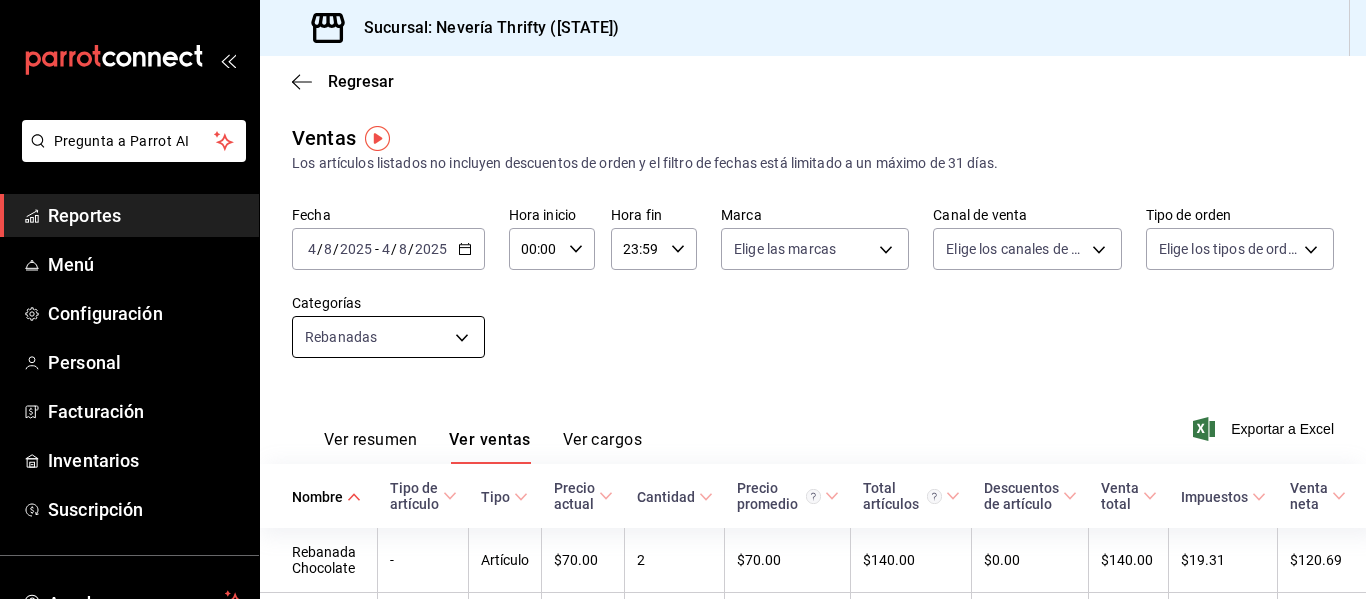 click on "Pregunta a Parrot AI Reportes   Menú   Configuración   Personal   Facturación   Inventarios   Suscripción   Ayuda Recomienda Parrot   [FIRST] [LAST]   Sugerir nueva función   Sucursal: Nevería Thrifty ([STATE]) Regresar Ventas Los artículos listados no incluyen descuentos de orden y el filtro de fechas está limitado a un máximo de 31 días. Fecha [DATE] [DATE] - [DATE] [DATE] Hora inicio 00:00 Hora inicio Hora fin 23:59 Hora fin Marca Elige las marcas Canal de venta Elige los canales de venta Tipo de orden Elige los tipos de orden Categorías Rebanadas [UUID] Ver resumen Ver ventas Ver cargos Exportar a Excel Nombre Tipo de artículo Tipo Precio actual Cantidad Precio promedio   Total artículos   Descuentos de artículo Venta total Impuestos Venta neta Rebanada Chocolate - Artículo $70.00 2 $70.00 $140.00 $0.00 $140.00 $19.31 $120.69 Rebanada Mantequilla - Artículo $70.00 3 $70.00 $210.00 $0.00 $210.00 $28.97 $181.03 Rebanada Rollo - $75.00 2" at bounding box center [683, 299] 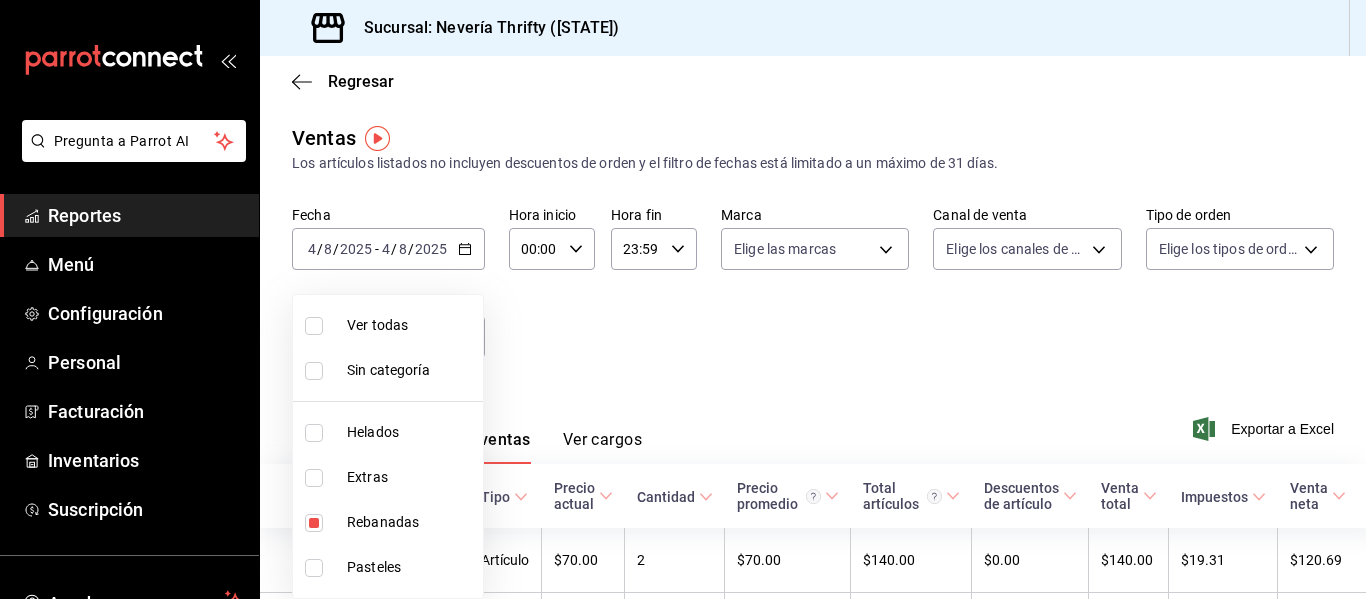 click at bounding box center [314, 523] 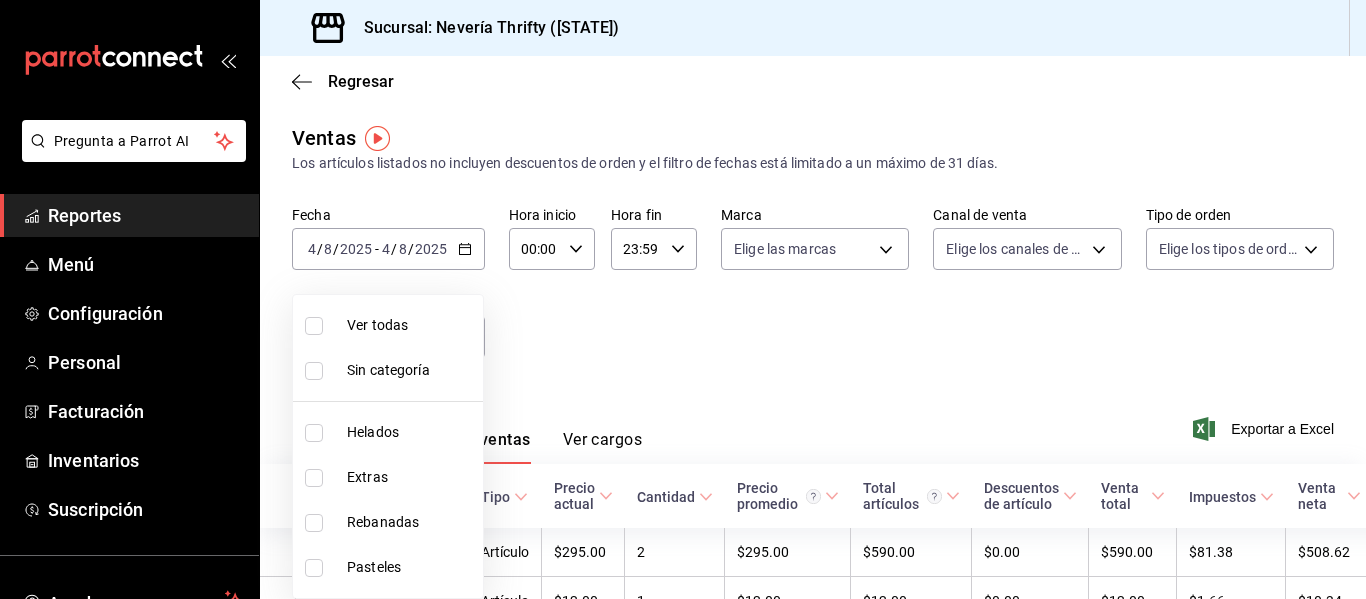 click at bounding box center (314, 568) 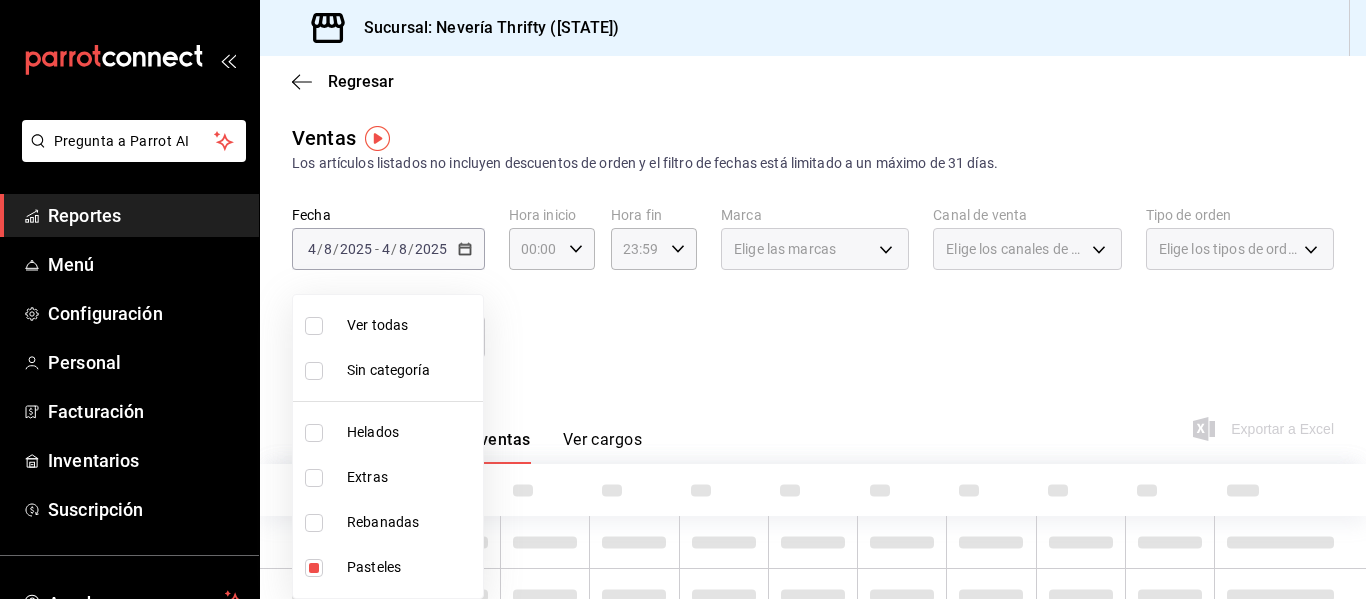 click at bounding box center (683, 299) 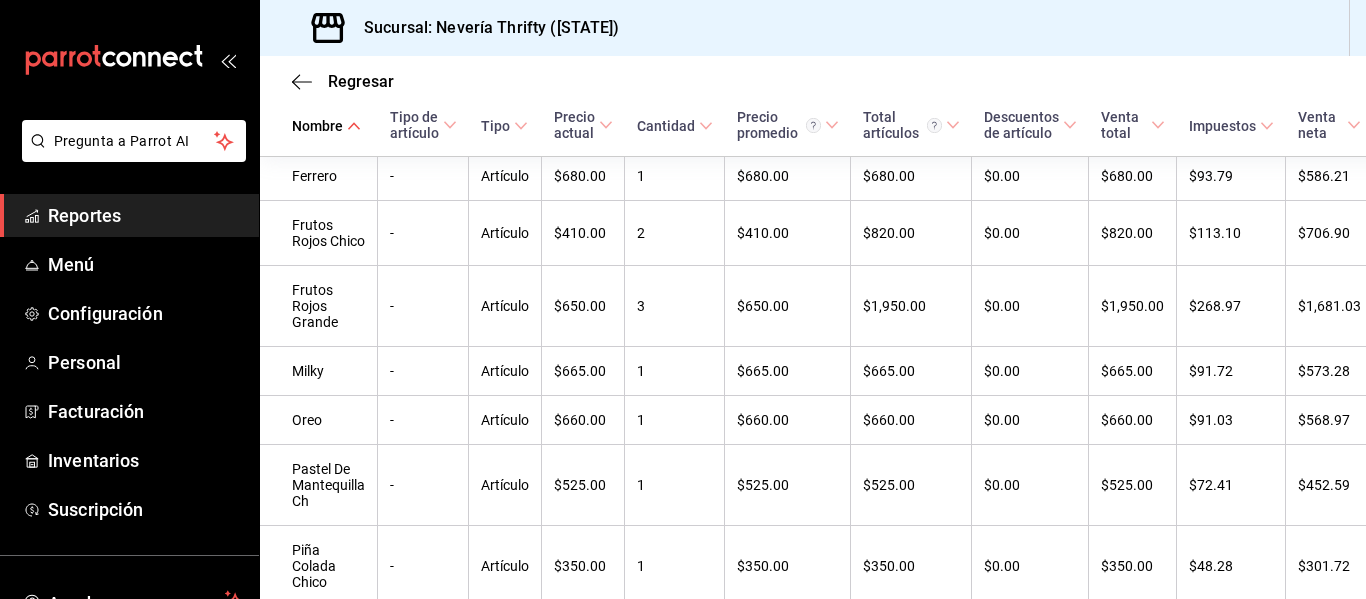 scroll, scrollTop: 424, scrollLeft: 0, axis: vertical 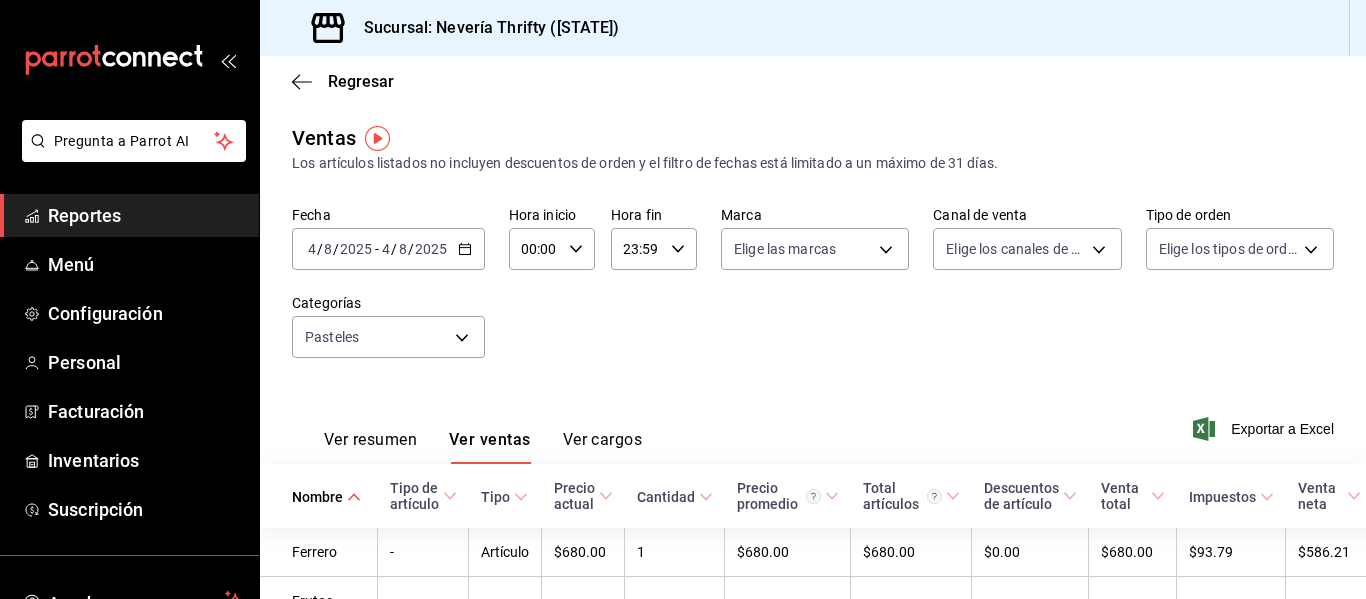 click on "Fecha [DATE] [DATE] - [DATE] [DATE] Hora inicio 00:00 Hora inicio Hora fin 23:59 Hora fin Marca Elige las marcas Canal de venta Elige los canales de venta Tipo de orden Elige los tipos de orden Categorías Pasteles [UUID]" at bounding box center (813, 294) 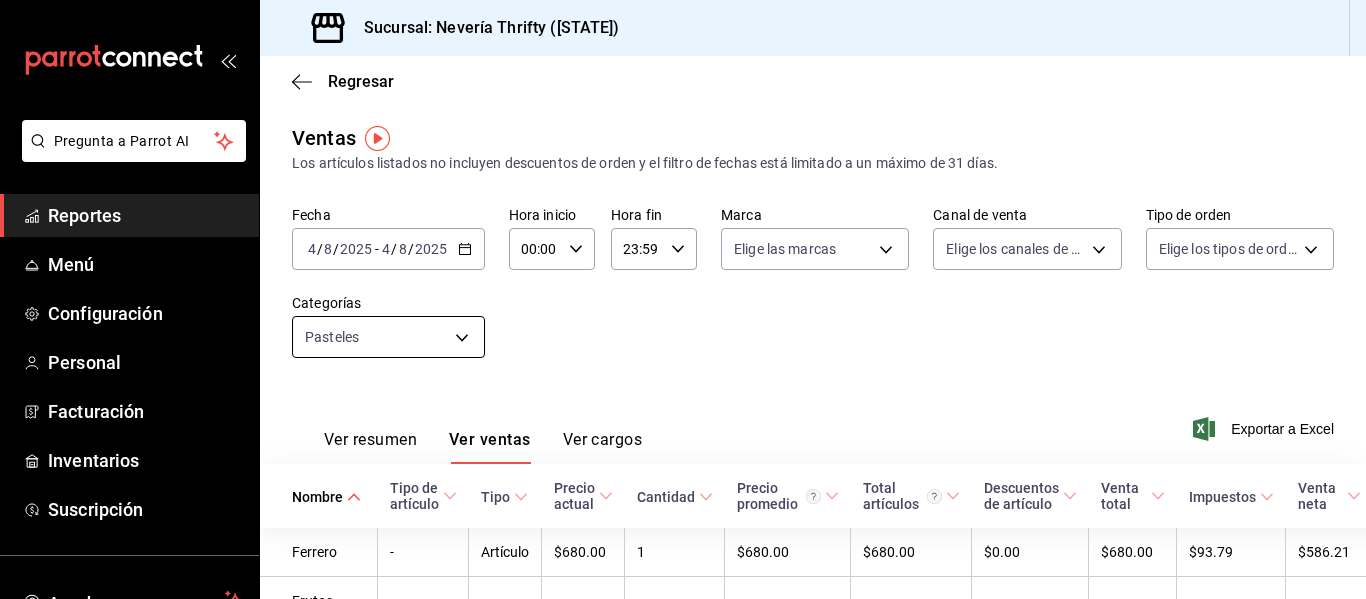 click on "Pregunta a Parrot AI Reportes   Menú   Configuración   Personal   Facturación   Inventarios   Suscripción   Ayuda Recomienda Parrot   [FIRST] [LAST]   Sugerir nueva función   Sucursal: Nevería Thrifty ([STATE]) Regresar Ventas Los artículos listados no incluyen descuentos de orden y el filtro de fechas está limitado a un máximo de 31 días. Fecha [DATE] [DATE] - [DATE] [DATE] Hora inicio 00:00 Hora inicio Hora fin 23:59 Hora fin Marca Elige las marcas Canal de venta Elige los canales de venta Tipo de orden Elige los tipos de orden Categorías Pasteles [UUID] Ver resumen Ver ventas Ver cargos Exportar a Excel Nombre Tipo de artículo Tipo Precio actual Cantidad Precio promedio   Total artículos   Descuentos de artículo Venta total Impuestos Venta neta Ferrero - Artículo $680.00 1 $680.00 $680.00 $0.00 $680.00 $93.79 $586.21 Frutos Rojos Chico - Artículo $410.00 2 $410.00 $820.00 $0.00 $820.00 $113.10 $706.90 Frutos Rojos Grande - Artículo 3" at bounding box center [683, 299] 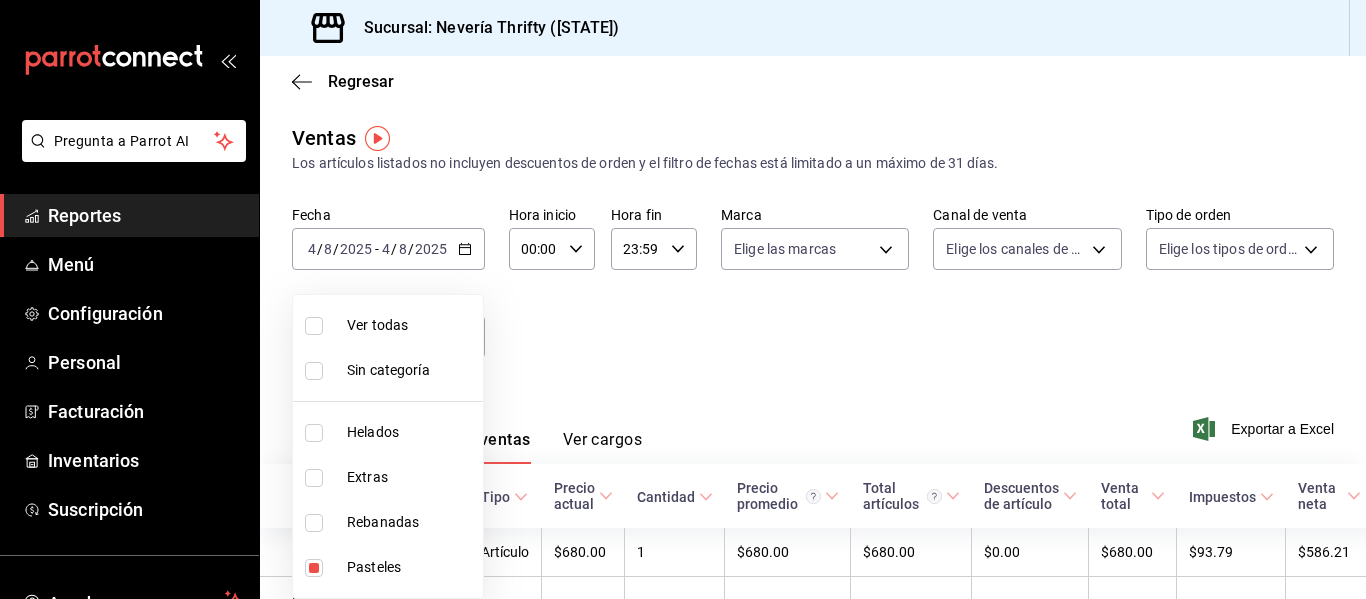 click at bounding box center [314, 568] 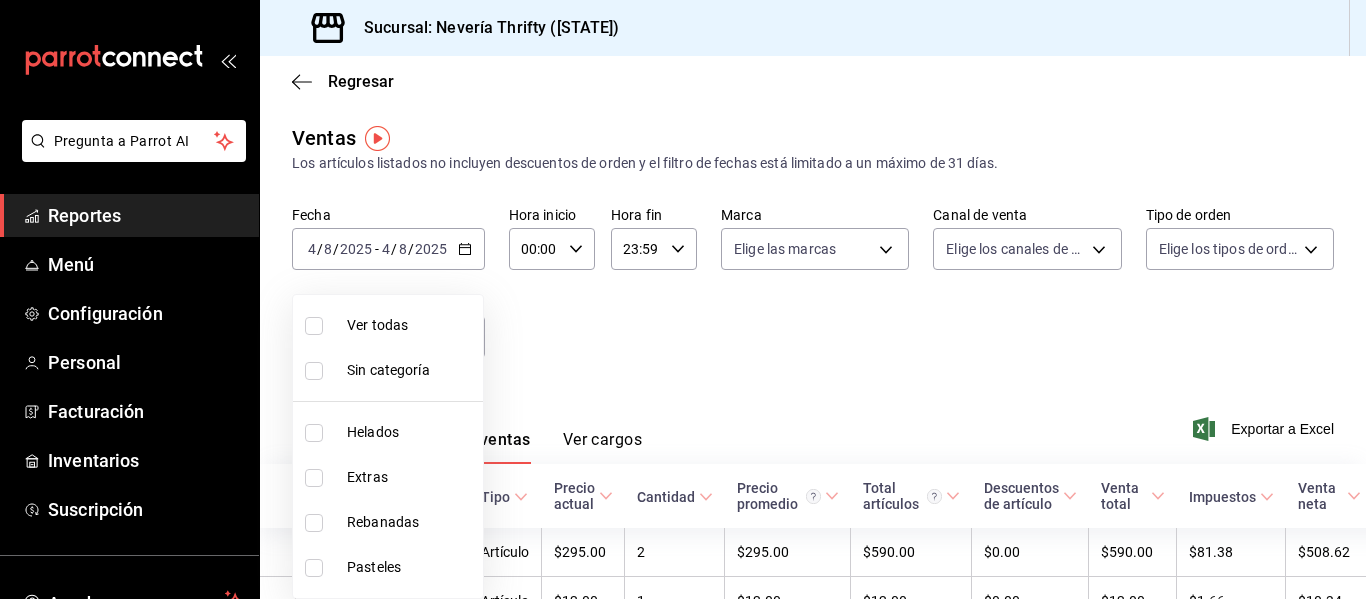 click at bounding box center [314, 433] 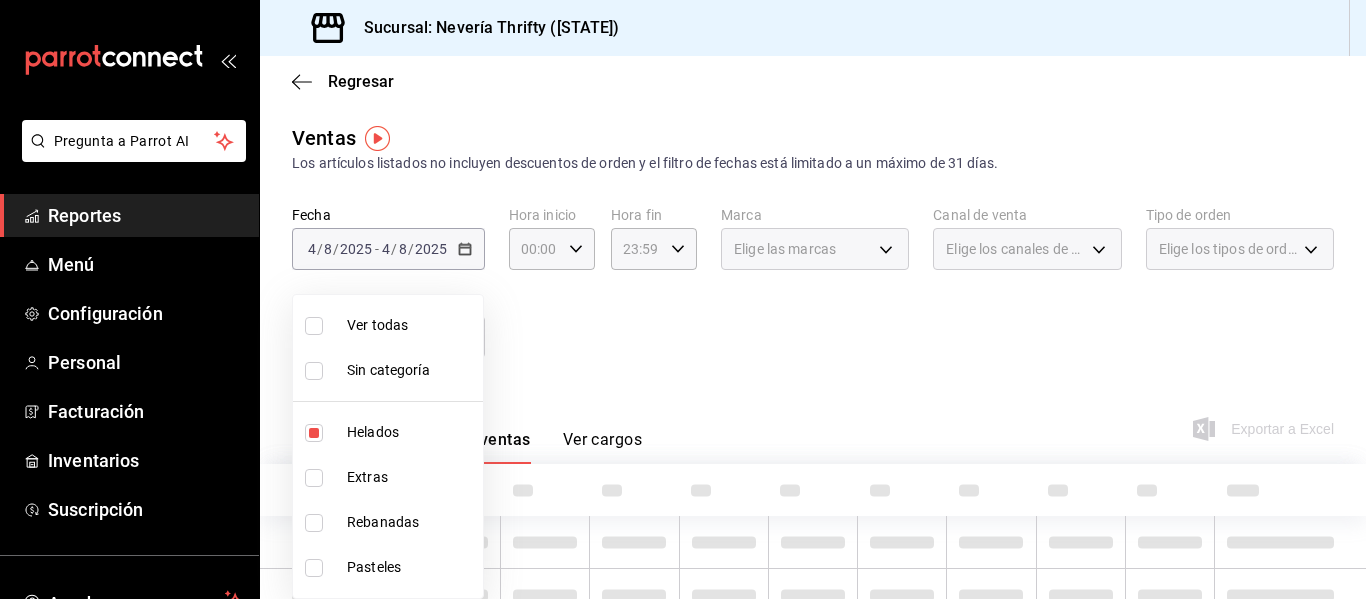 click at bounding box center (683, 299) 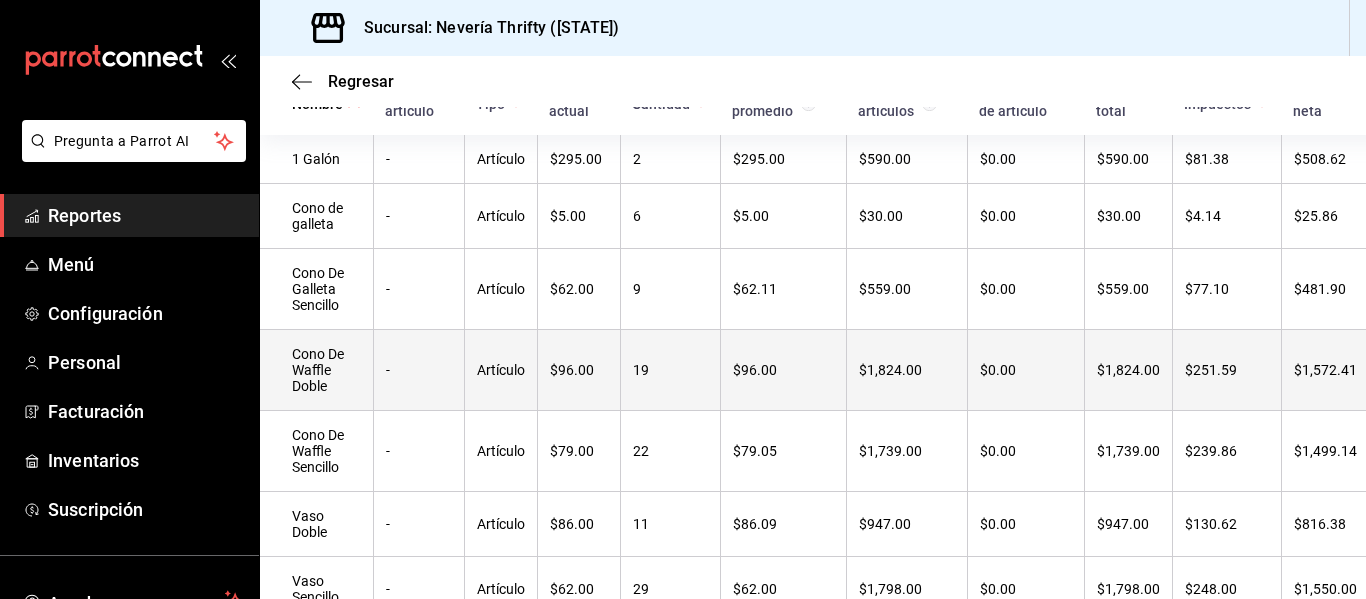 scroll, scrollTop: 358, scrollLeft: 0, axis: vertical 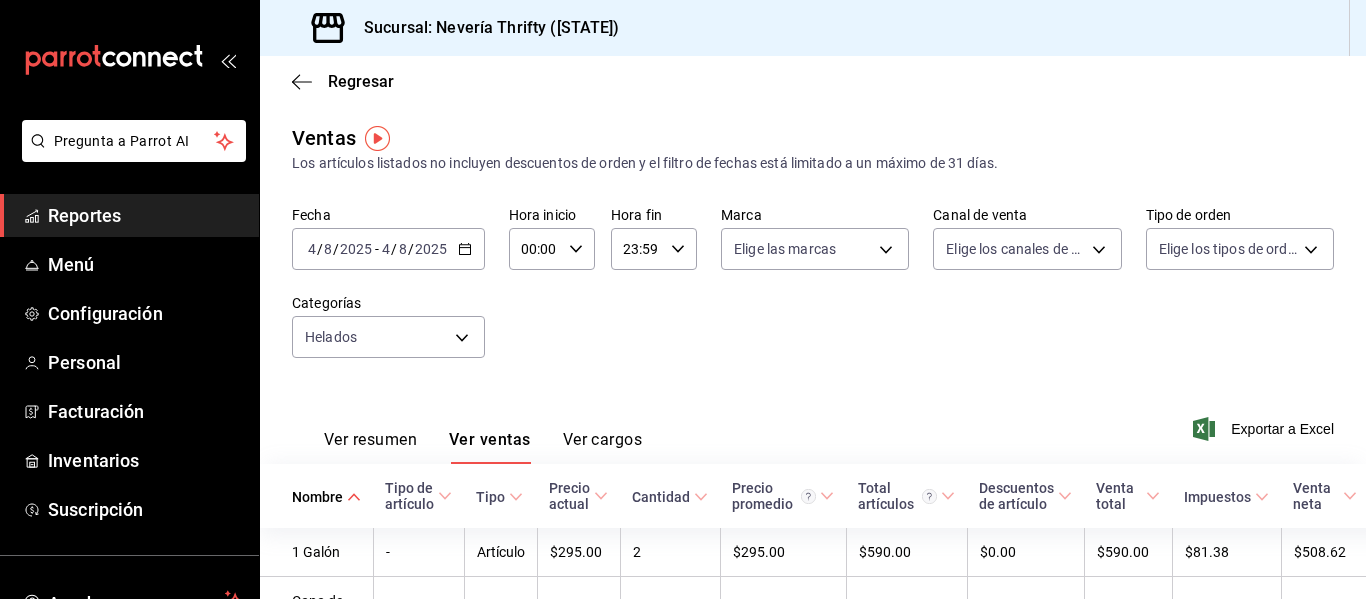 click on "Pregunta a Parrot AI" at bounding box center [129, 157] 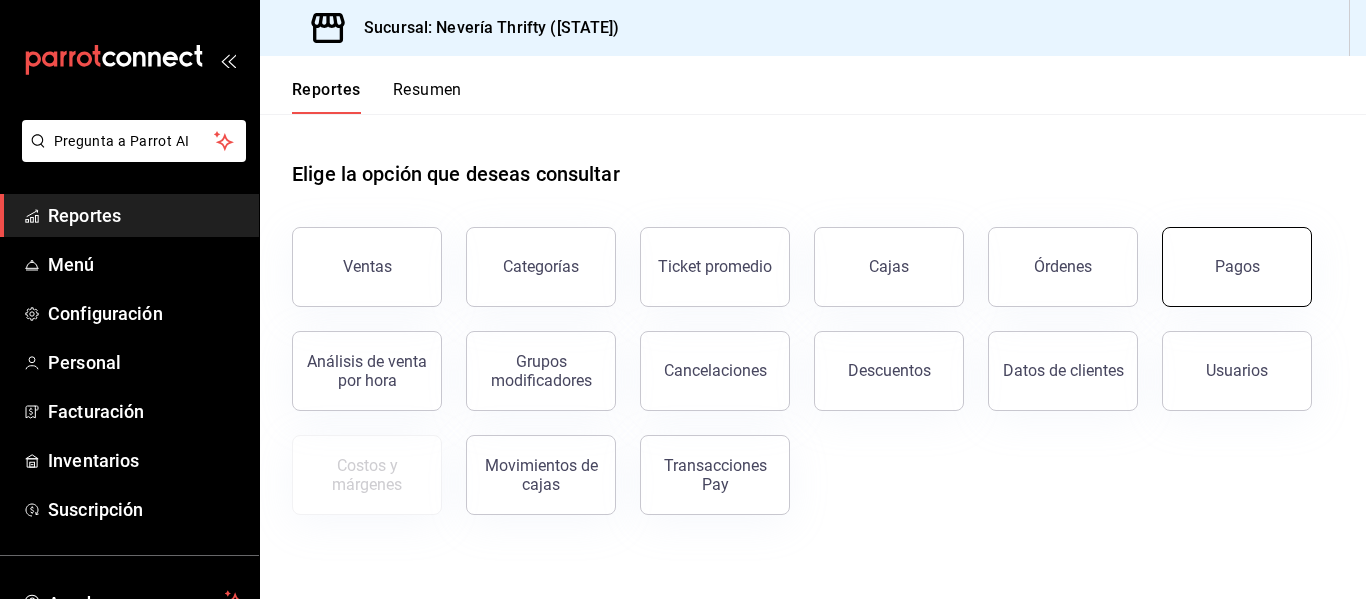 click on "Pagos" at bounding box center (1237, 267) 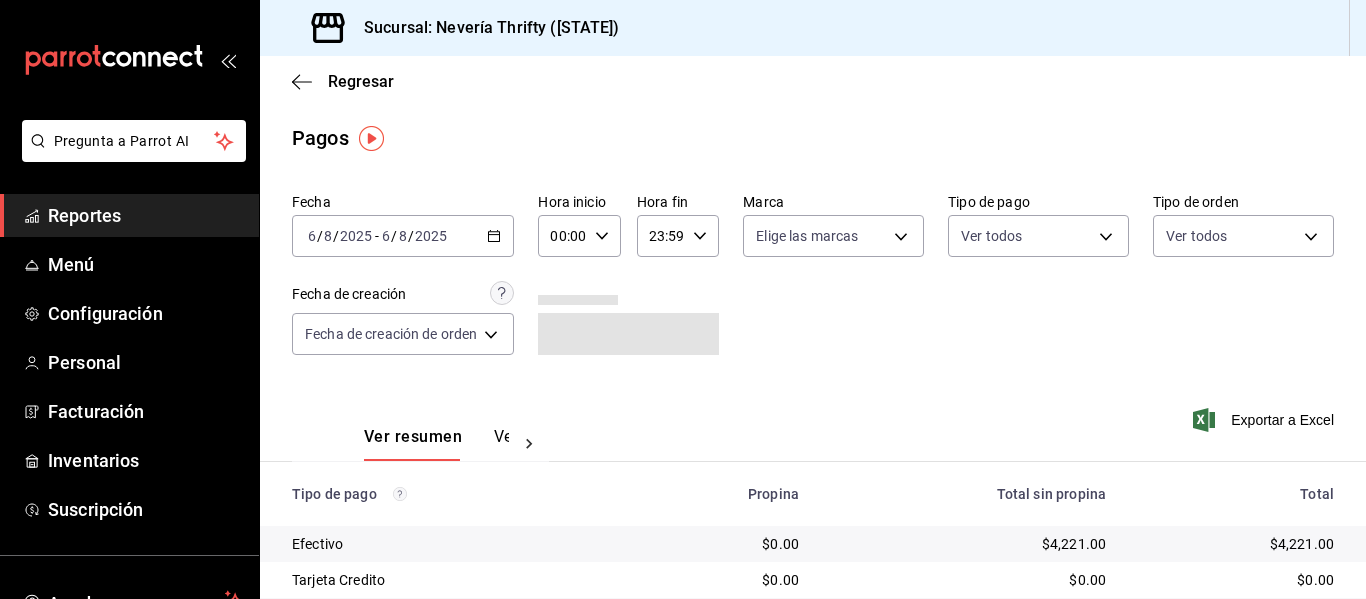 click on "2025-08-06 6 / 8 / 2025 - 2025-08-06 6 / 8 / 2025" at bounding box center [403, 236] 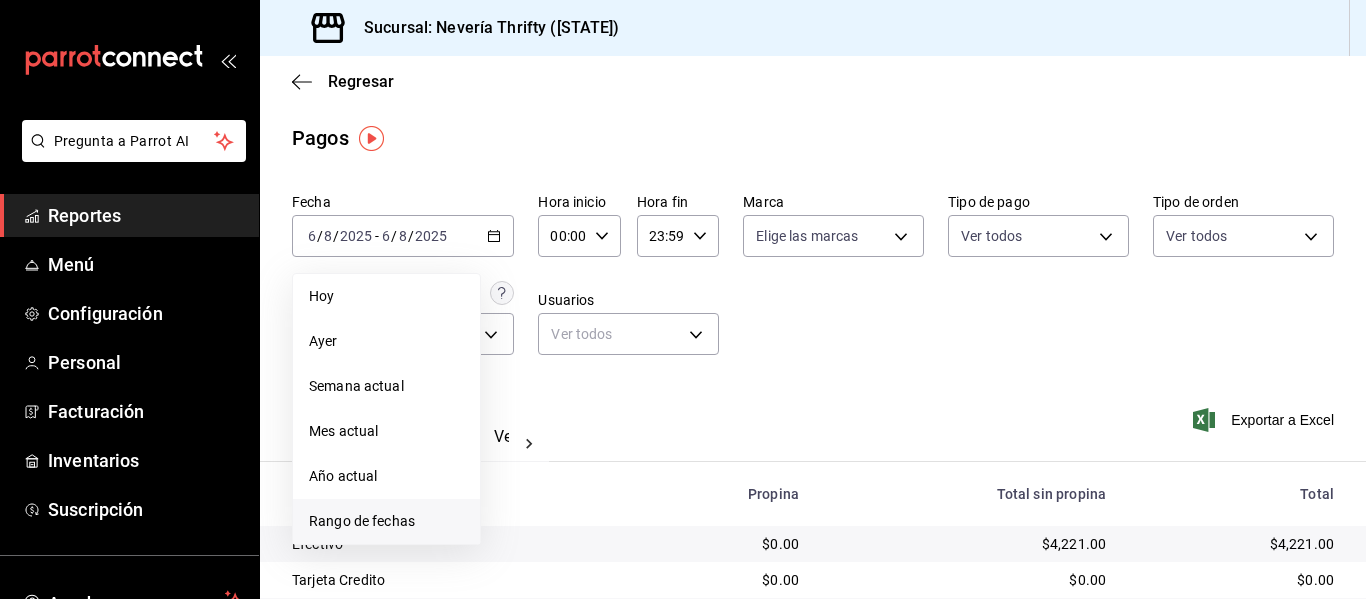 click on "Rango de fechas" at bounding box center [386, 521] 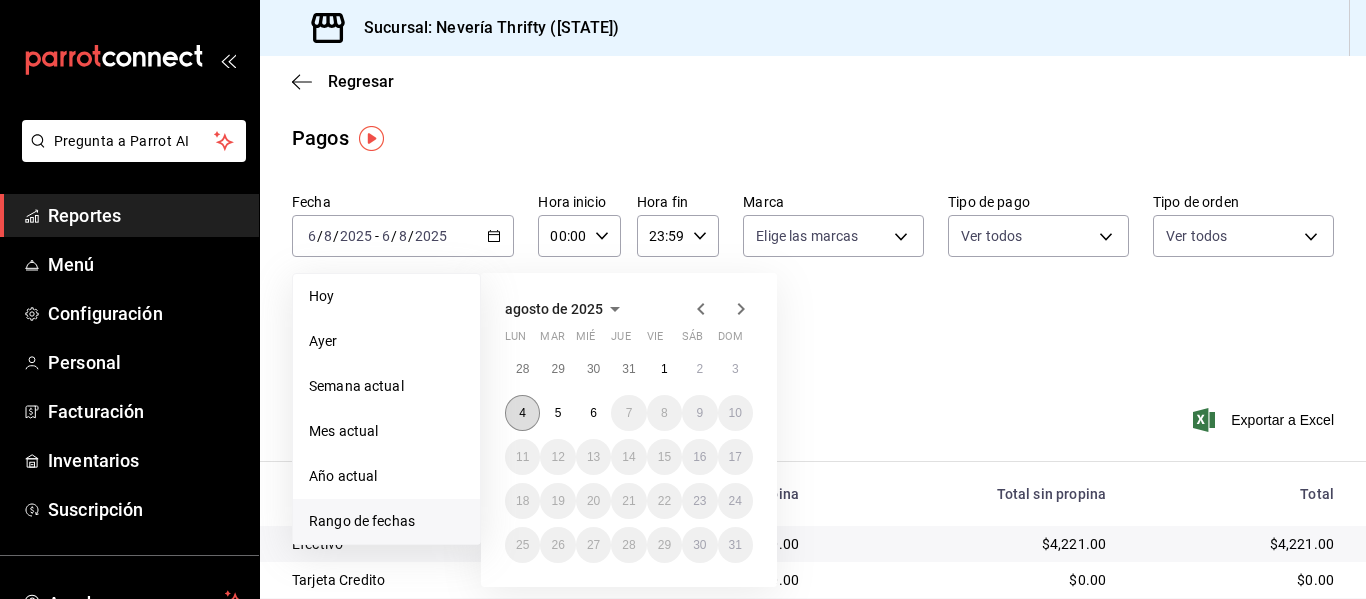 click on "4" at bounding box center [522, 413] 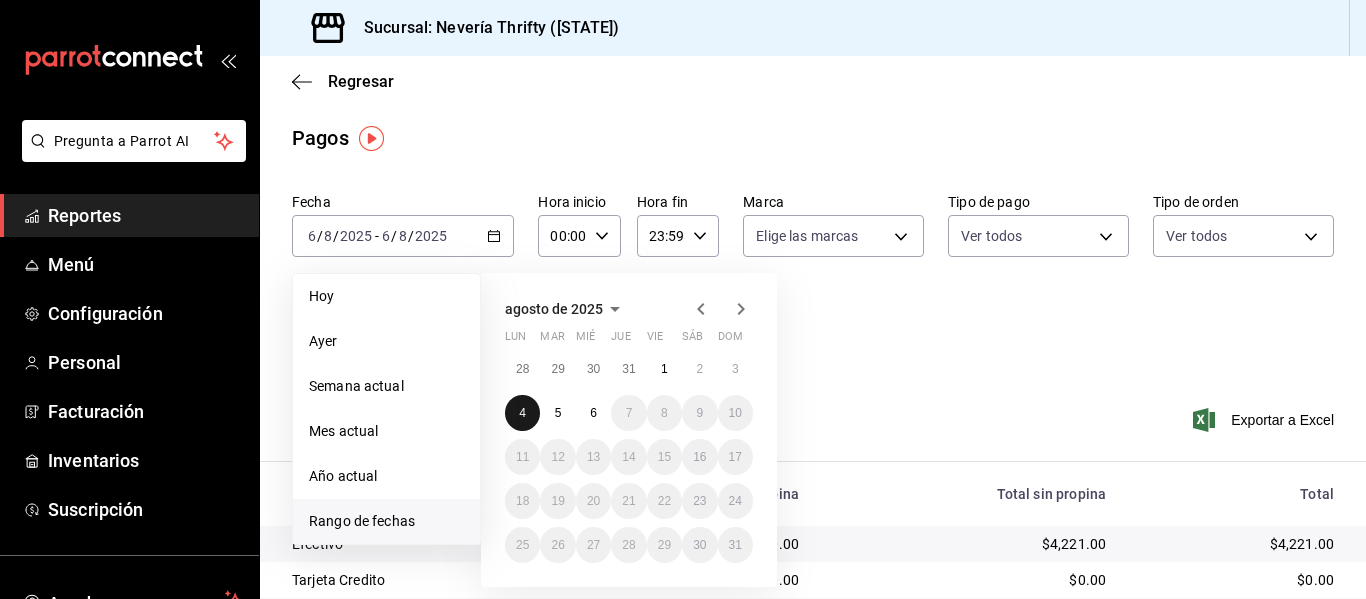 click on "4" at bounding box center (522, 413) 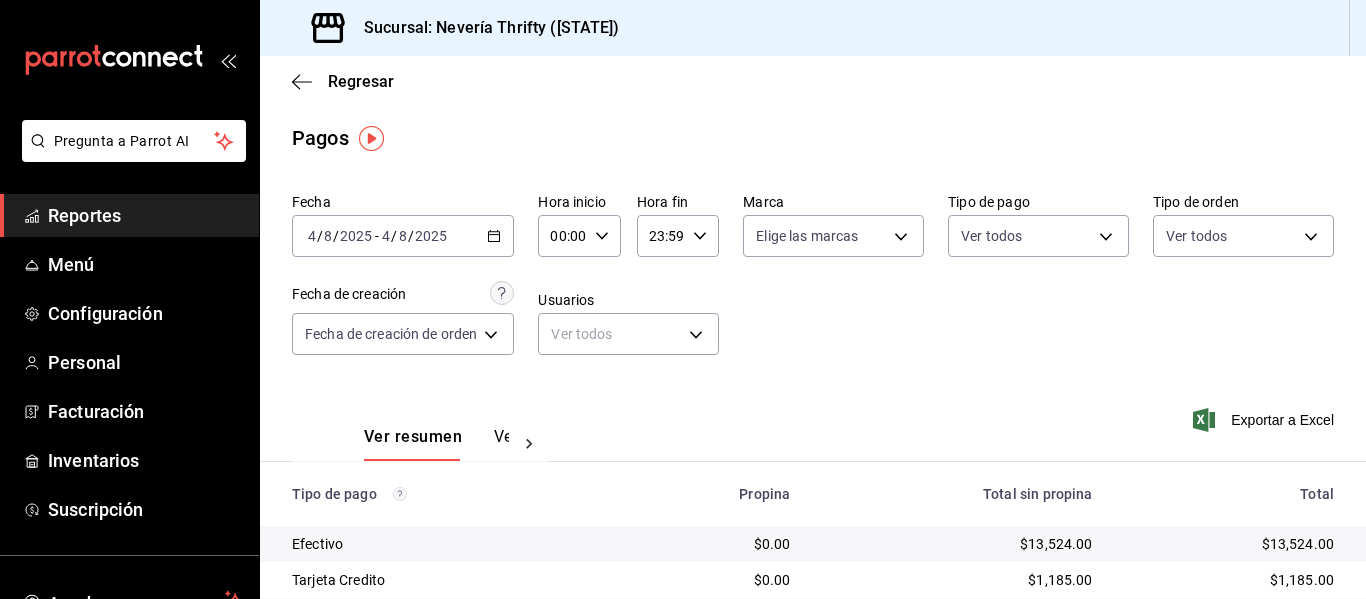 click on "Fecha 2025-08-04 4 / 8 / 2025 - 2025-08-04 4 / 8 / 2025 Hora inicio 00:00 Hora inicio Hora fin 23:59 Hora fin Marca Elige las marcas Tipo de pago Ver todos Tipo de orden Ver todos Fecha de creación   Fecha de creación de orden ORDER Usuarios Ver todos null" at bounding box center (813, 282) 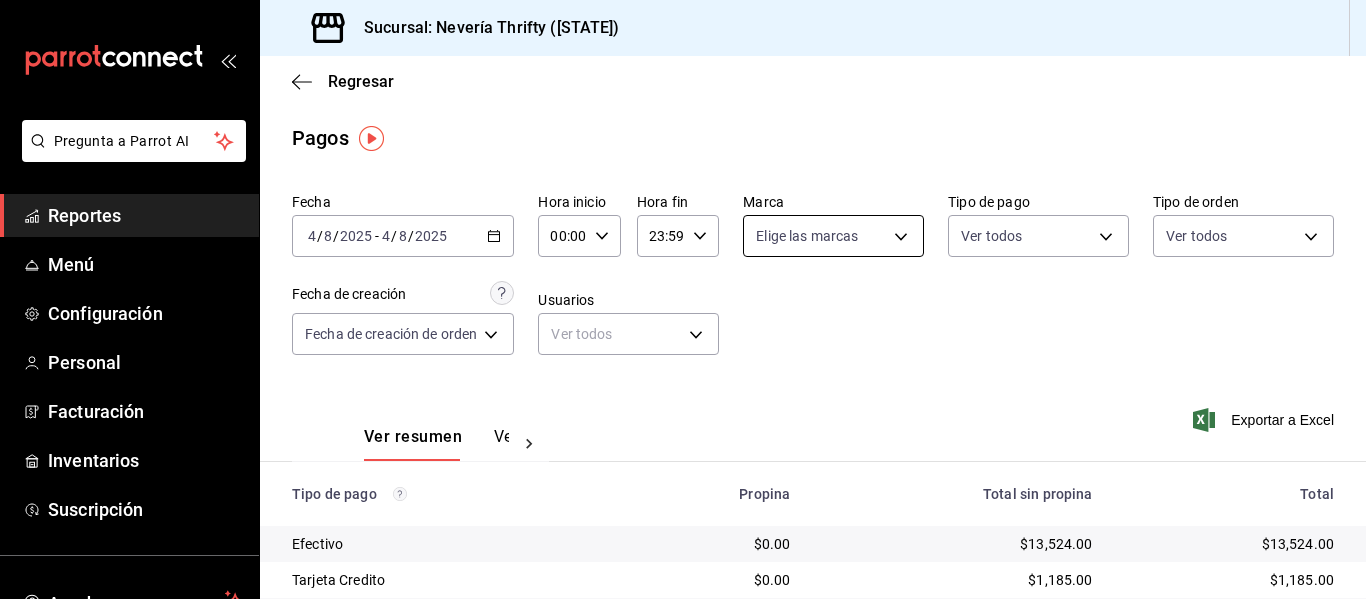 click on "Pregunta a Parrot AI Reportes   Menú   Configuración   Personal   Facturación   Inventarios   Suscripción   Ayuda Recomienda Parrot   [FIRST] [LAST]   Sugerir nueva función   Sucursal: Nevería Thrifty (BCS) Regresar Pagos Fecha [DATE] [DATE] - [DATE] [DATE] Hora inicio [TIME] Hora inicio Hora fin [TIME] Hora fin Marca Elige las marcas Tipo de pago Ver todos Tipo de orden Ver todos Fecha de creación   Fecha de creación de orden ORDER Usuarios Ver todos null Ver resumen Ver pagos Exportar a Excel Tipo de pago   Propina Total sin propina Total Efectivo $[PRICE] $[PRICE] $[PRICE] Tarjeta Credito $[PRICE] $[PRICE] $[PRICE] Tarjeta Debito $[PRICE] $[PRICE] $[PRICE] Cuentas por Cobrar $[PRICE] $[PRICE] $[PRICE] Pasteles Especiales $[PRICE] $[PRICE] $[PRICE] Pay $[PRICE] $[PRICE] $[PRICE] Total $[PRICE] $[PRICE] $[PRICE] GANA 1 MES GRATIS EN TU SUSCRIPCIÓN AQUÍ Ver video tutorial Ir a video Pregunta a Parrot AI Reportes   Menú   Configuración   Personal   Facturación   Inventarios   Suscripción   Ayuda" at bounding box center [683, 299] 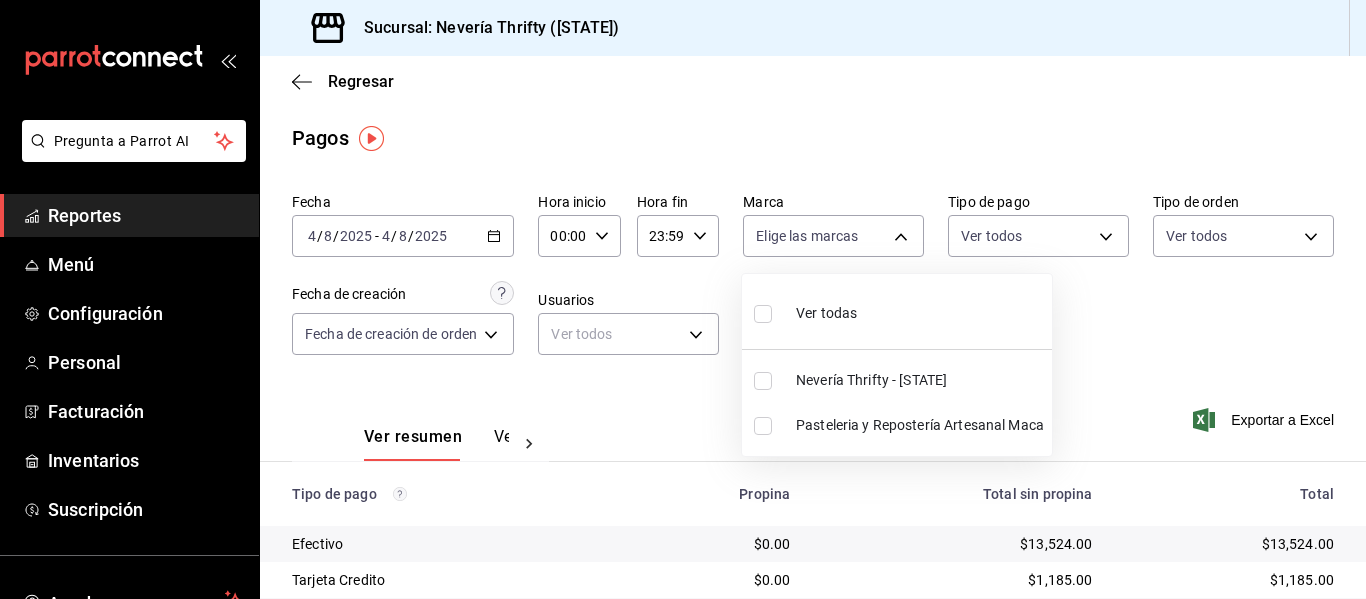 click at bounding box center [763, 381] 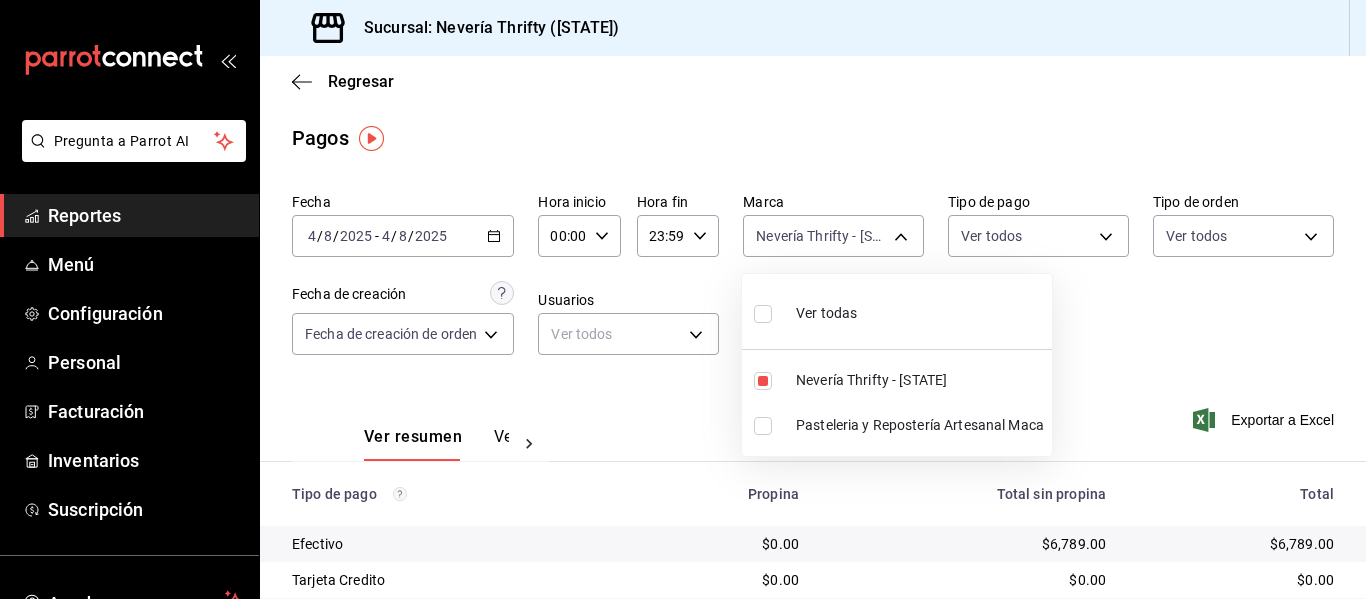 click at bounding box center [683, 299] 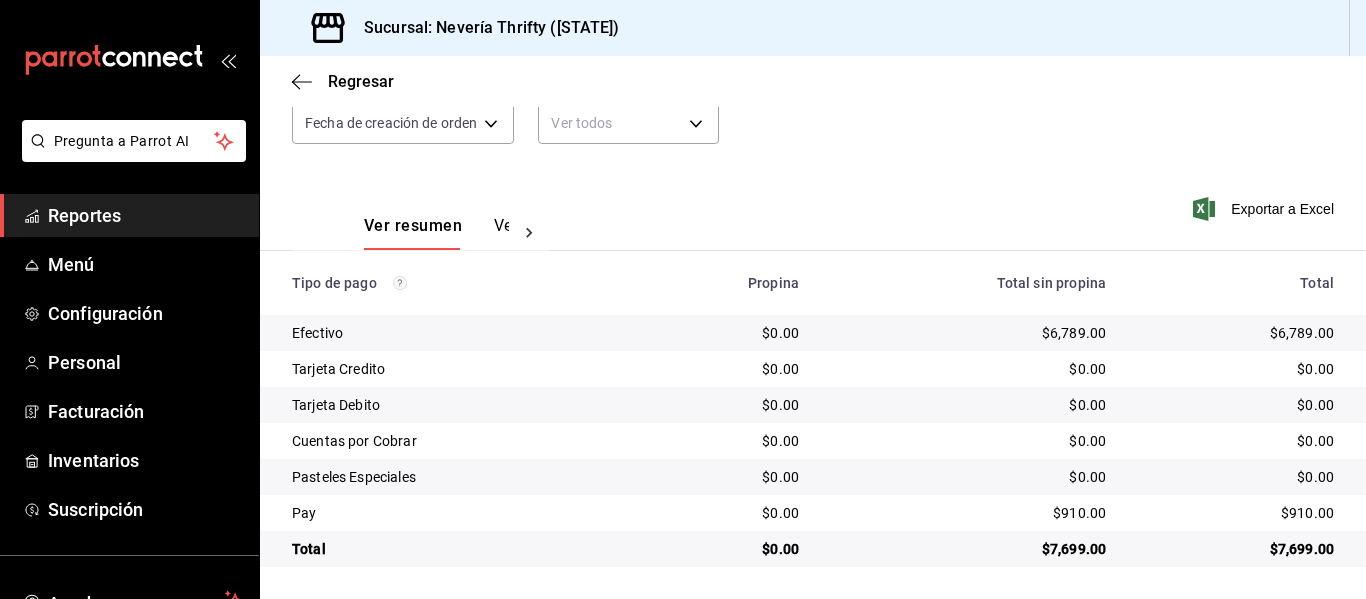 scroll, scrollTop: 0, scrollLeft: 0, axis: both 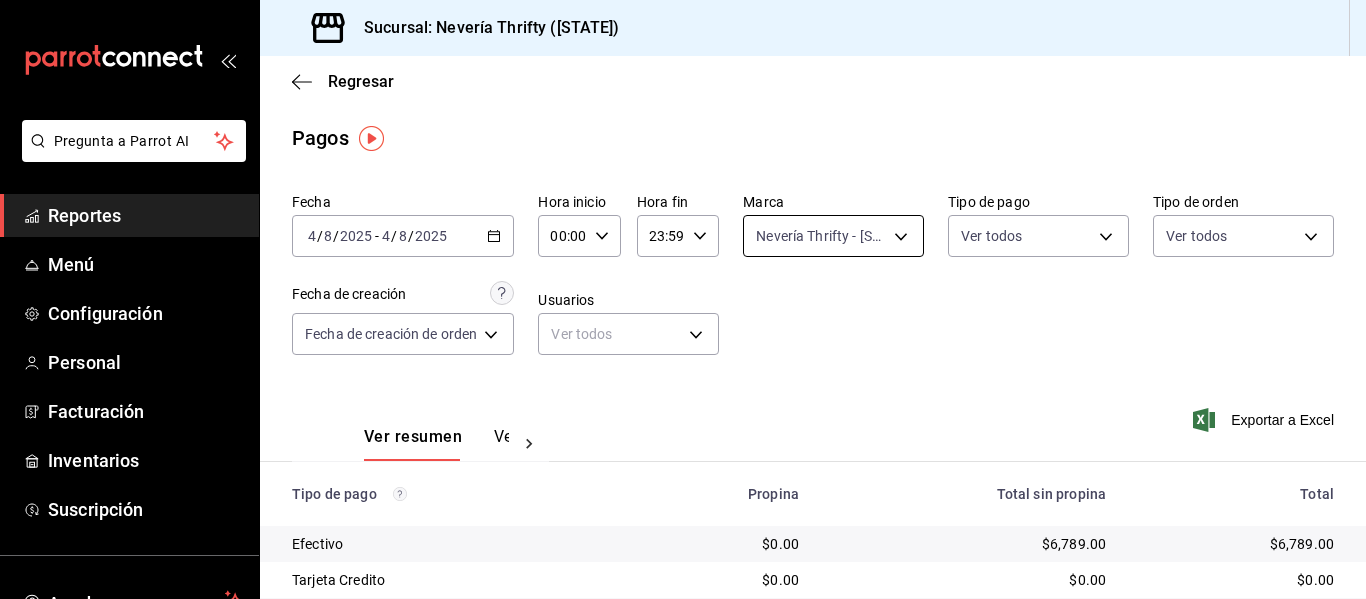 click on "Pregunta a Parrot AI Reportes   Menú   Configuración   Personal   Facturación   Inventarios   Suscripción   Ayuda Recomienda Parrot   [FIRST] [LAST]   Sugerir nueva función   Sucursal: Nevería Thrifty ([STATE]) Regresar Pagos Fecha [DATE] [DATE] - [DATE] [DATE] Hora inicio 00:00 Hora inicio Hora fin 23:59 Hora fin Marca Nevería Thrifty - [STATE] aa6e5e5d-80ef-43b0-a4be-16b02e93aae9 Tipo de pago Ver todos Tipo de orden Ver todos Fecha de creación   Fecha de creación de orden ORDER Usuarios Ver todos null Ver resumen Ver pagos Exportar a Excel Tipo de pago   Propina Total sin propina Total Efectivo $0.00 $6,789.00 $6,789.00 Tarjeta Credito $0.00 $0.00 $0.00 Tarjeta Debito $0.00 $0.00 $0.00 Cuentas por Cobrar $0.00 $0.00 $0.00 Pasteles Especiales $0.00 $0.00 $0.00 Pay $0.00 $910.00 $910.00 Total $0.00 $7,699.00 $7,699.00 GANA 1 MES GRATIS EN TU SUSCRIPCIÓN AQUÍ Ver video tutorial Ir a video Pregunta a Parrot AI Reportes   Menú   Configuración   Personal   Facturación" at bounding box center [683, 299] 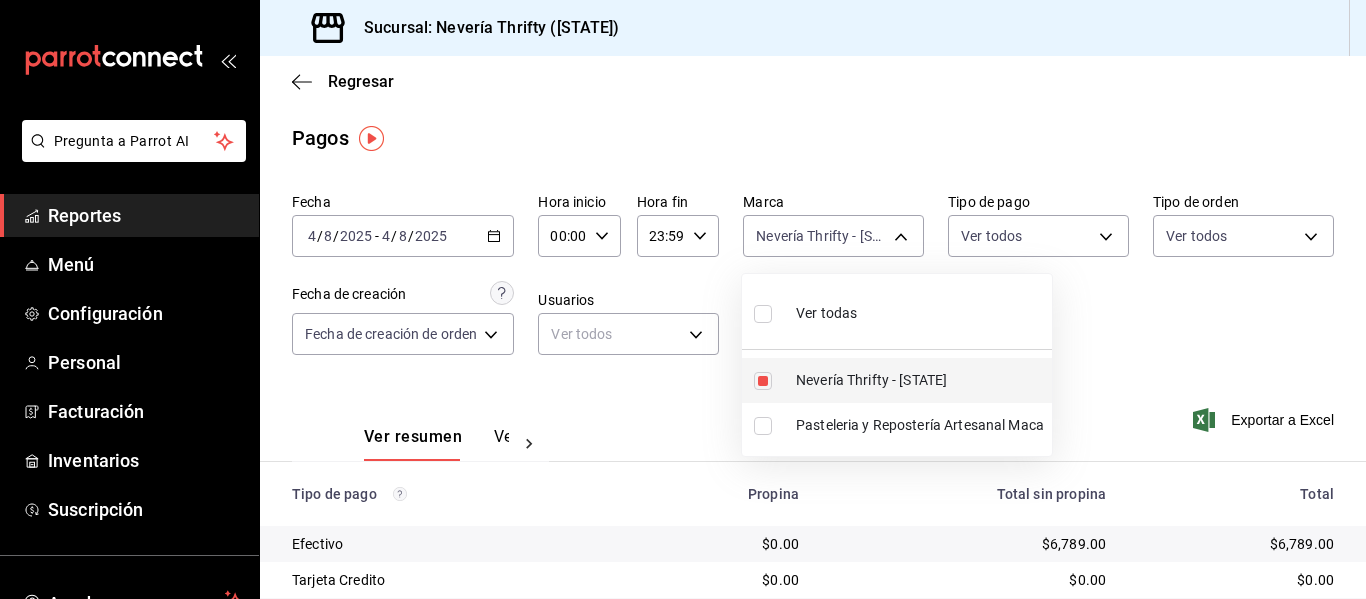 click at bounding box center (763, 381) 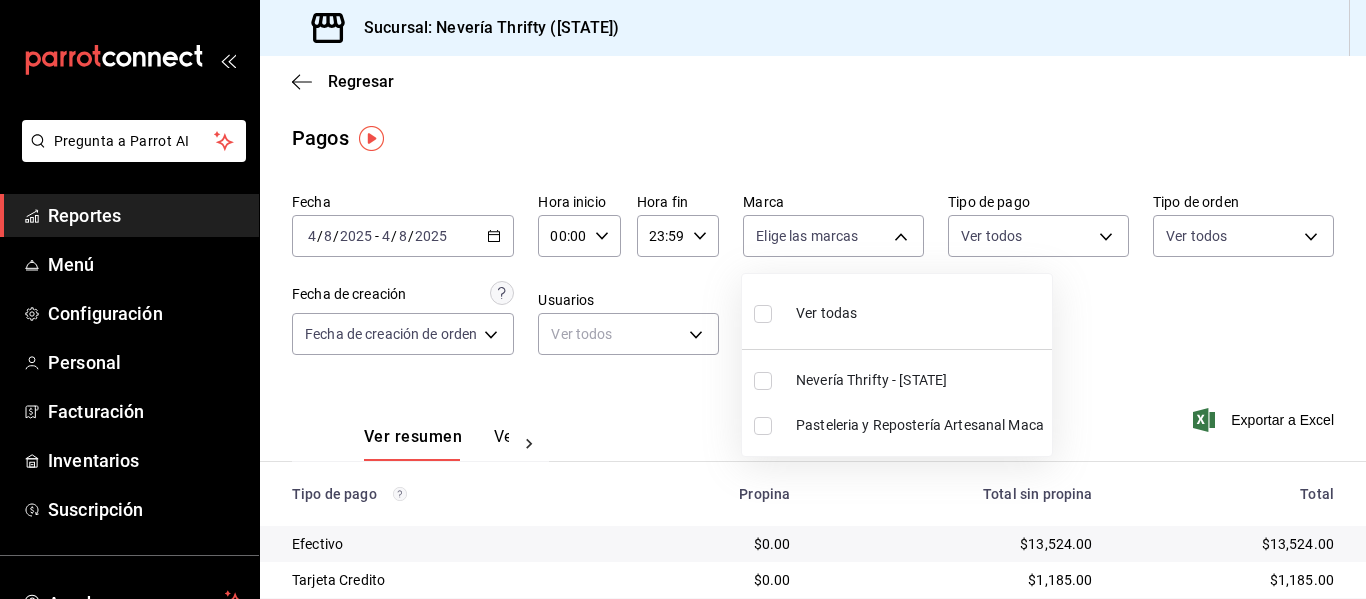click at bounding box center (763, 426) 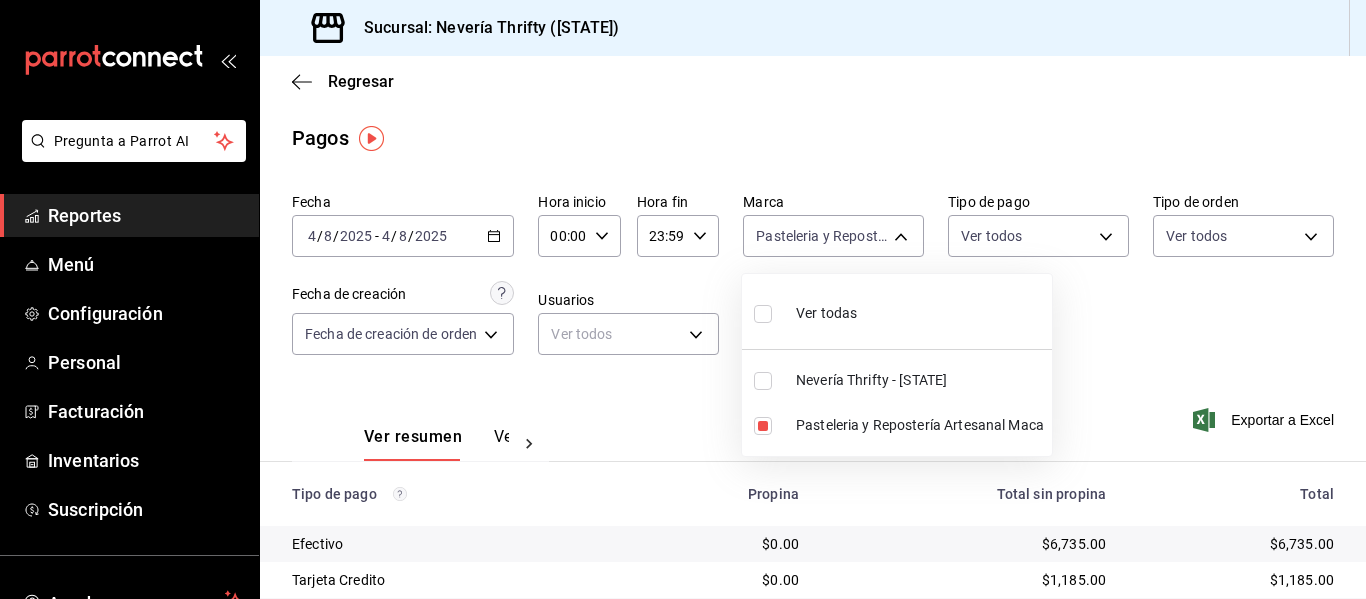 click at bounding box center (683, 299) 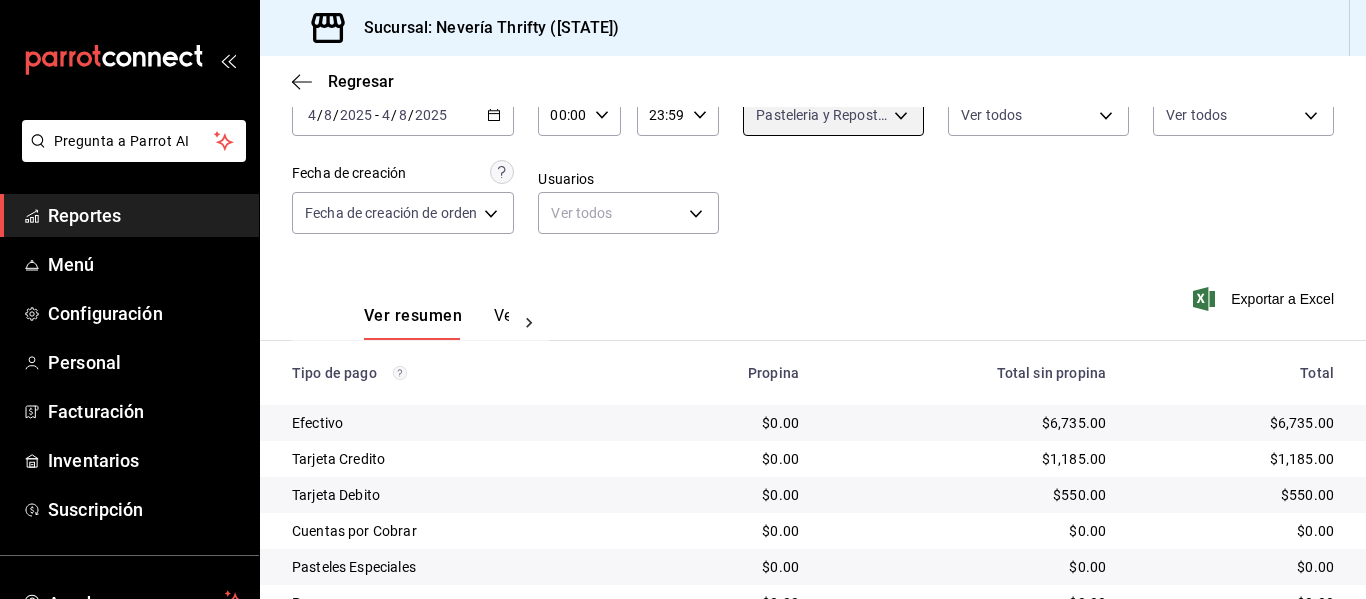 scroll, scrollTop: 200, scrollLeft: 0, axis: vertical 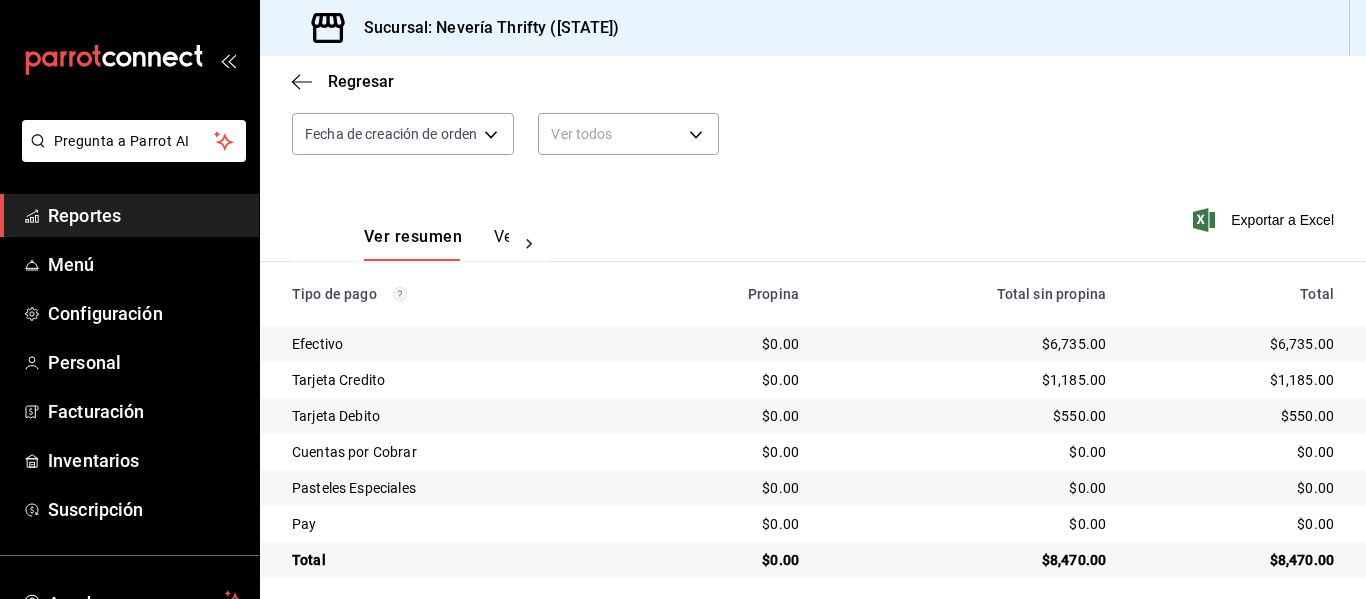 click on "Pregunta a Parrot AI" at bounding box center (129, 157) 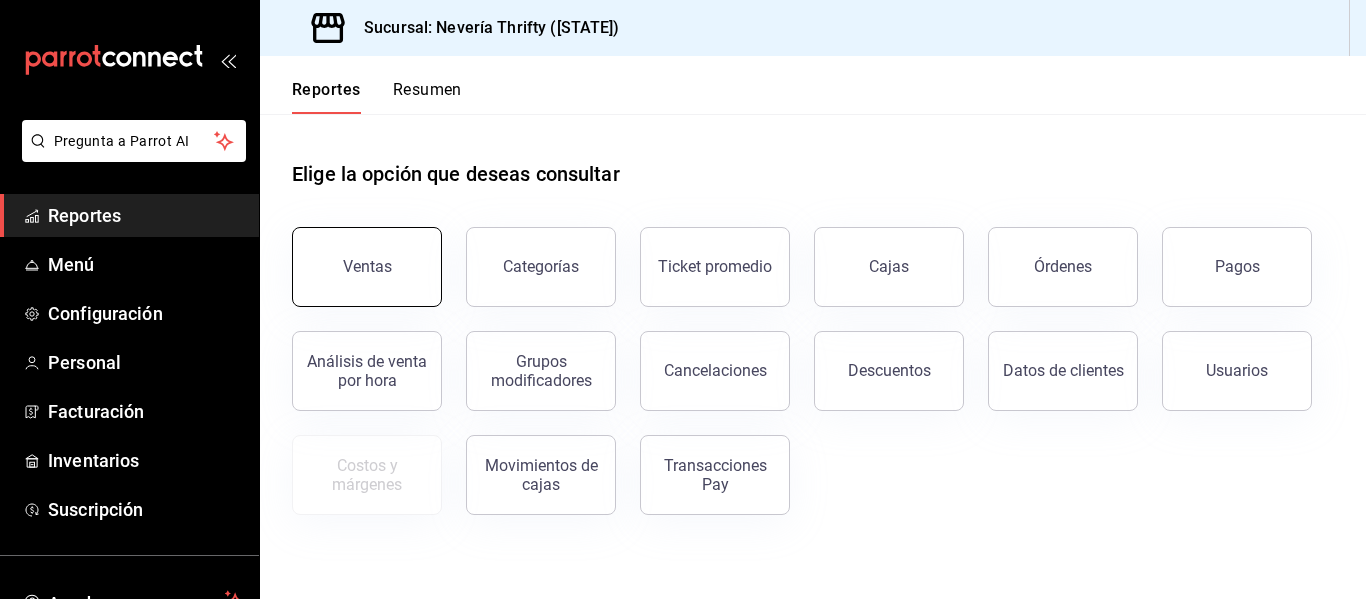 click on "Ventas" at bounding box center [367, 267] 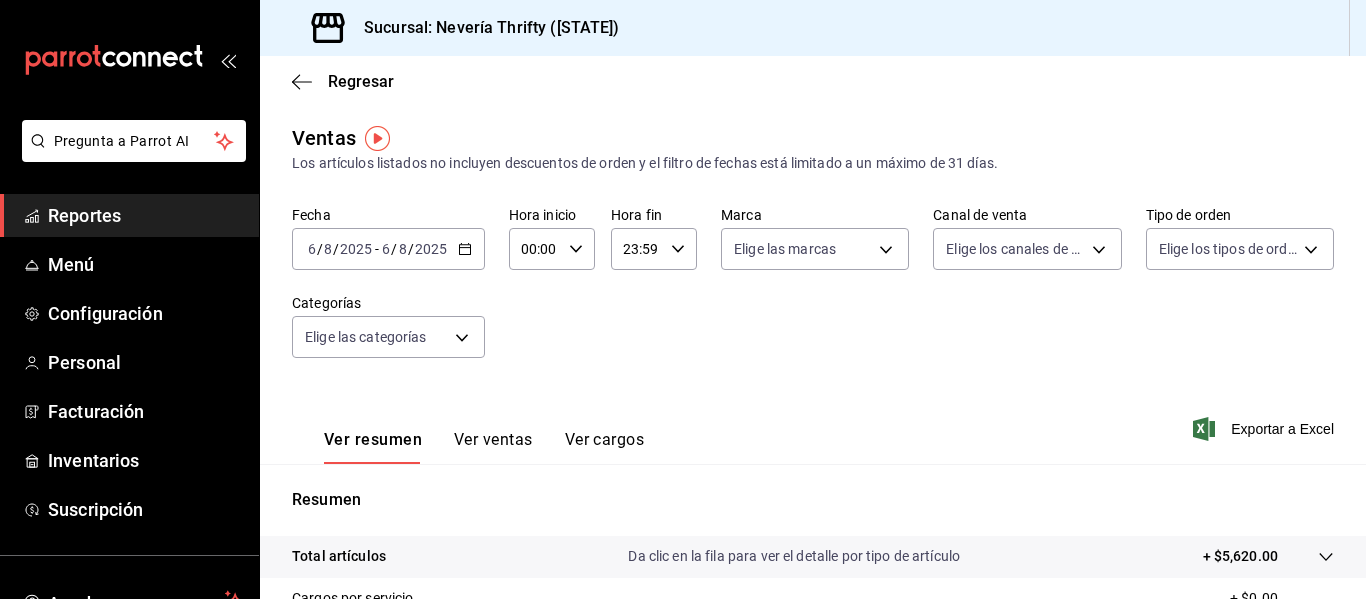click 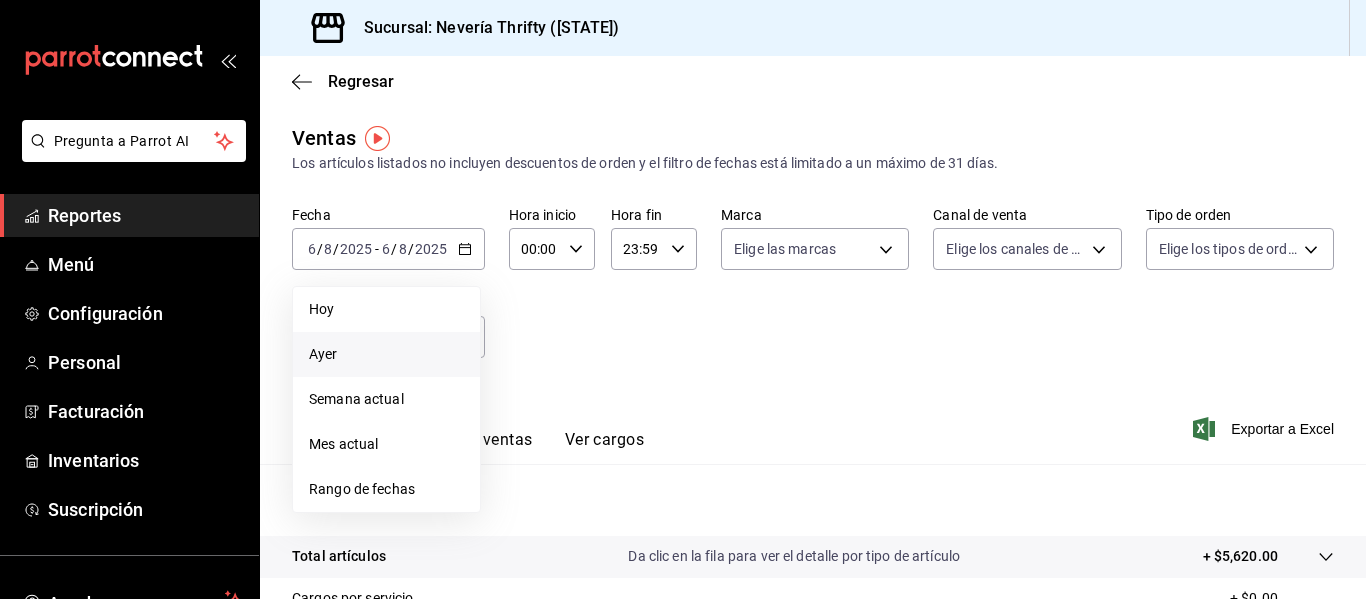 click on "Ayer" at bounding box center [386, 354] 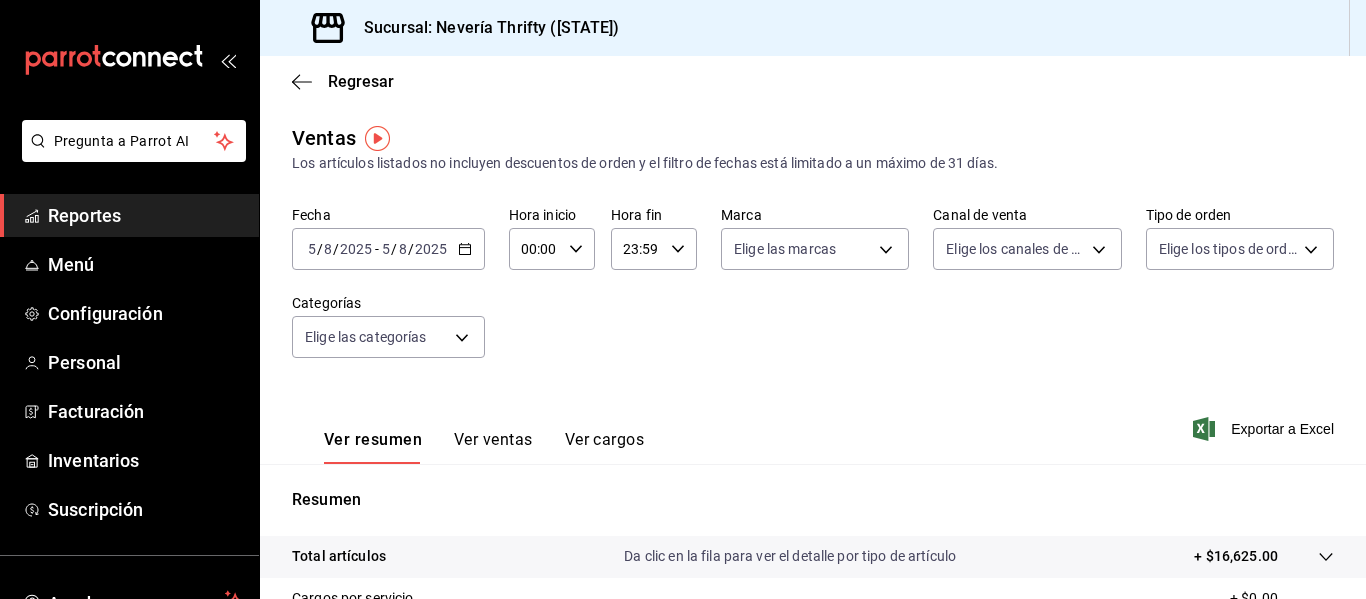 click on "Ver ventas" at bounding box center [493, 447] 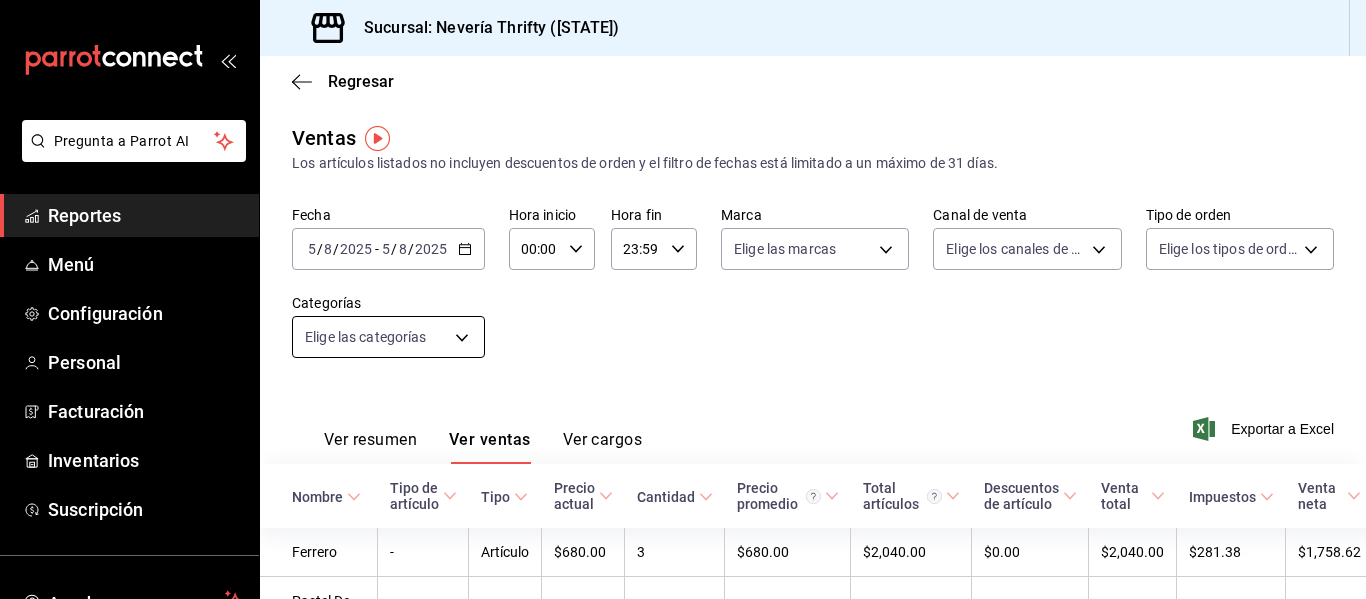 click on "Pregunta a Parrot AI Reportes   Menú   Configuración   Personal   Facturación   Inventarios   Suscripción   Ayuda Recomienda Parrot   [FIRST] [LAST]   Sugerir nueva función   Sucursal: Nevería Thrifty (BCS) Regresar Ventas Los artículos listados no incluyen descuentos de orden y el filtro de fechas está limitado a un máximo de 31 días. Fecha [DATE] [DATE] - [DATE] [DATE] Hora inicio [TIME] Hora inicio Hora fin [TIME] Hora fin Marca Elige las marcas Canal de venta Elige los canales de venta Tipo de orden Elige los tipos de orden Categorías Elige las categorías Ver resumen Ver ventas Ver cargos Exportar a Excel Nombre Tipo de artículo Tipo Precio actual Cantidad Precio promedio   Total artículos   Descuentos de artículo Venta total Impuestos Venta neta Ferrero - Artículo $[PRICE] [NUMBER] $[PRICE] $[PRICE] $[PRICE] $[PRICE] $[PRICE] Pastel De Mantequilla M - Artículo $[PRICE] [NUMBER] $[PRICE] $[PRICE] $[PRICE] $[PRICE] $[PRICE] Vaso Sencillo - Artículo $[PRICE] [NUMBER] -" at bounding box center (683, 299) 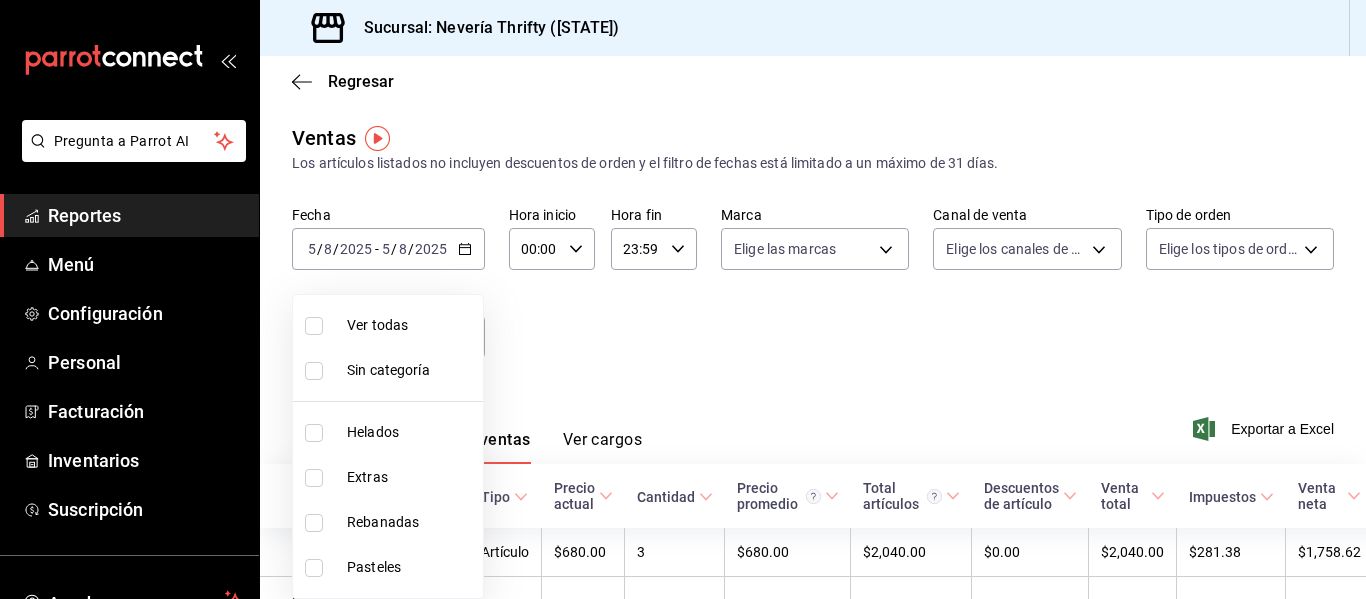 drag, startPoint x: 308, startPoint y: 571, endPoint x: 662, endPoint y: 443, distance: 376.4306 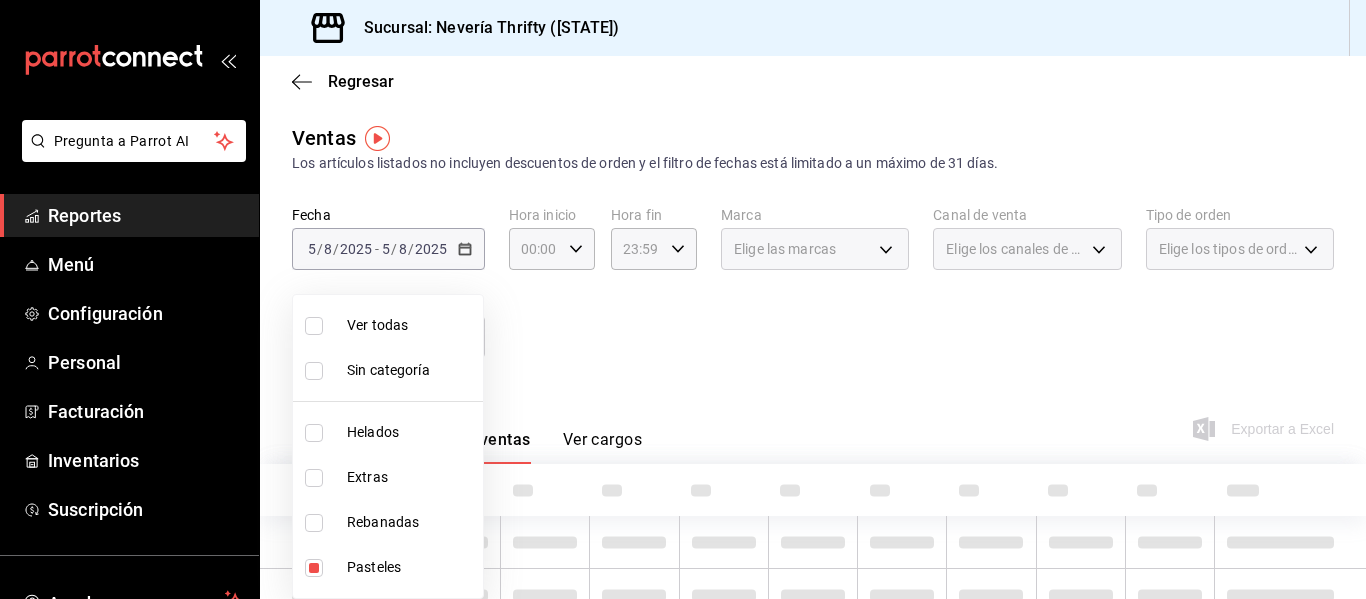 drag, startPoint x: 746, startPoint y: 293, endPoint x: 749, endPoint y: 309, distance: 16.27882 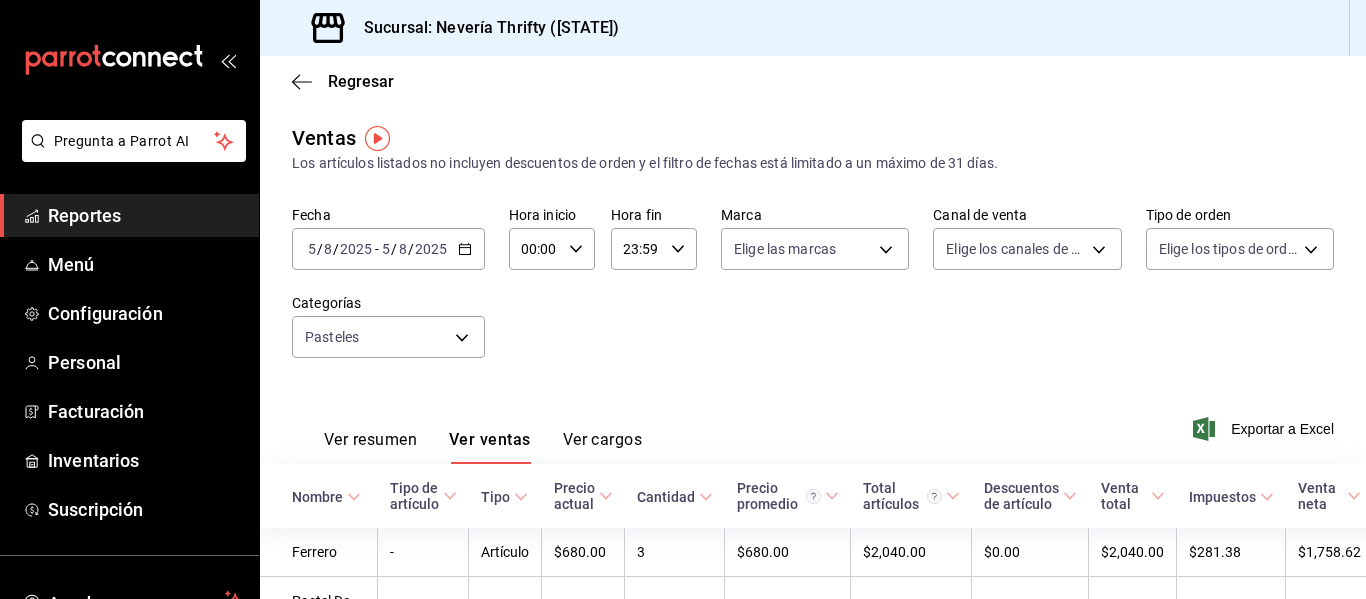 click on "Fecha 2025-08-05 5 / 8 / 2025 - 2025-08-05 5 / 8 / 2025 Hora inicio 00:00 Hora inicio Hora fin 23:59 Hora fin Marca Elige las marcas Canal de venta Elige los canales de venta Tipo de orden Elige los tipos de orden Categorías Pasteles 6461abde-3692-455f-a363-427c9a88c513" at bounding box center [813, 294] 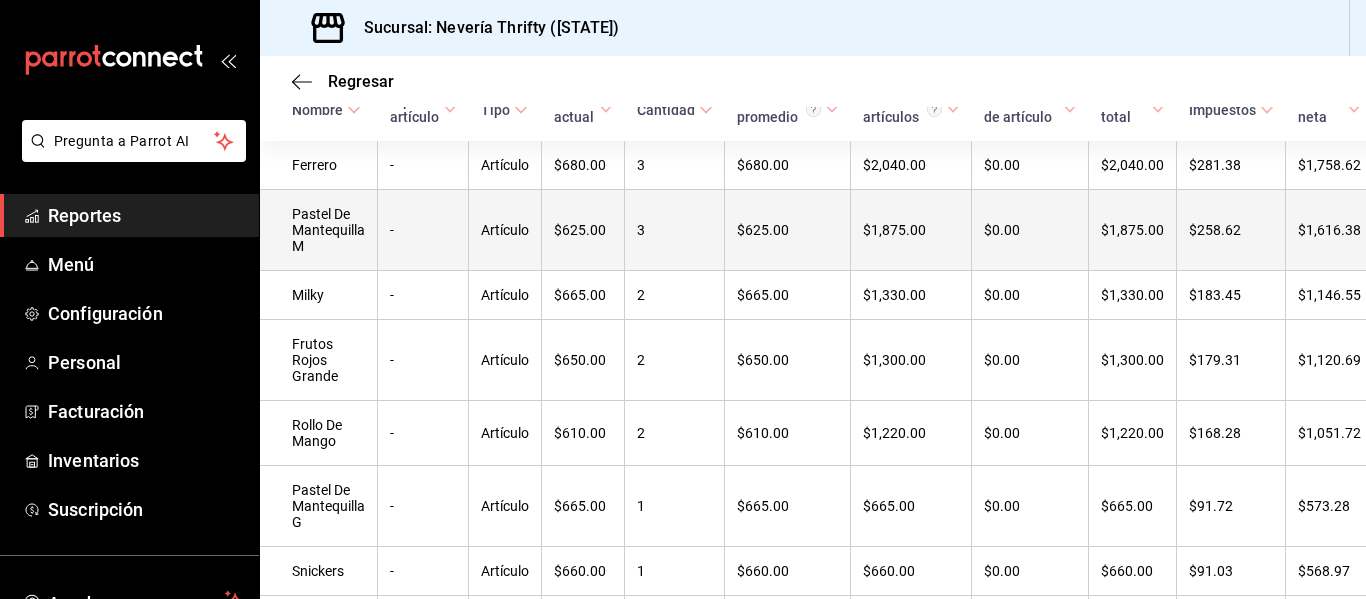 scroll, scrollTop: 400, scrollLeft: 0, axis: vertical 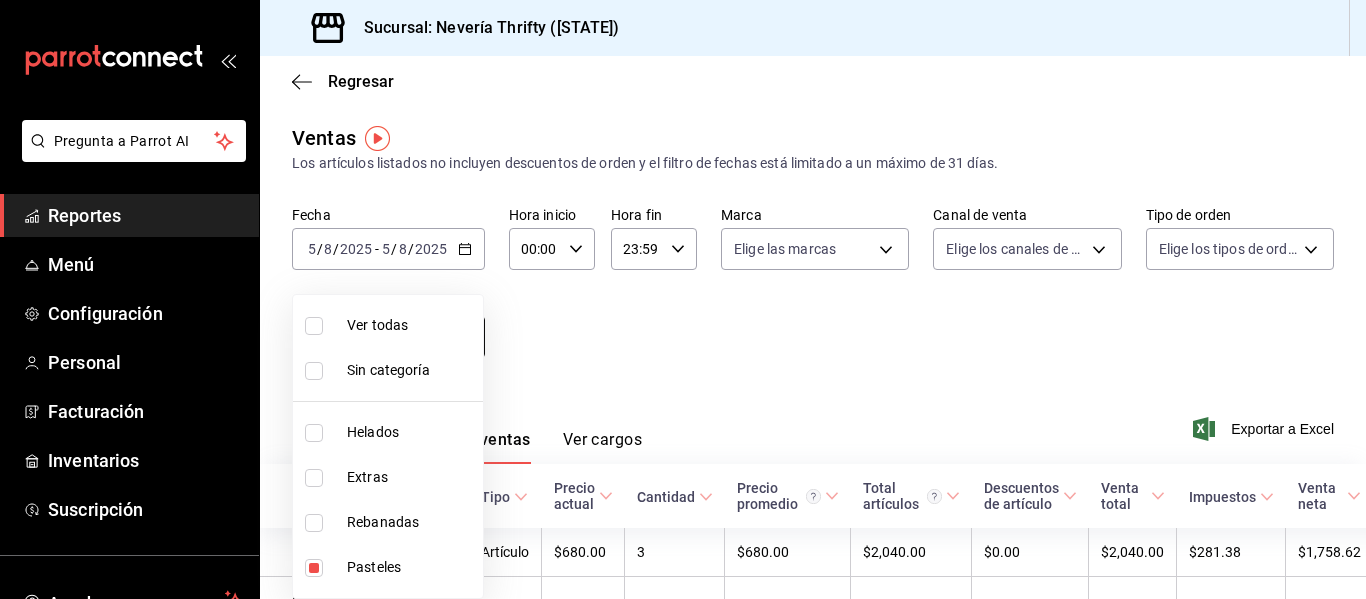 click on "Pregunta a Parrot AI Reportes   Menú   Configuración   Personal   Facturación   Inventarios   Suscripción   Ayuda Recomienda Parrot   [FIRST] [LAST]   Sugerir nueva función   Sucursal: Nevería Thrifty ([STATE]) Regresar Ventas Los artículos listados no incluyen descuentos de orden y el filtro de fechas está limitado a un máximo de 31 días. Fecha [DATE] [DATE] - [DATE] [DATE] Hora inicio 00:00 Hora inicio Hora fin 23:59 Hora fin Marca Elige las marcas Canal de venta Elige los canales de venta Tipo de orden Elige los tipos de orden Categorías Pasteles [UUID] Ver resumen Ver ventas Ver cargos Exportar a Excel Nombre Tipo de artículo Tipo Precio actual Cantidad Precio promedio   Total artículos   Descuentos de artículo Venta total Impuestos Venta neta Ferrero - Artículo $680.00 3 $680.00 $2,040.00 $0.00 $2,040.00 $281.38 $1,758.62 Pastel De Mantequilla M - Artículo $625.00 3 $625.00 $1,875.00 $0.00 $1,875.00 $258.62 $1,616.38 Milky - $665.00" at bounding box center [683, 299] 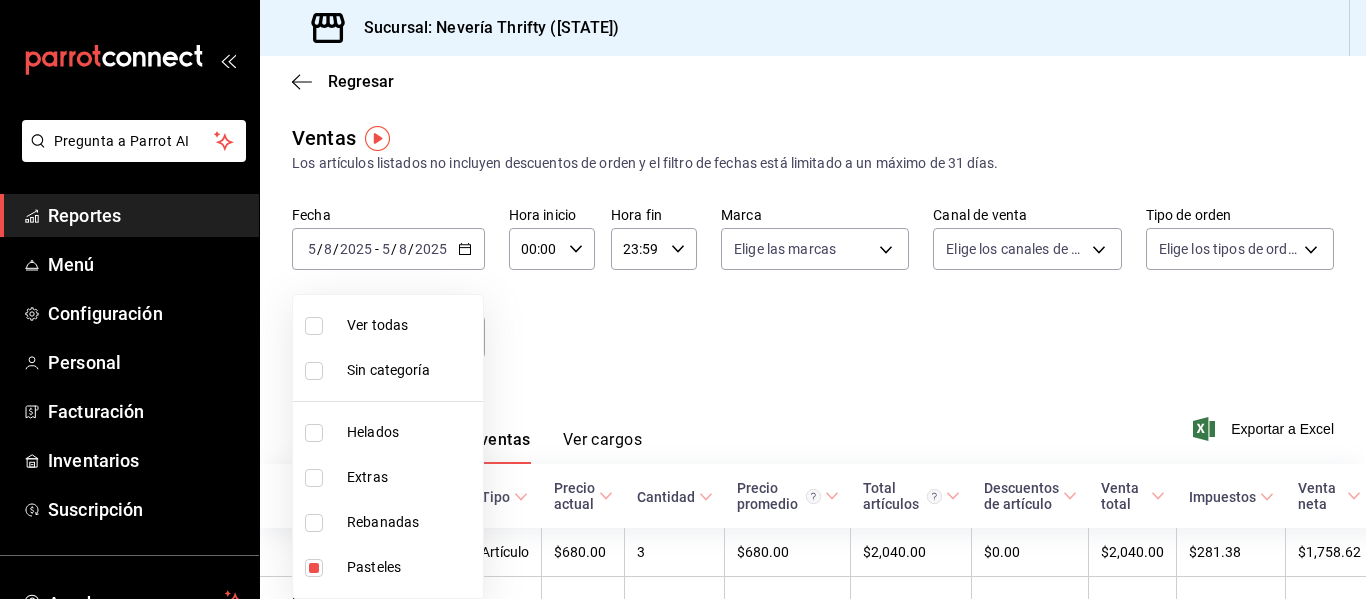 click at bounding box center (314, 568) 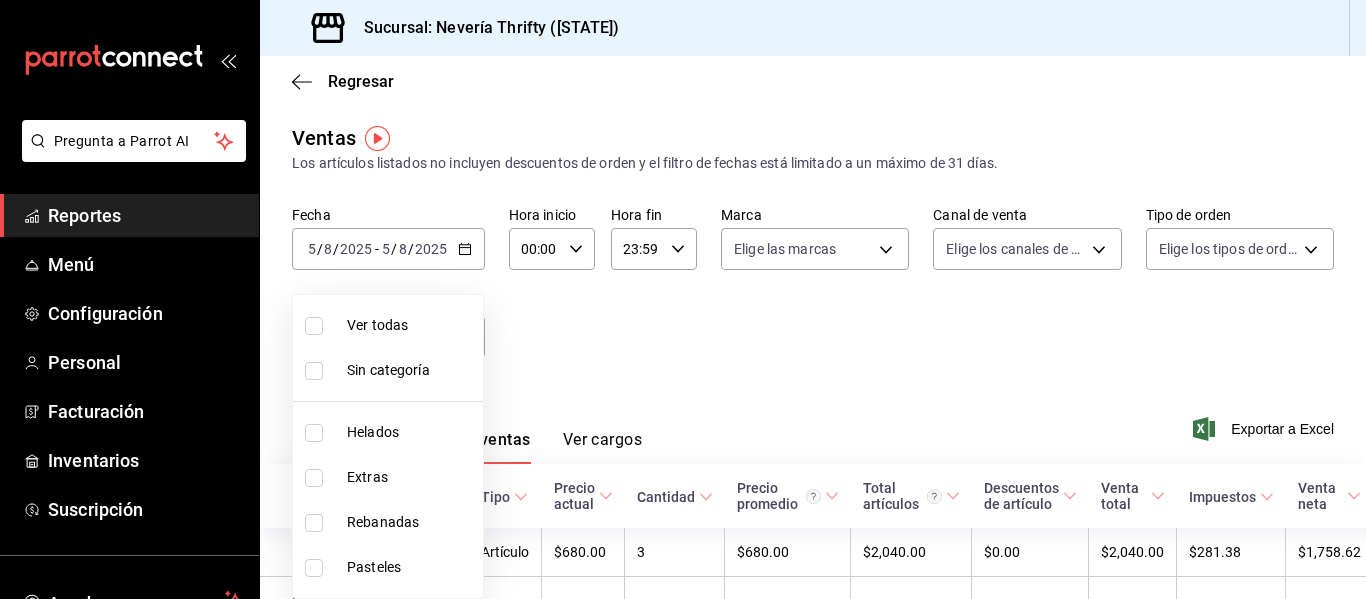 click at bounding box center (314, 523) 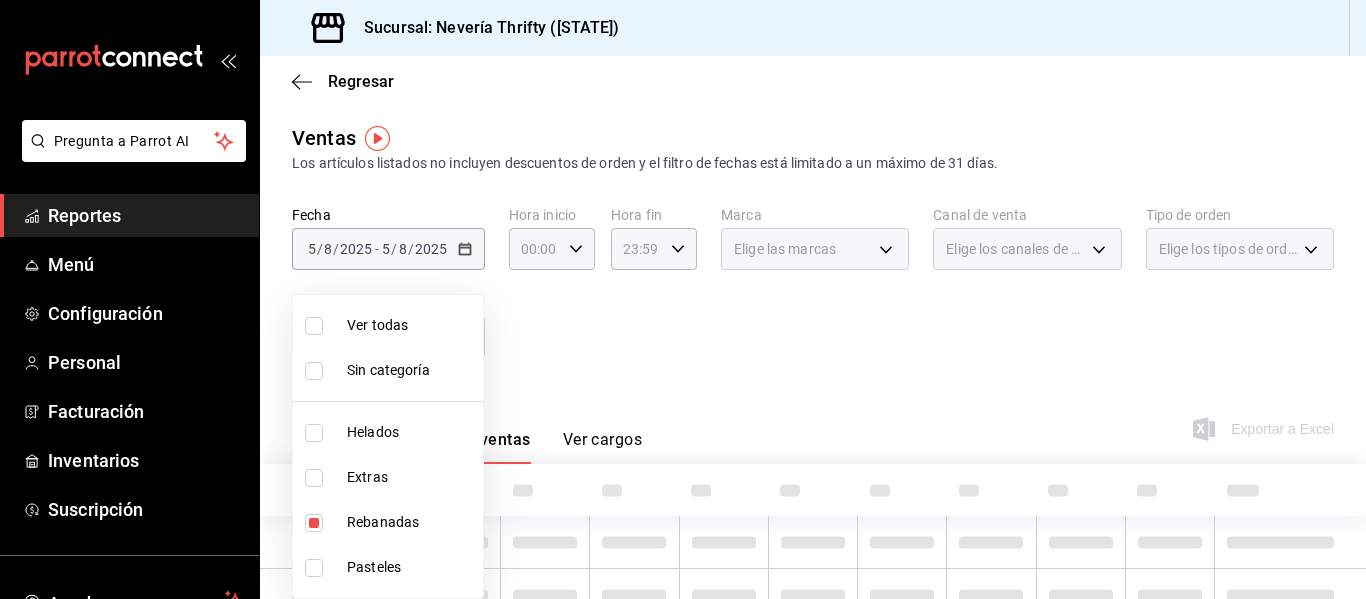 click at bounding box center [683, 299] 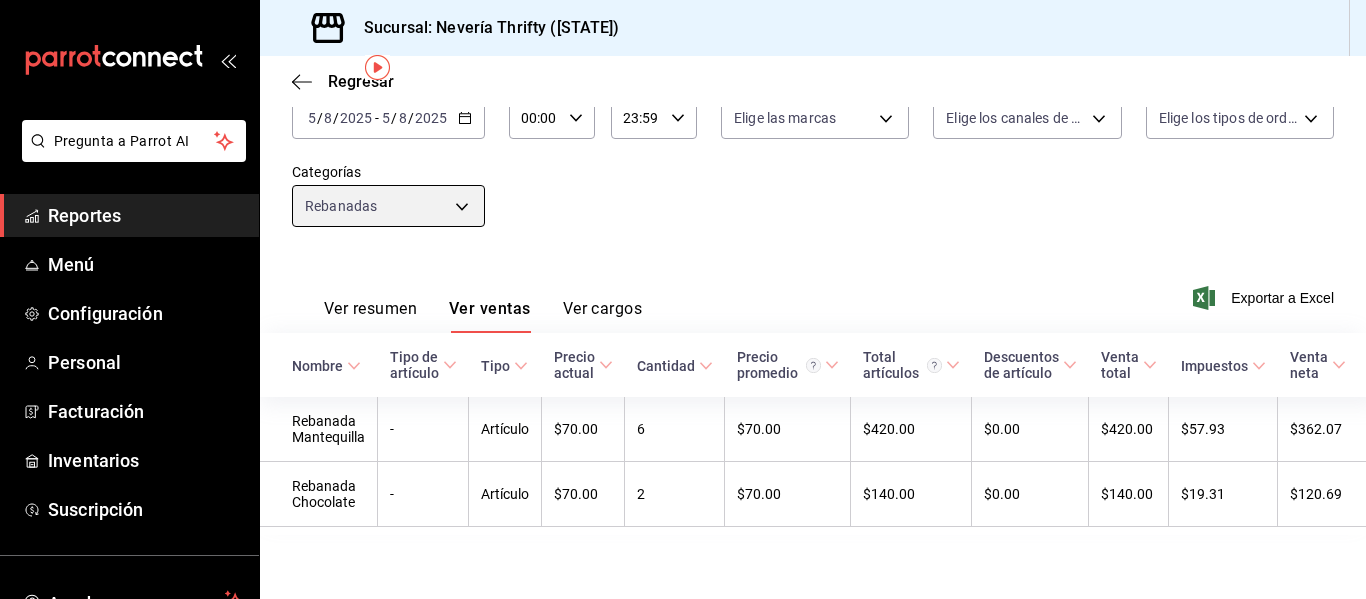 scroll, scrollTop: 0, scrollLeft: 0, axis: both 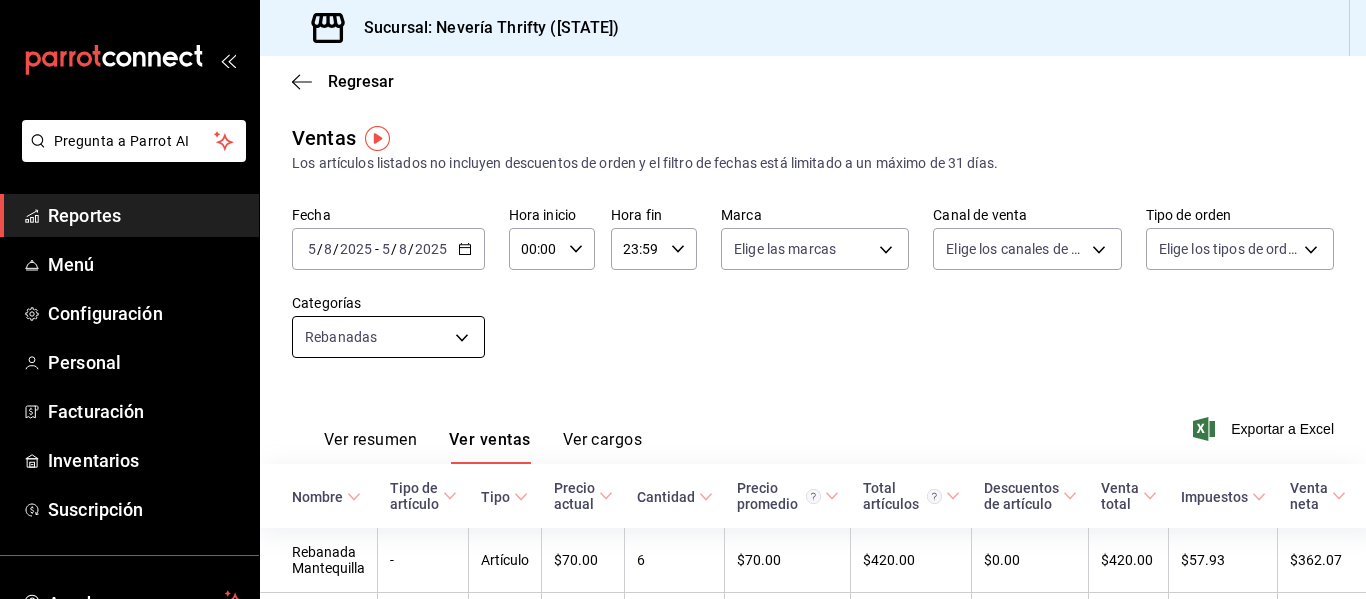click on "Pregunta a Parrot AI Reportes   Menú   Configuración   Personal   Facturación   Inventarios   Suscripción   Ayuda Recomienda Parrot   [FIRST] [LAST]   Sugerir nueva función   Sucursal: Nevería Thrifty (BCS) Regresar Ventas Los artículos listados no incluyen descuentos de orden y el filtro de fechas está limitado a un máximo de 31 días. Fecha [DATE] [DATE] - [DATE] [DATE] Hora inicio [TIME] Hora inicio Hora fin [TIME] Hora fin Marca Elige las marcas Canal de venta Elige los canales de venta Tipo de orden Elige los tipos de orden Categorías Rebanadas [UUID] Ver resumen Ver ventas Ver cargos Exportar a Excel Nombre Tipo de artículo Tipo Precio actual Cantidad Precio promedio   Total artículos   Descuentos de artículo Venta total Impuestos Venta neta Rebanada Mantequilla - Artículo $[PRICE] [NUMBER] $[PRICE] $[PRICE] $[PRICE] $[PRICE] $[PRICE] Rebanada Chocolate - Artículo $[PRICE] [NUMBER] $[PRICE] $[PRICE] $[PRICE] $[PRICE] $[PRICE] Ver video tutorial" at bounding box center (683, 299) 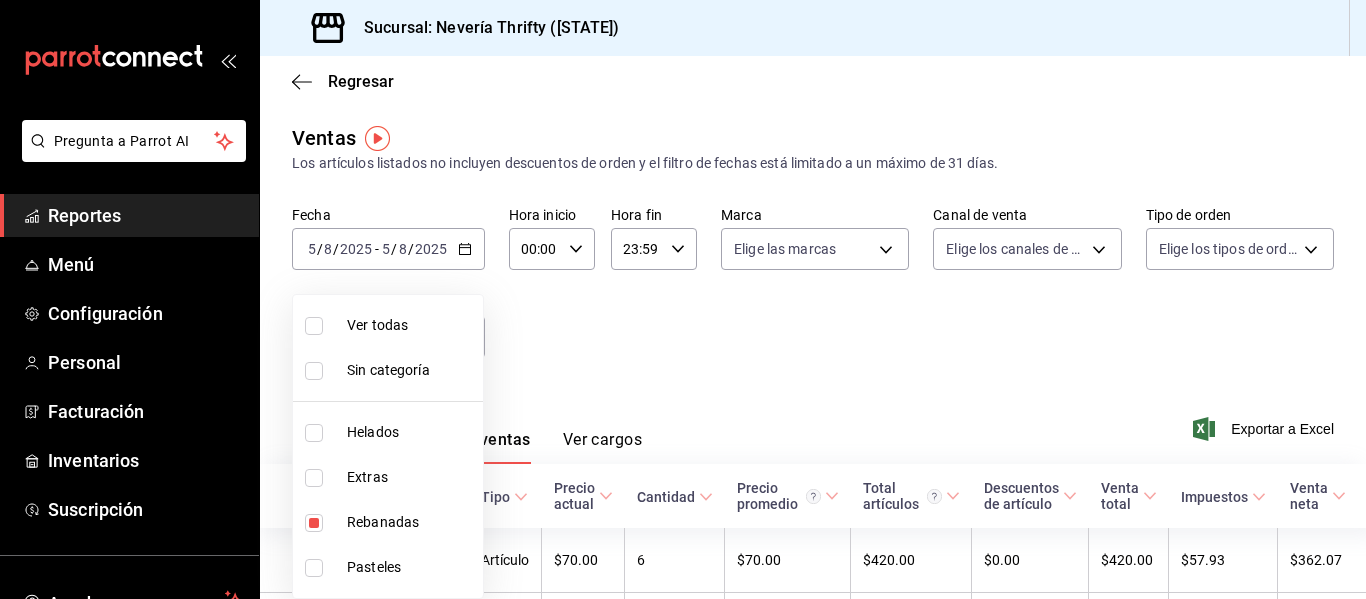 click at bounding box center [314, 523] 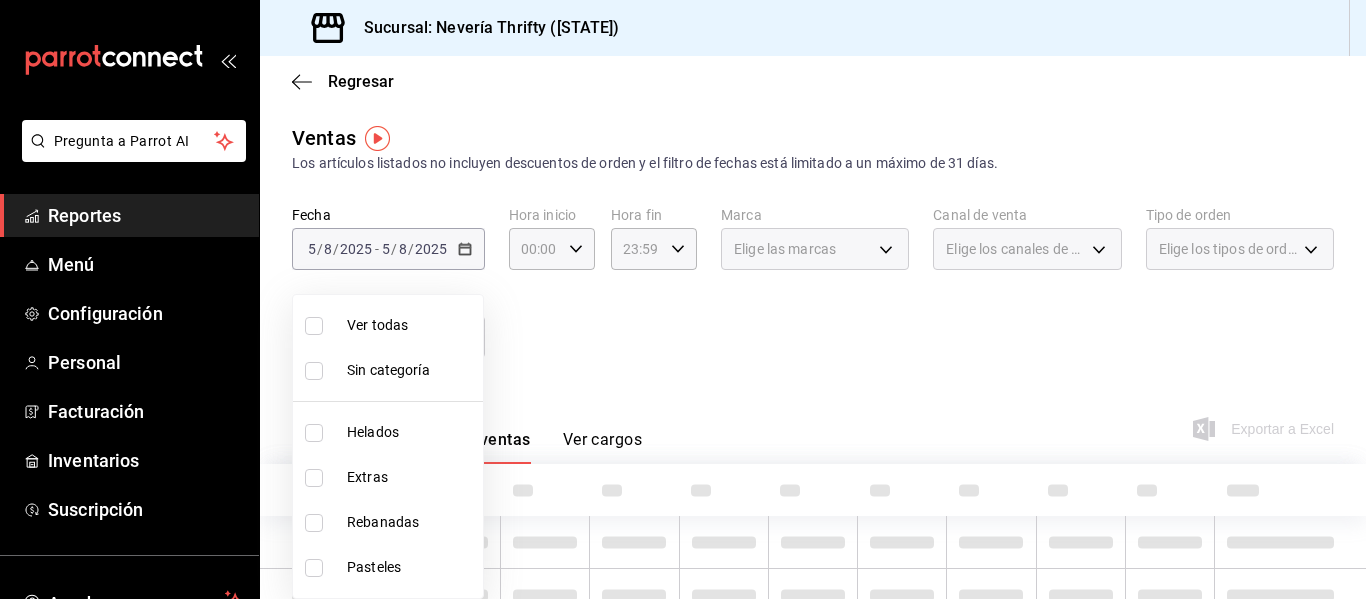 drag, startPoint x: 320, startPoint y: 434, endPoint x: 557, endPoint y: 404, distance: 238.89119 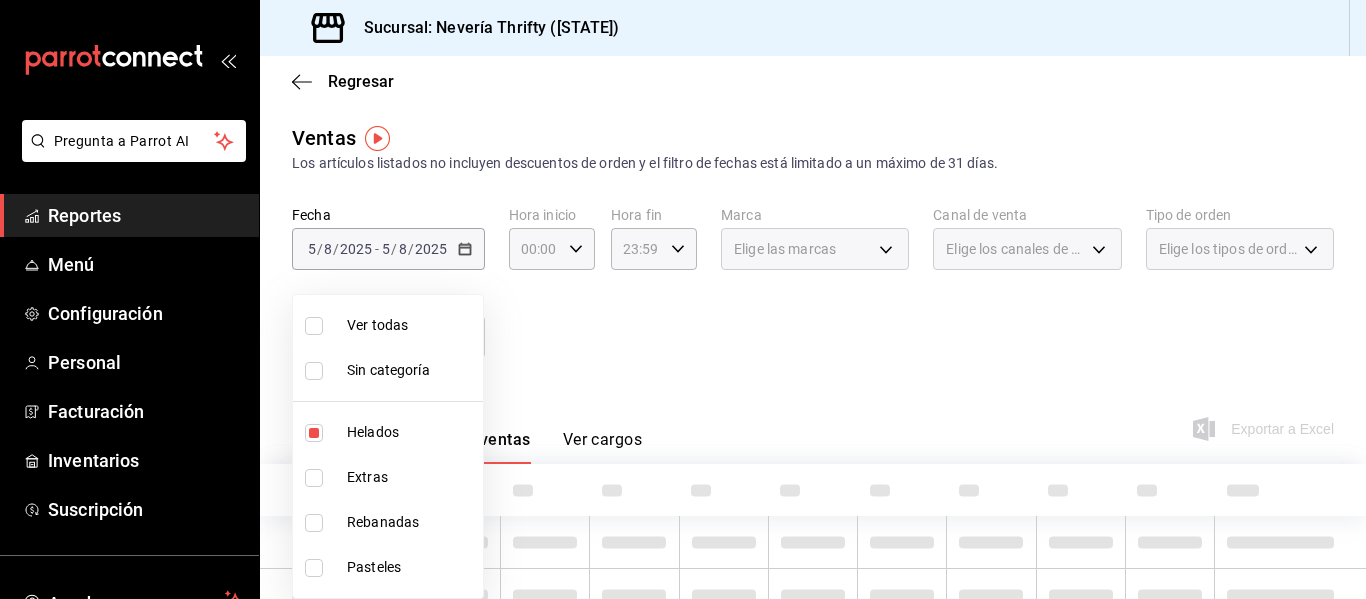 type on "b705a4a3-0c02-4aaa-bced-1ae138585fd0" 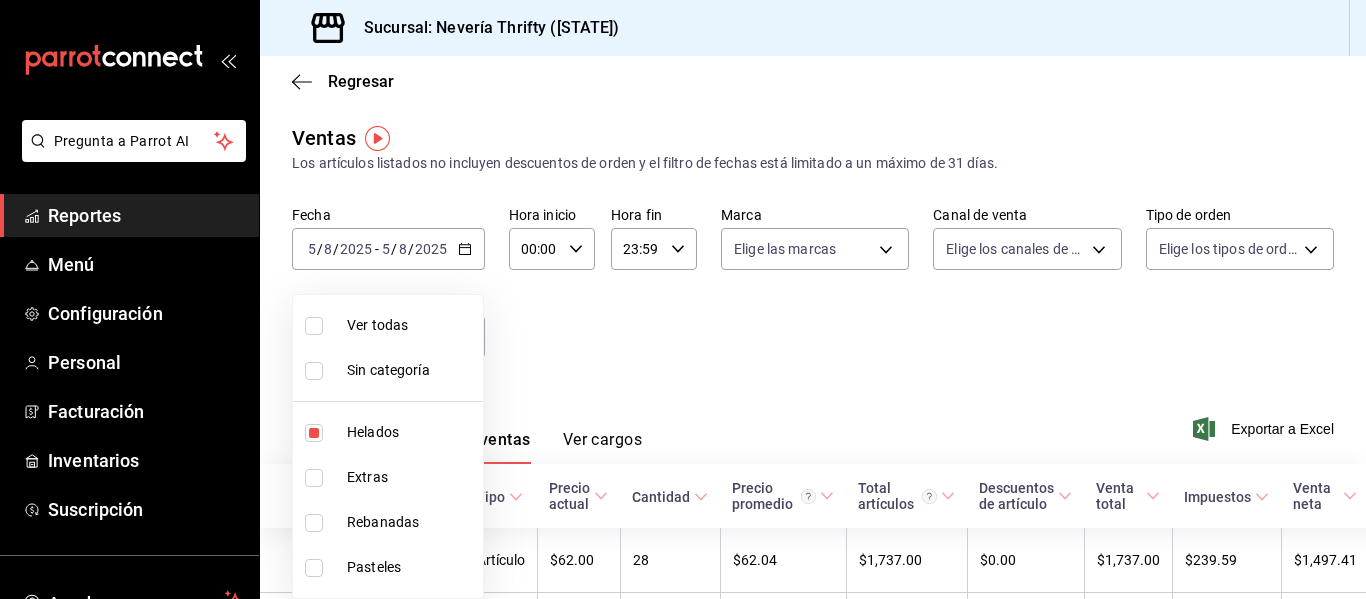 click at bounding box center (683, 299) 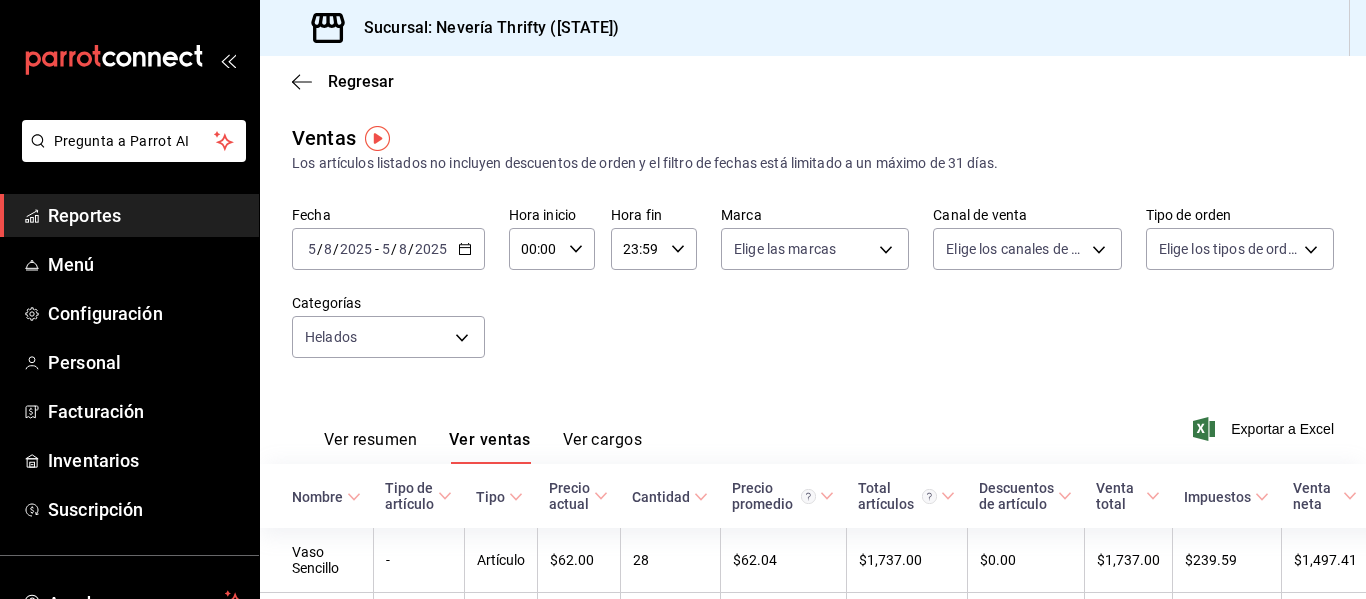 click on "Nombre" at bounding box center (317, 497) 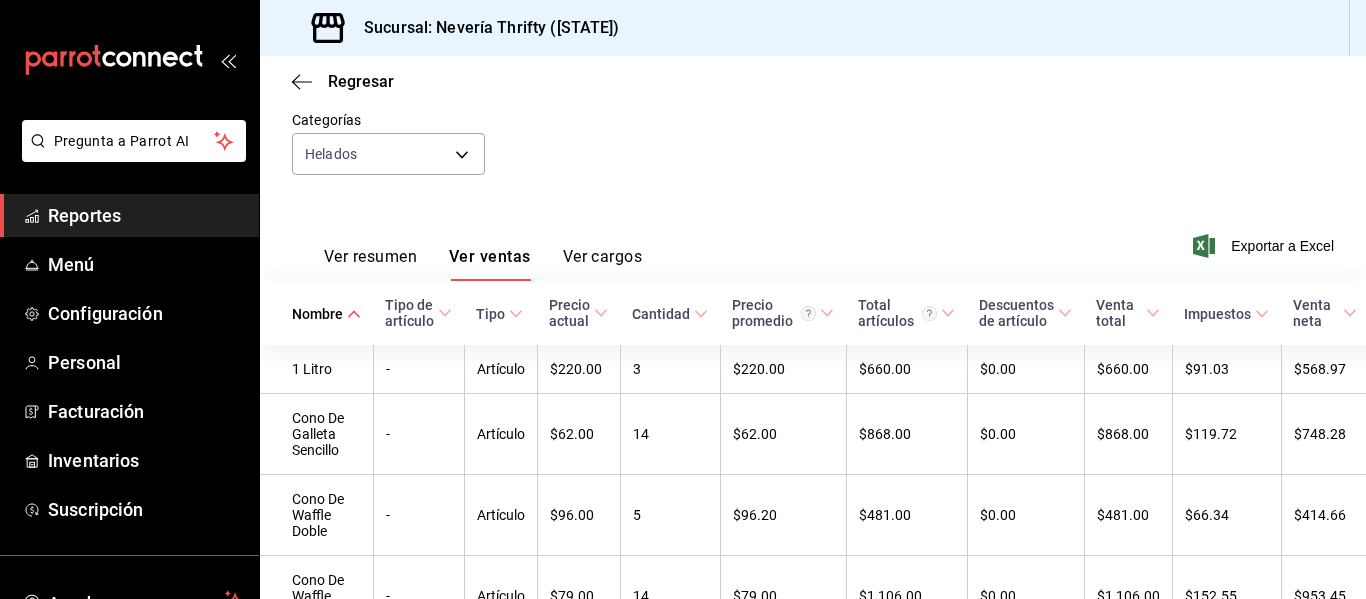 scroll, scrollTop: 200, scrollLeft: 0, axis: vertical 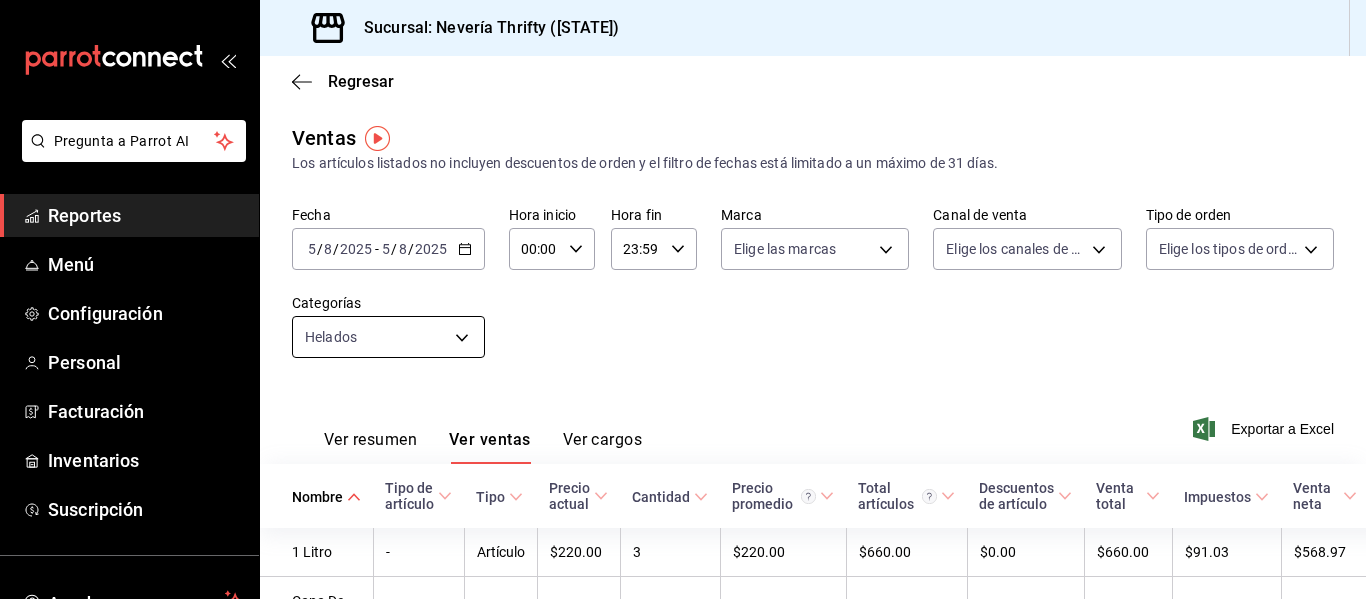 click on "Pregunta a Parrot AI Reportes   Menú   Configuración   Personal   Facturación   Inventarios   Suscripción   Ayuda Recomienda Parrot   [FIRST] [LAST]   Sugerir nueva función   Sucursal: Nevería Thrifty ([STATE]) Regresar Ventas Los artículos listados no incluyen descuentos de orden y el filtro de fechas está limitado a un máximo de 31 días. Fecha [DATE] [DATE] - [DATE] [DATE] Hora inicio 00:00 Hora inicio Hora fin 23:59 Hora fin Marca Elige las marcas Canal de venta Elige los canales de venta Tipo de orden Elige los tipos de orden Categorías Helados [UUID] Ver resumen Ver ventas Ver cargos Exportar a Excel Nombre Tipo de artículo Tipo Precio actual Cantidad Precio promedio   Total artículos   Descuentos de artículo Venta total Impuestos Venta neta 1 Litro - Artículo $220.00 3 $220.00 $660.00 $0.00 $660.00 $91.03 $568.97 Cono De Galleta Sencillo - Artículo $62.00 14 $62.00 $868.00 $0.00 $868.00 $119.72 $748.28 Cono De Waffle Doble - $96.00" at bounding box center (683, 299) 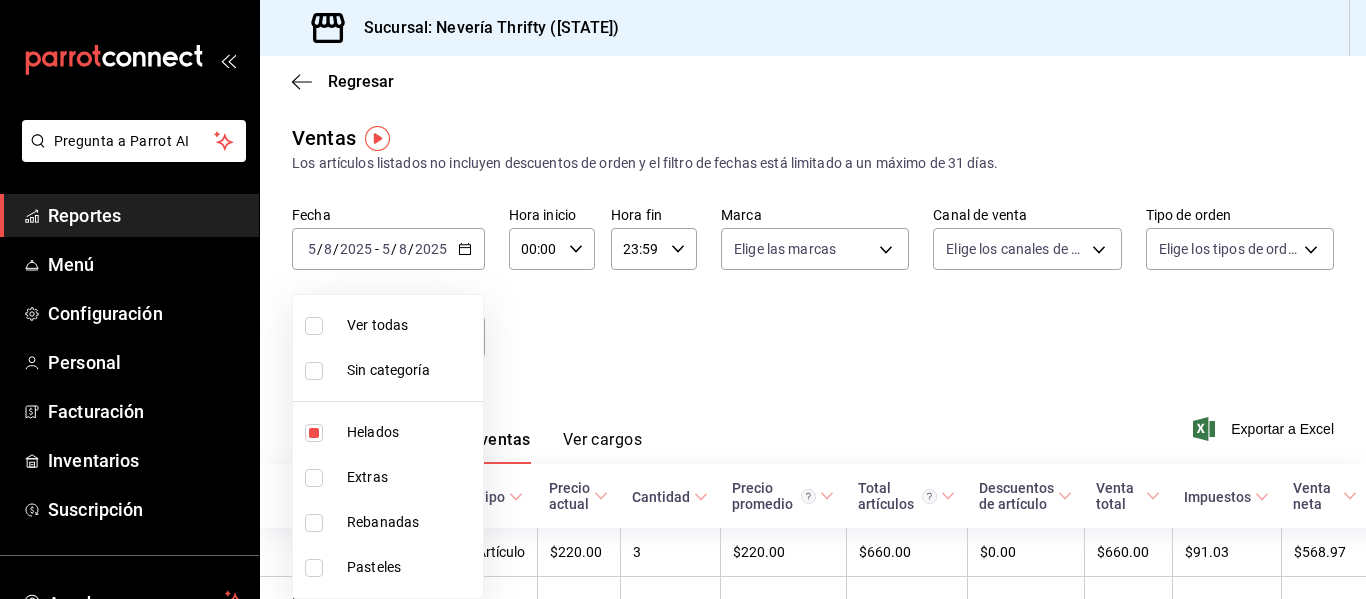 drag, startPoint x: 322, startPoint y: 440, endPoint x: 310, endPoint y: 435, distance: 13 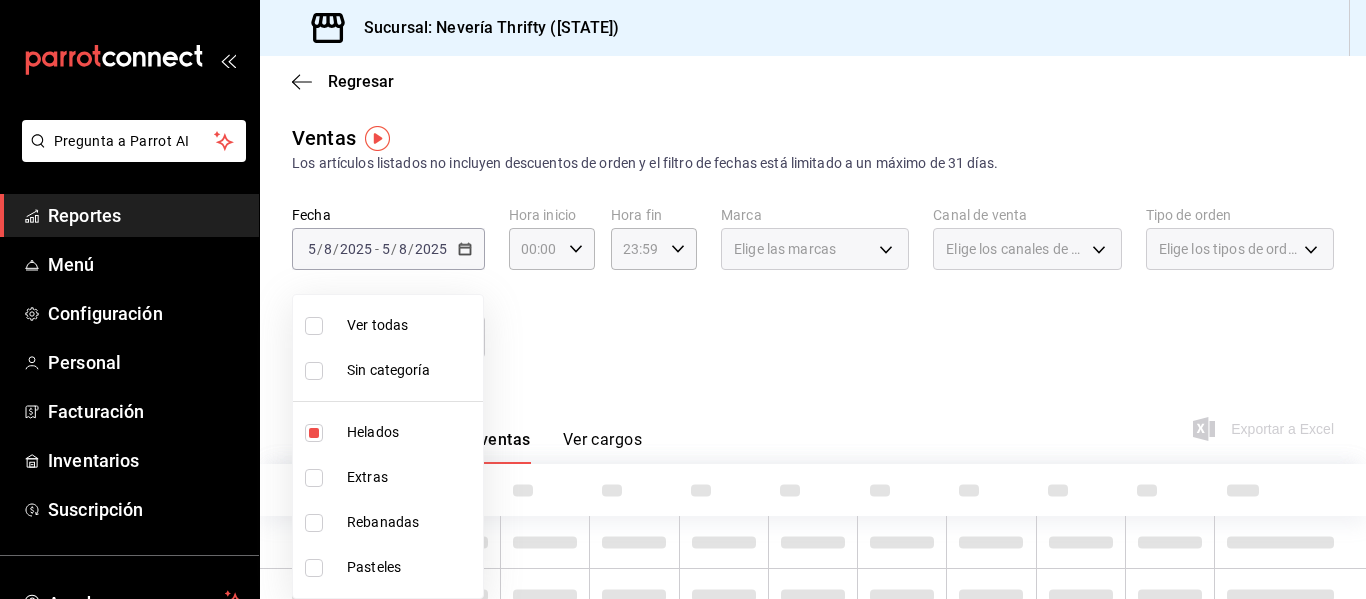 click at bounding box center [314, 433] 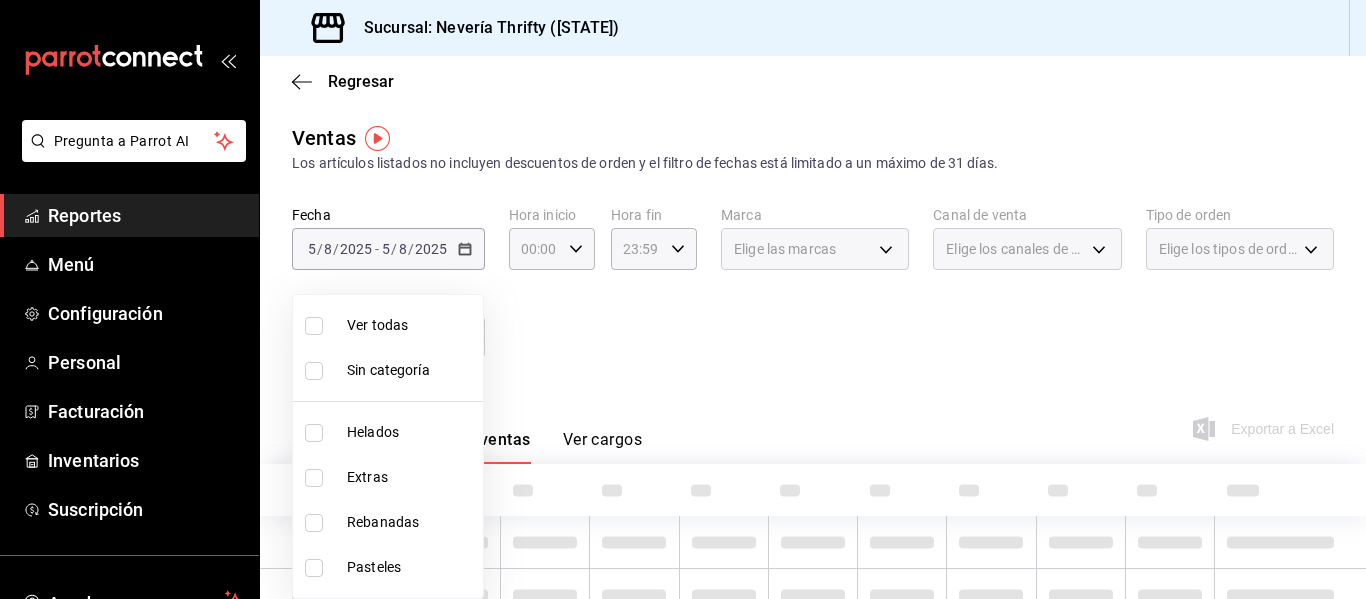 type 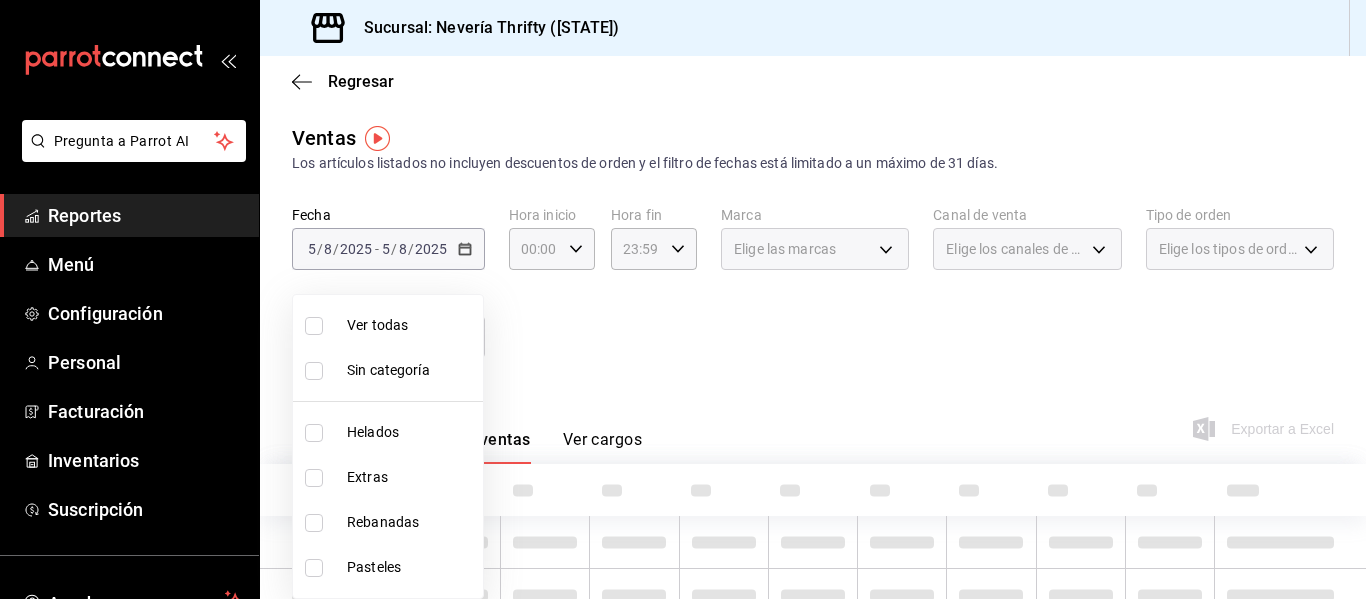 click at bounding box center [314, 478] 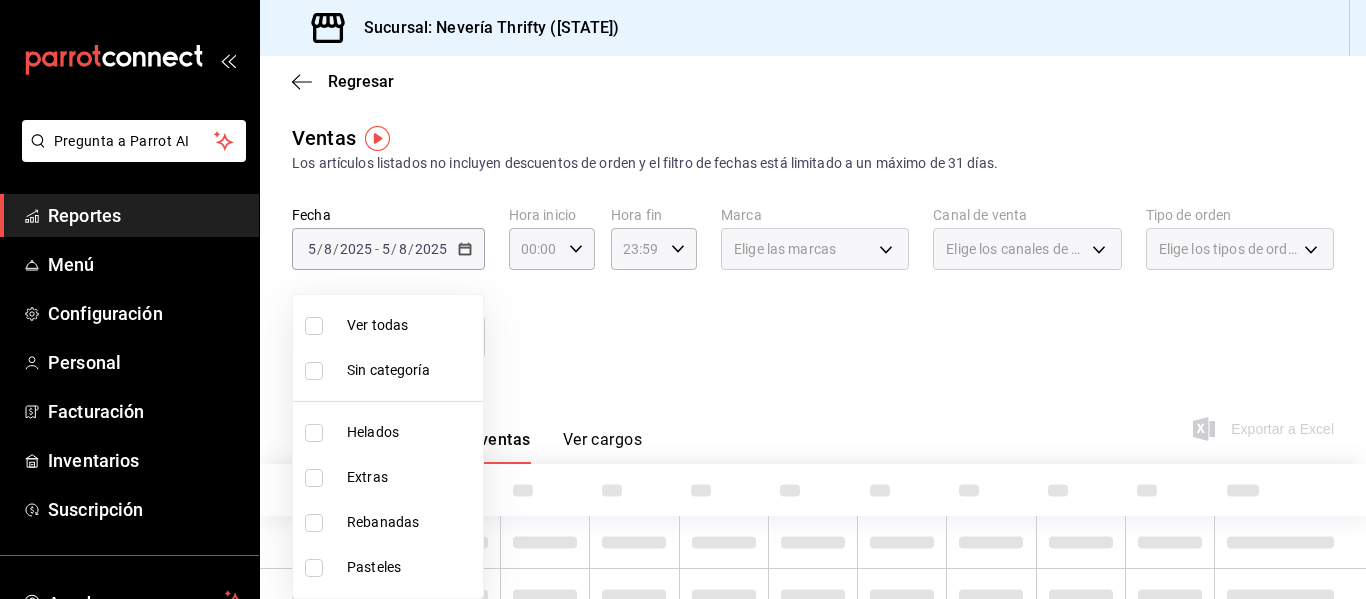 checkbox on "true" 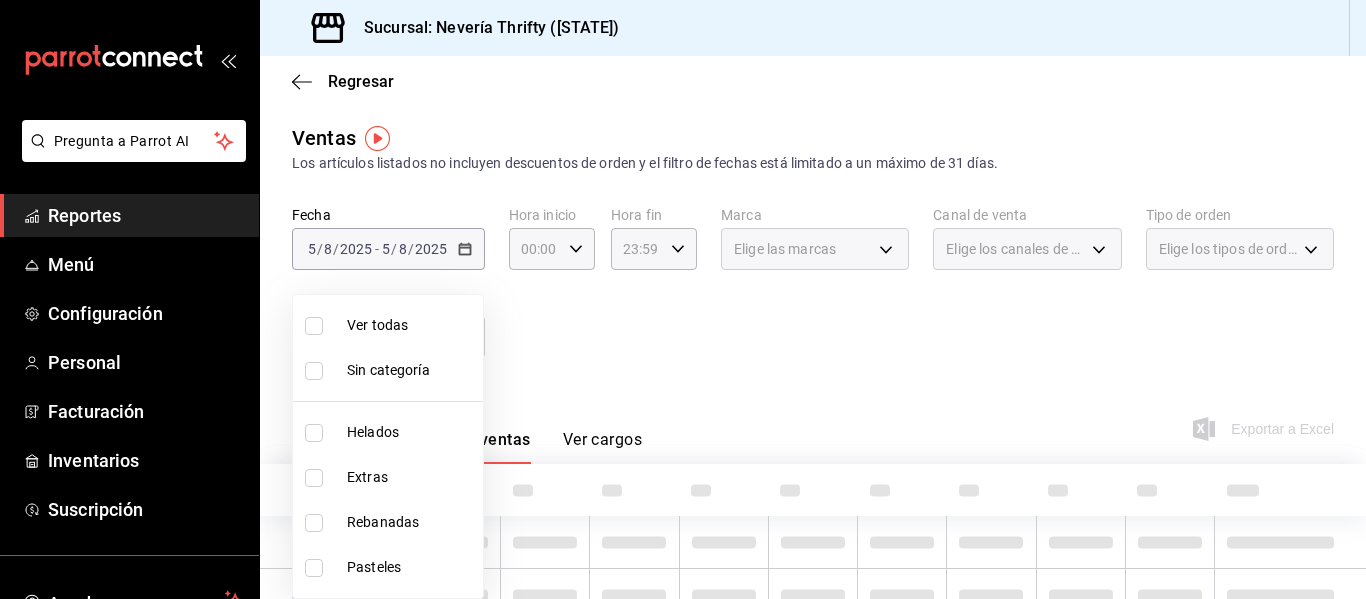 type on "2666ef43-693a-433d-8eb1-15fa94dd9228" 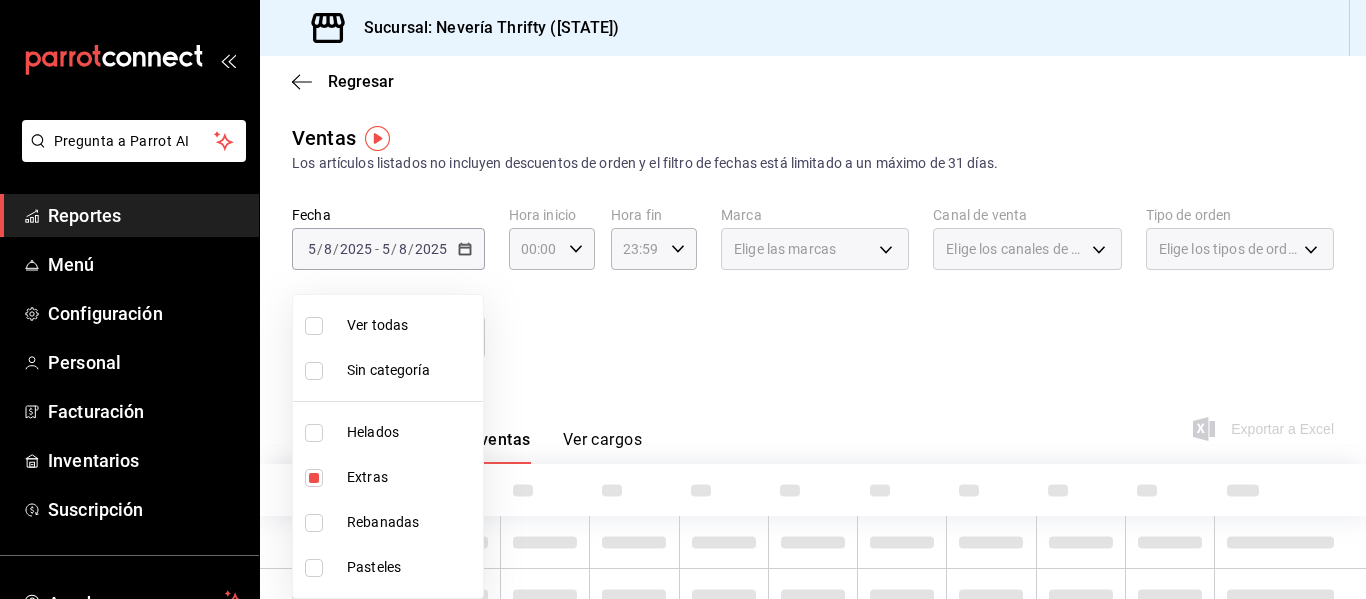 click at bounding box center (683, 299) 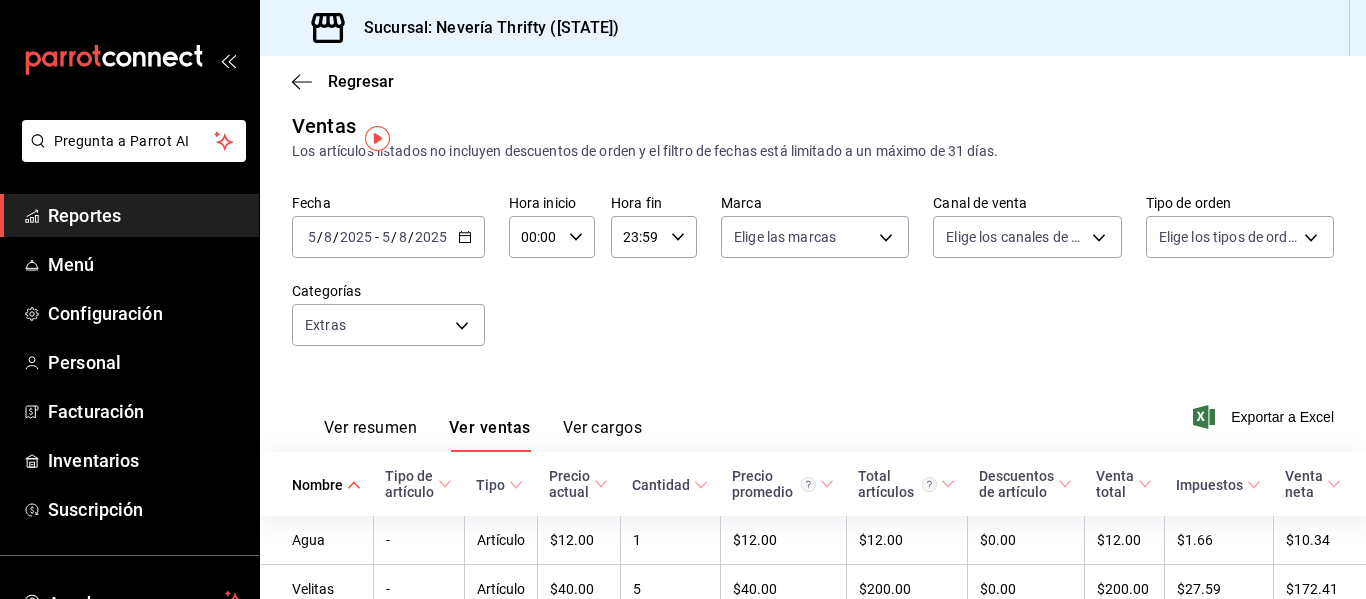 scroll, scrollTop: 0, scrollLeft: 0, axis: both 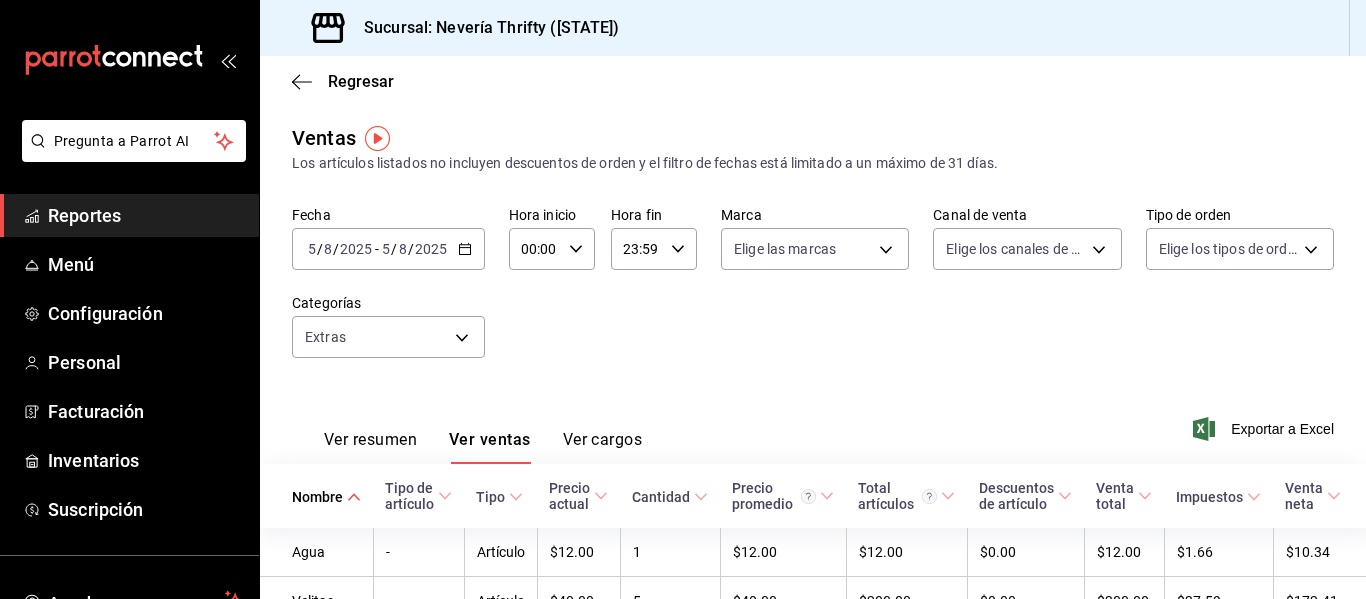 click on "Reportes" at bounding box center [145, 215] 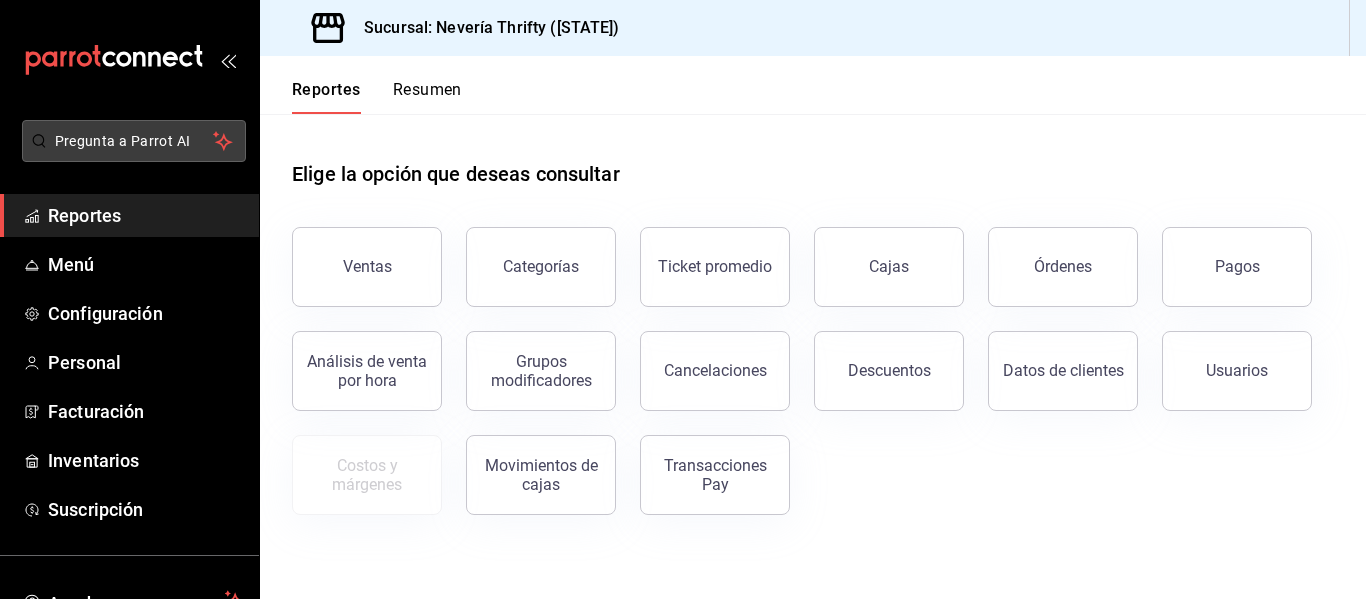 drag, startPoint x: 407, startPoint y: 242, endPoint x: 98, endPoint y: 150, distance: 322.40503 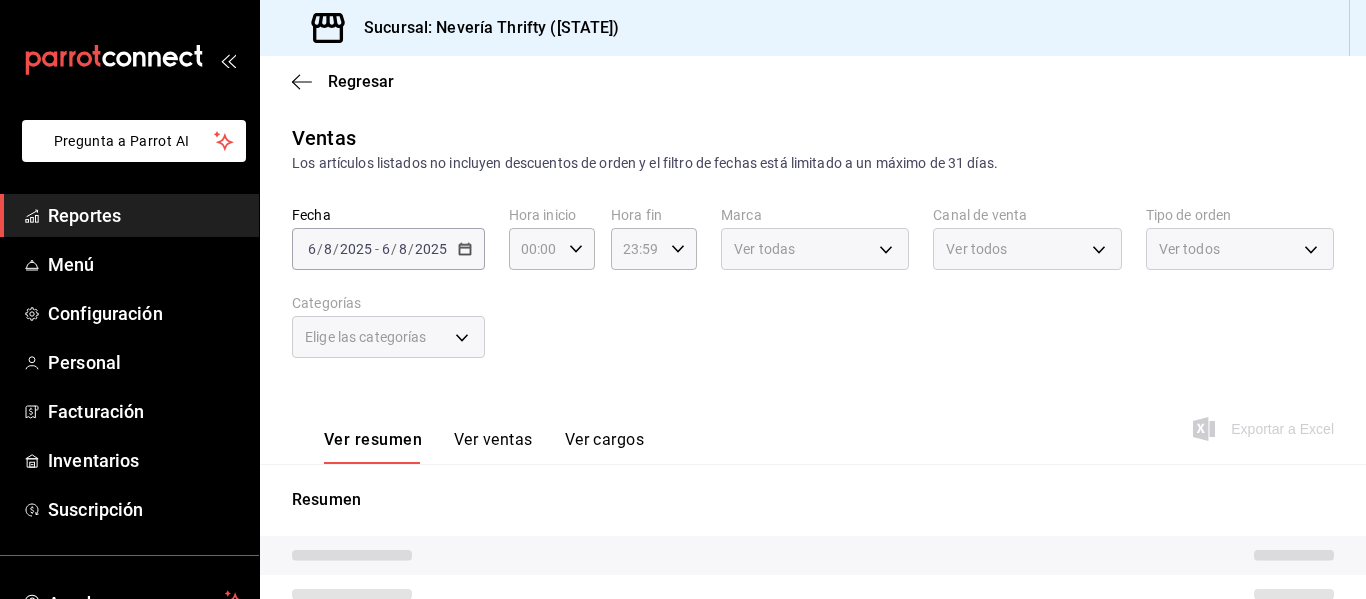 click on "Reportes" at bounding box center (145, 215) 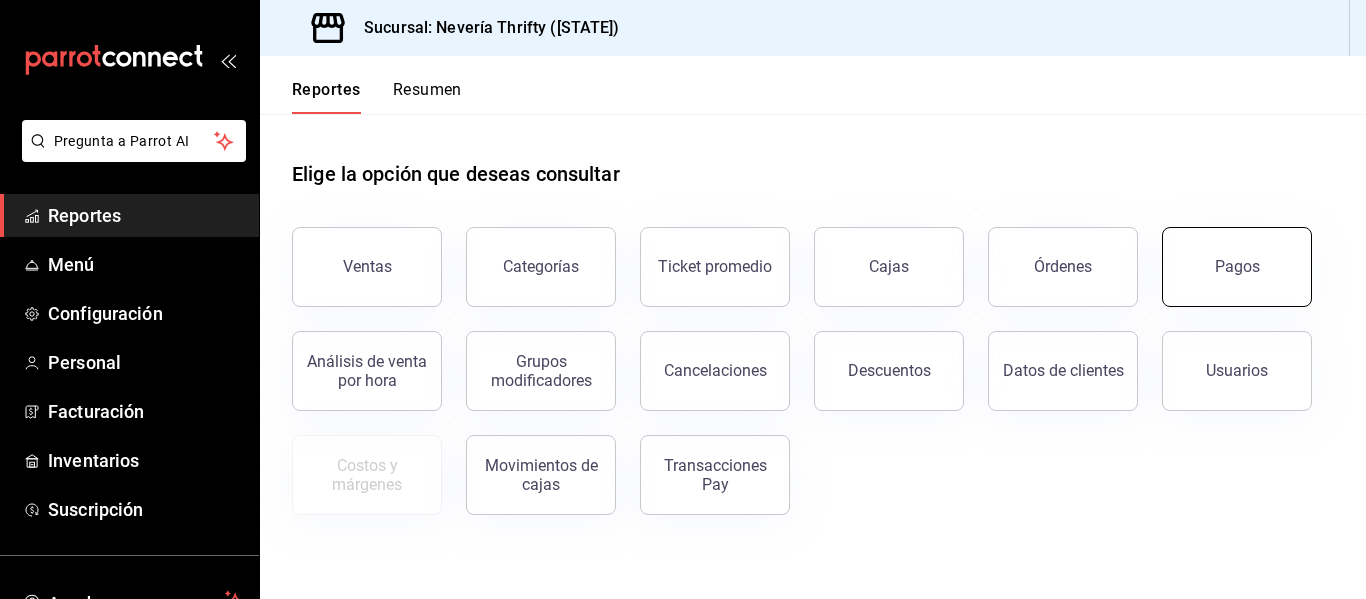 click on "Pagos" at bounding box center [1237, 267] 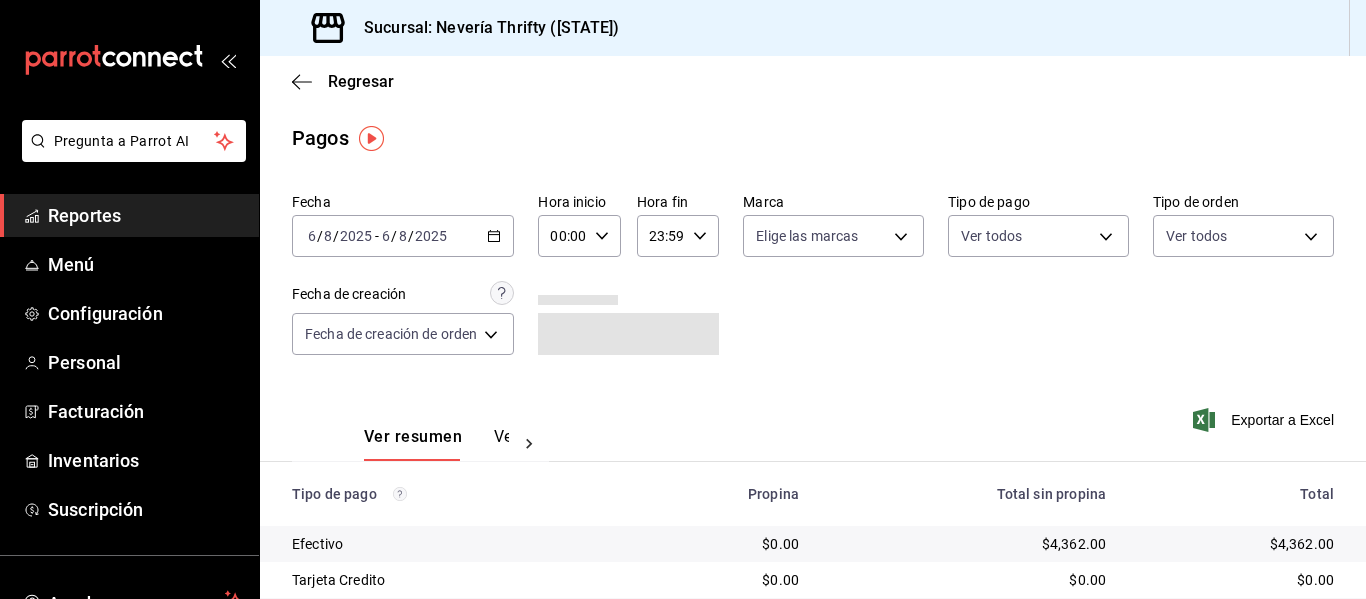 click 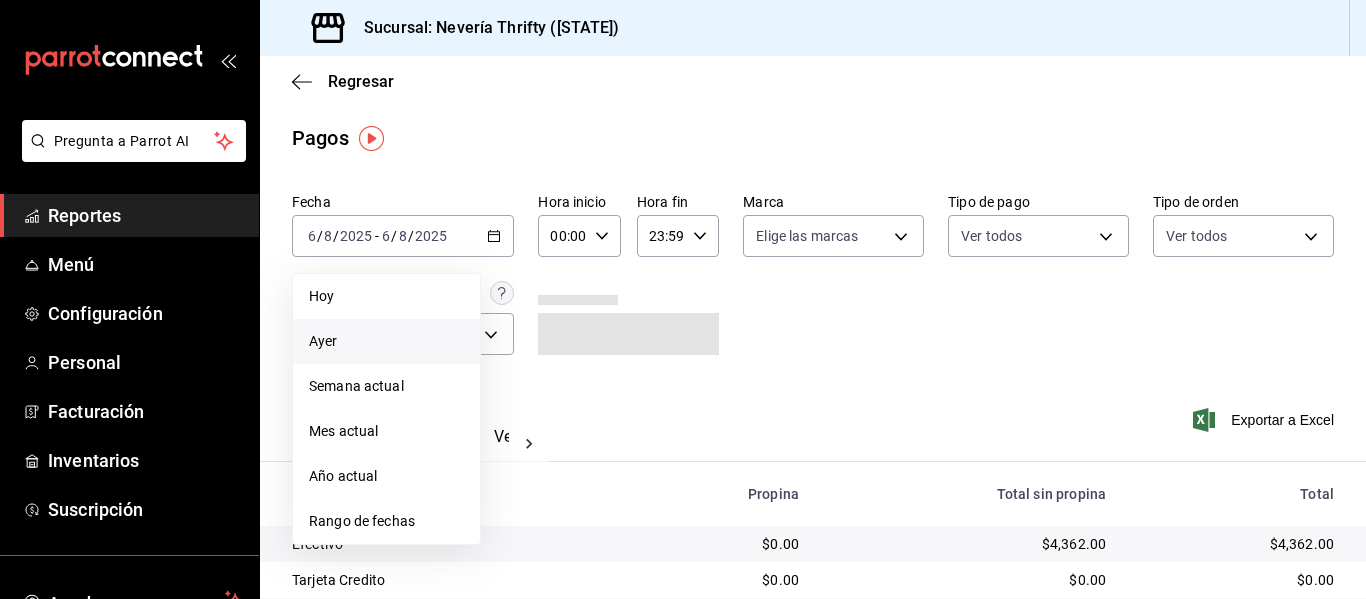 click on "Ayer" at bounding box center [386, 341] 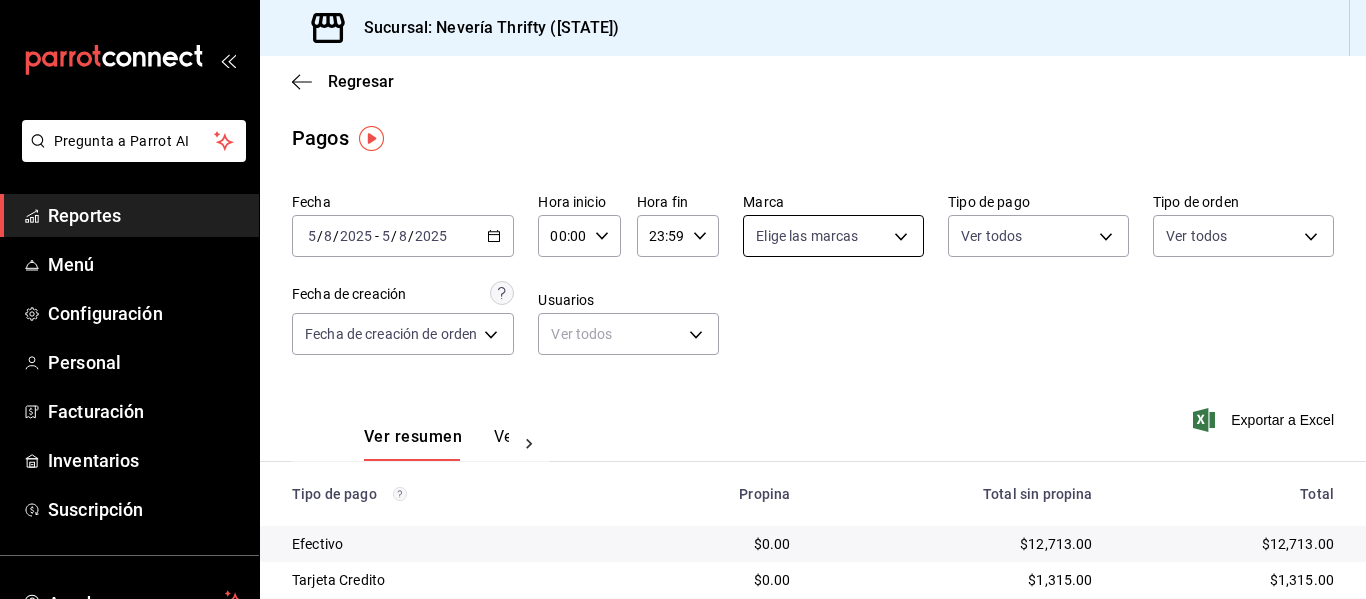 click on "Pregunta a Parrot AI Reportes   Menú   Configuración   Personal   Facturación   Inventarios   Suscripción   Ayuda Recomienda Parrot   [FIRST] [LAST]   Sugerir nueva función   Sucursal: Nevería Thrifty ([STATE]) Regresar Pagos Fecha [DATE] [DATE] - [DATE] [DATE] Hora inicio 00:00 Hora inicio Hora fin 23:59 Hora fin Marca Elige las marcas Tipo de pago Ver todos Tipo de orden Ver todos Fecha de creación   Fecha de creación de orden ORDER Usuarios Ver todos null Ver resumen Ver pagos Exportar a Excel Tipo de pago   Propina Total sin propina Total Efectivo $0.00 $12,713.00 $12,713.00 Tarjeta Credito $0.00 $1,315.00 $1,315.00 Tarjeta Debito $0.00 $2,010.00 $2,010.00 Cuentas por Cobrar $0.00 $0.00 $0.00 Pasteles Especiales $0.00 $0.00 $0.00 Pay $0.00 $587.00 $587.00 Total $0.00 $16,625.00 $16,625.00 GANA 1 MES GRATIS EN TU SUSCRIPCIÓN AQUÍ Ver video tutorial Ir a video Ver video tutorial Ir a video Pregunta a Parrot AI Reportes   Menú   Configuración   Personal   Facturación" at bounding box center (683, 299) 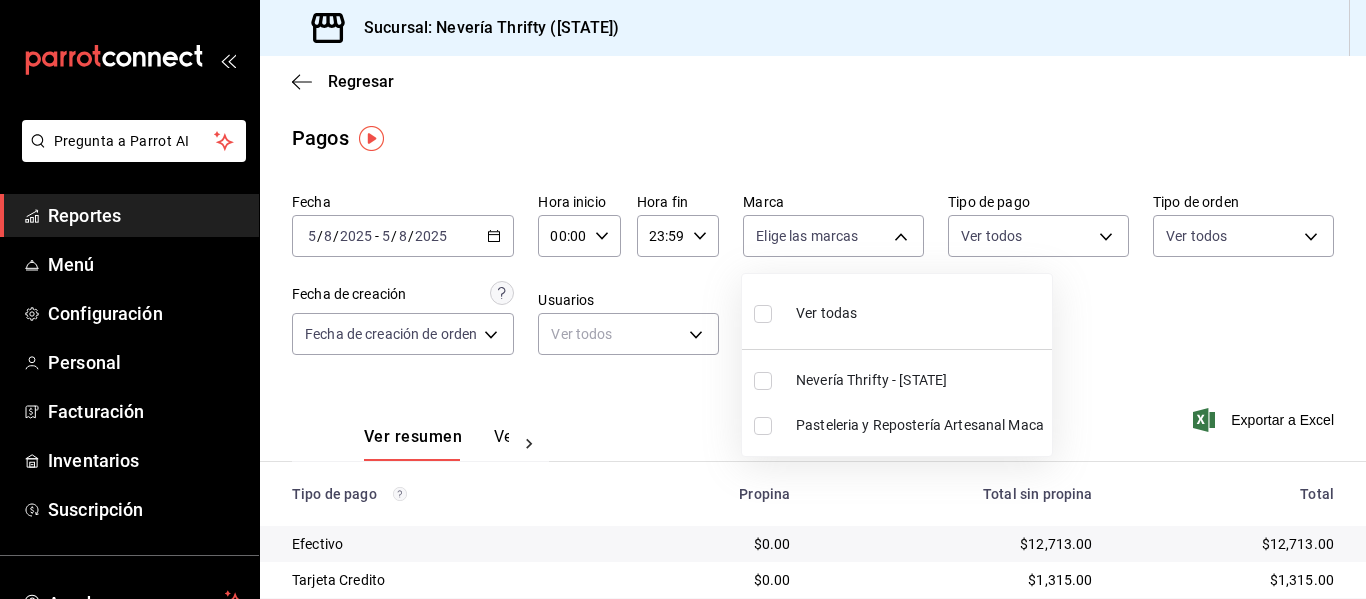click at bounding box center (763, 381) 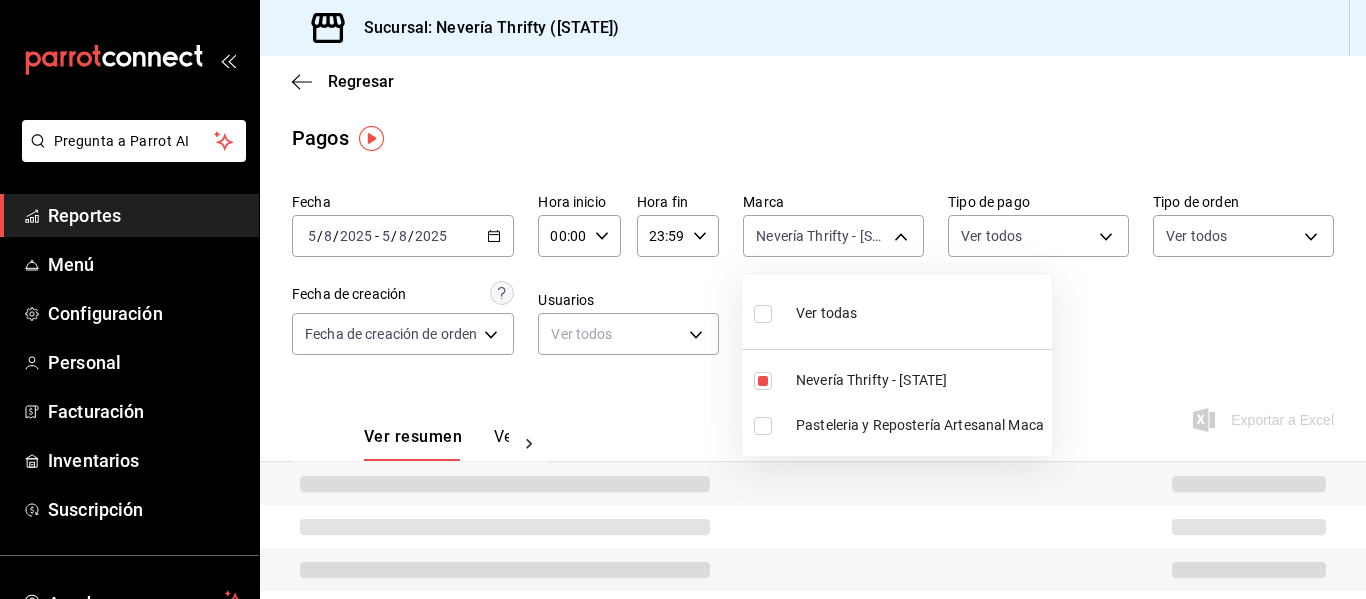 click at bounding box center [683, 299] 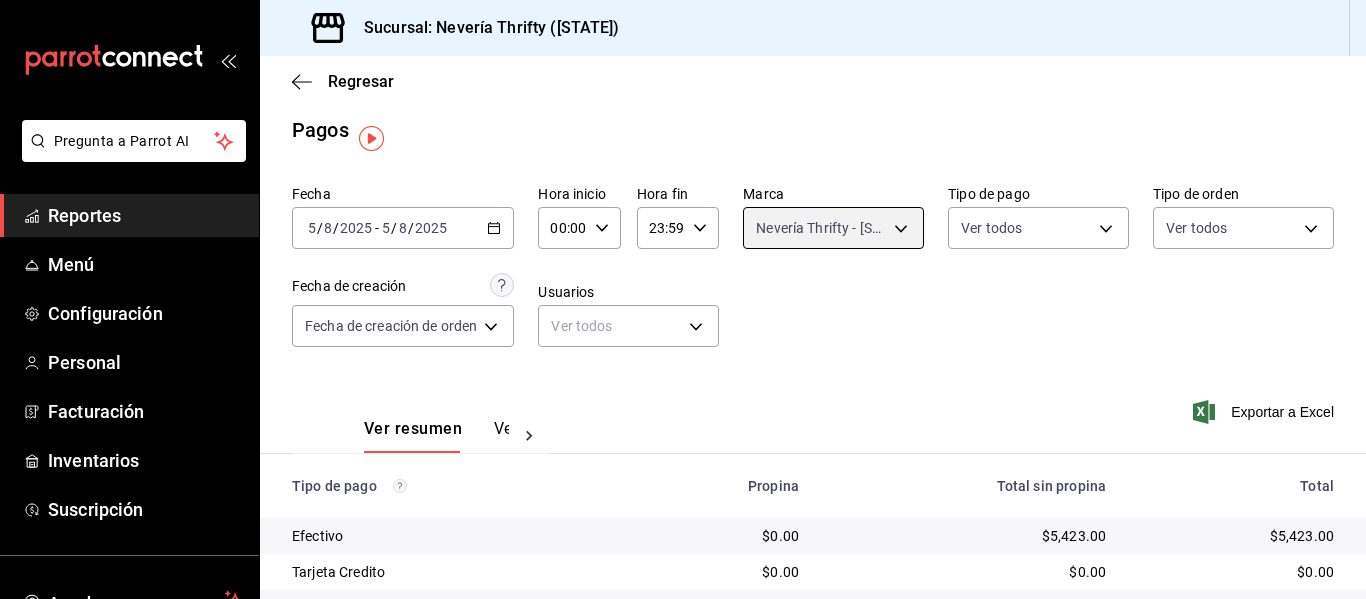 scroll, scrollTop: 0, scrollLeft: 0, axis: both 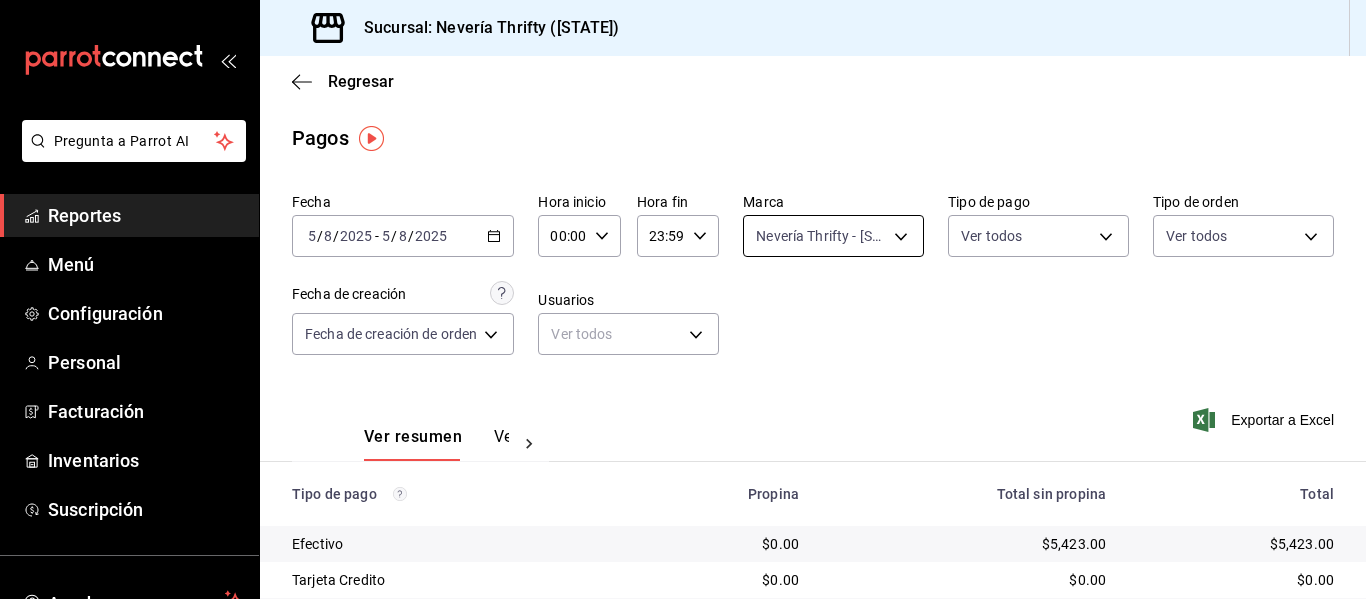 click on "Pregunta a Parrot AI Reportes   Menú   Configuración   Personal   Facturación   Inventarios   Suscripción   Ayuda Recomienda Parrot   [FIRST] [LAST]   Sugerir nueva función   Sucursal: Nevería Thrifty ([STATE]) Regresar Pagos Fecha [DATE] [DATE] - [DATE] [DATE] Hora inicio 00:00 Hora inicio Hora fin 23:59 Hora fin Marca Nevería Thrifty - [STATE] [UUID] Tipo de pago Ver todos Tipo de orden Ver todos Fecha de creación   Fecha de creación de orden ORDER Usuarios Ver todos null Ver resumen Ver pagos Exportar a Excel Tipo de pago   Propina Total sin propina Total Efectivo $0.00 $5,423.00 $5,423.00 Tarjeta Credito $0.00 $0.00 $0.00 Tarjeta Debito $0.00 $0.00 $0.00 Cuentas por Cobrar $0.00 $0.00 $0.00 Pasteles Especiales $0.00 $0.00 $0.00 Pay $0.00 $587.00 $587.00 Total $0.00 $6,010.00 $6,010.00 GANA 1 MES GRATIS EN TU SUSCRIPCIÓN AQUÍ Ver video tutorial Ir a video Ver video tutorial Ir a video Pregunta a Parrot AI Reportes   Menú   Configuración" at bounding box center [683, 299] 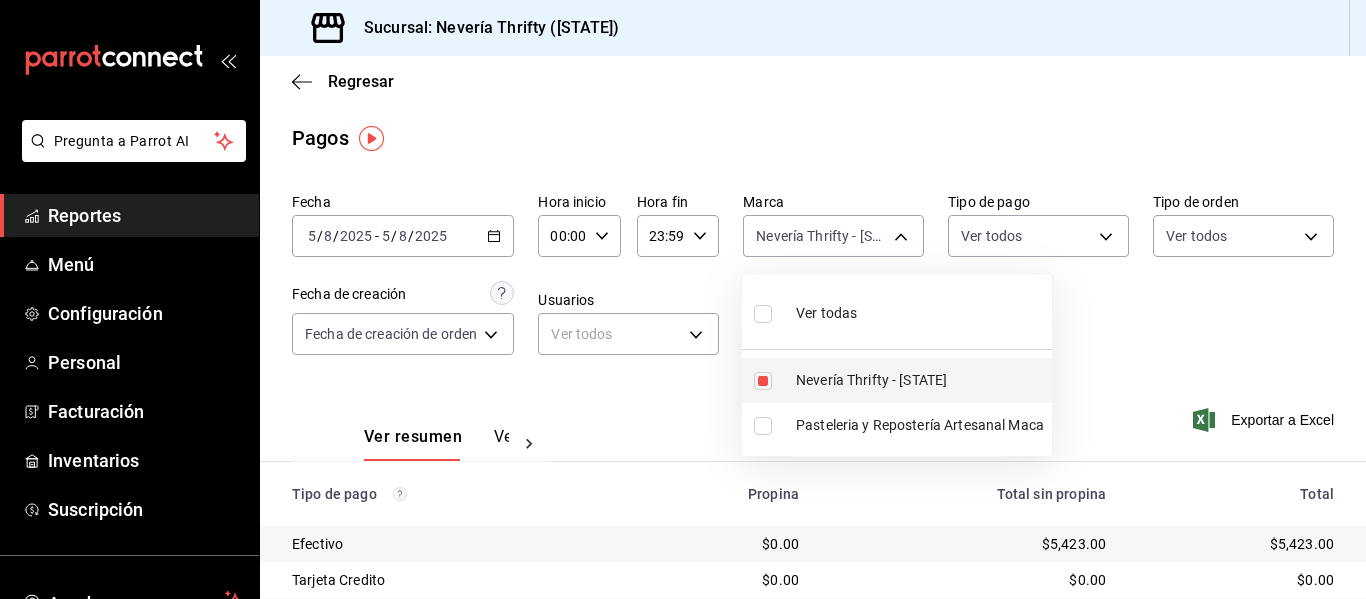 click at bounding box center [763, 381] 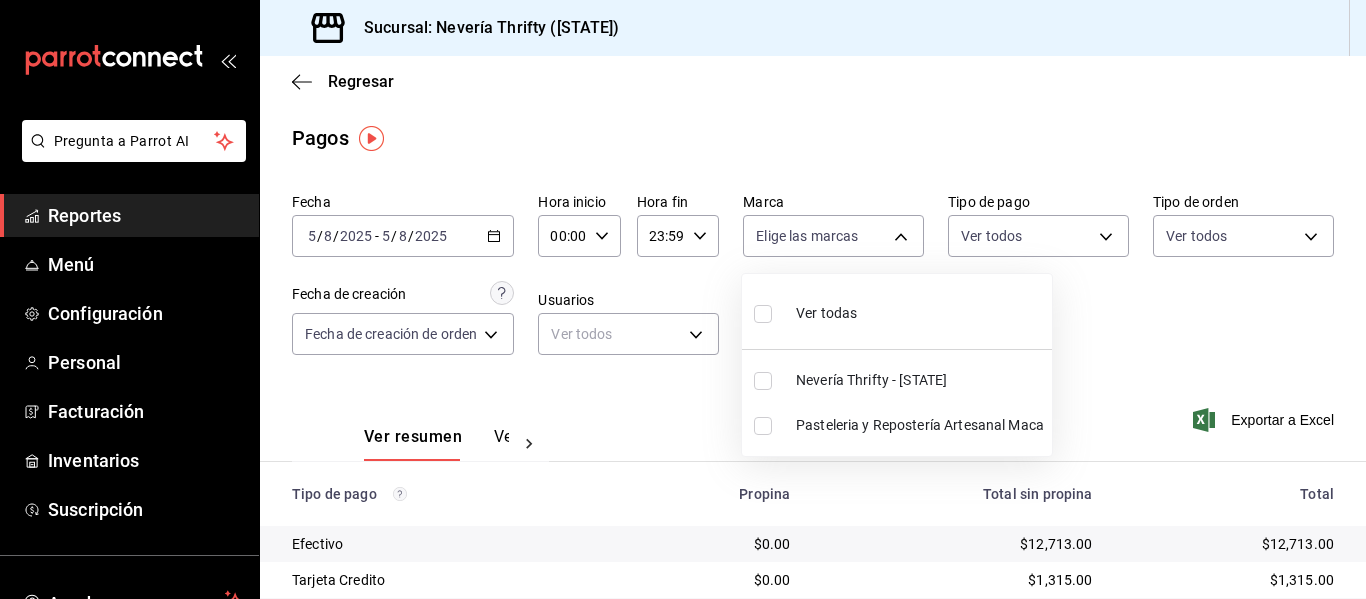 click on "Pasteleria y Repostería Artesanal Maca" at bounding box center (897, 425) 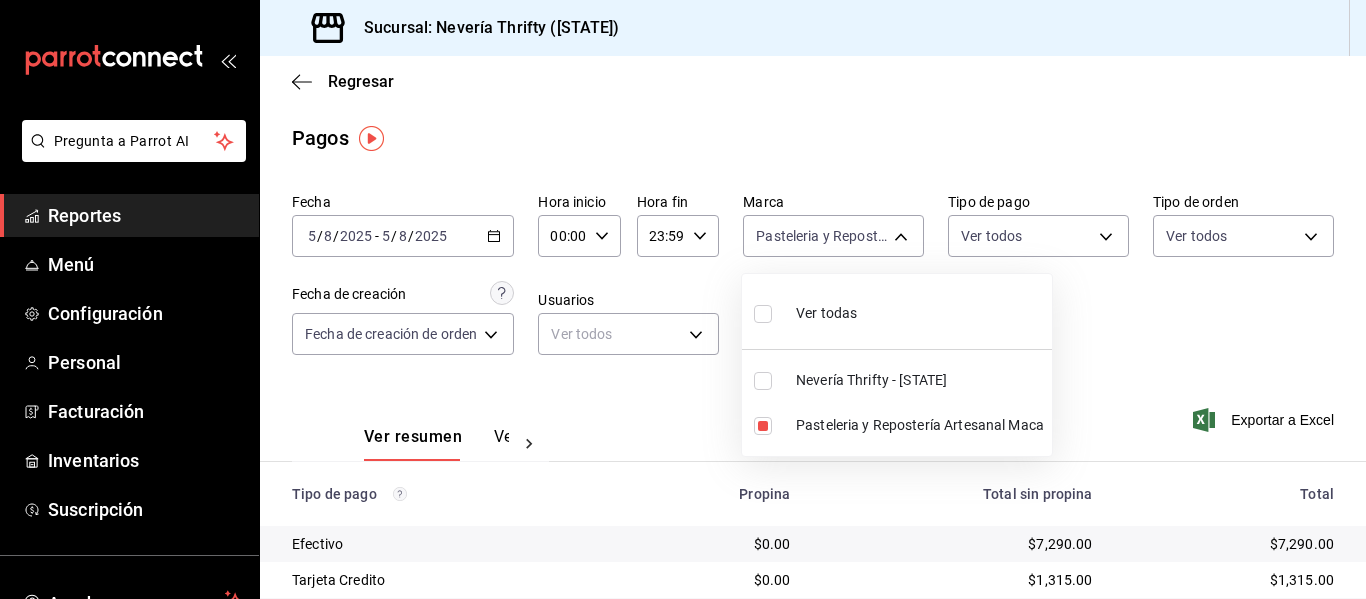 click at bounding box center (683, 299) 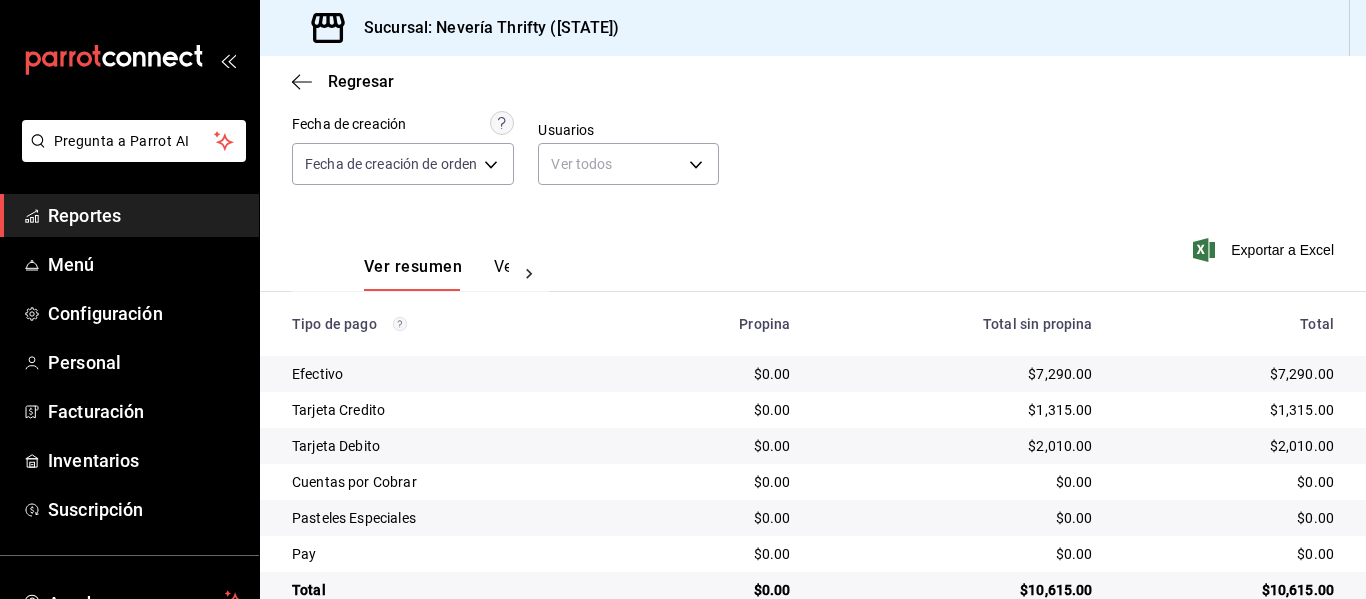 scroll, scrollTop: 212, scrollLeft: 0, axis: vertical 